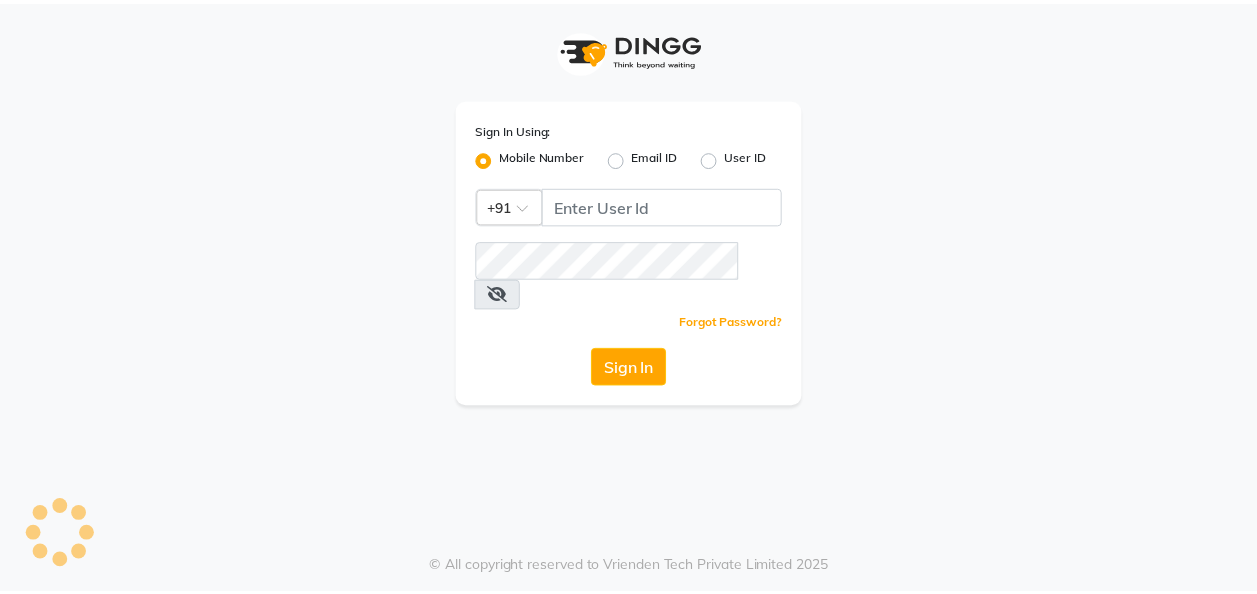 scroll, scrollTop: 0, scrollLeft: 0, axis: both 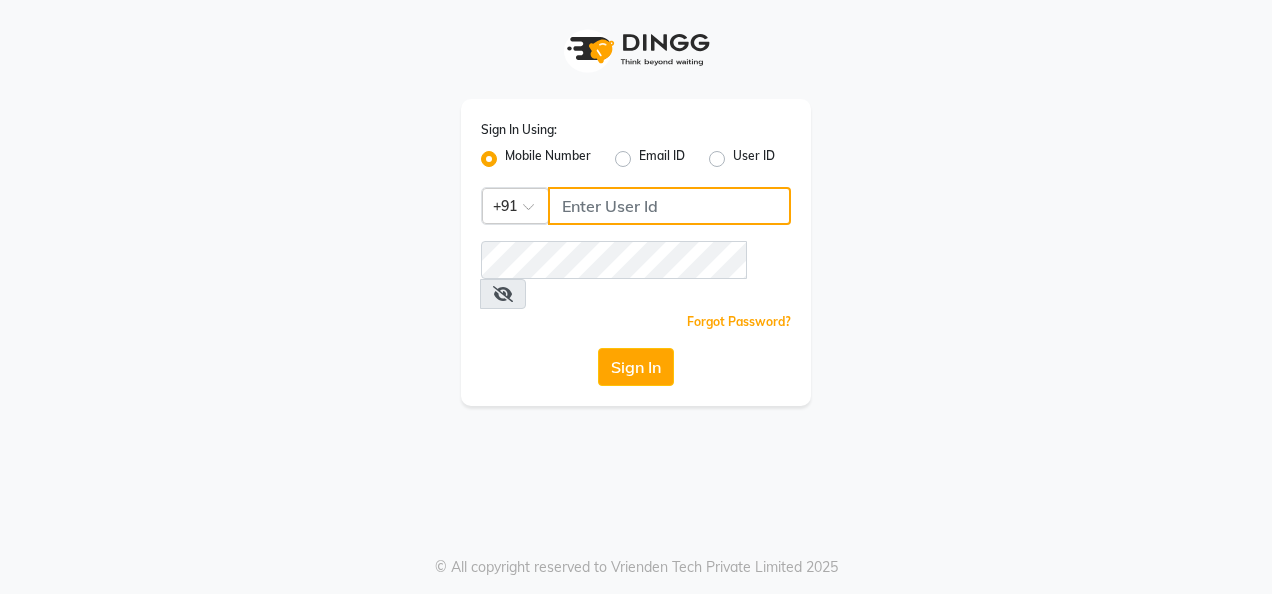 type on "7889170976" 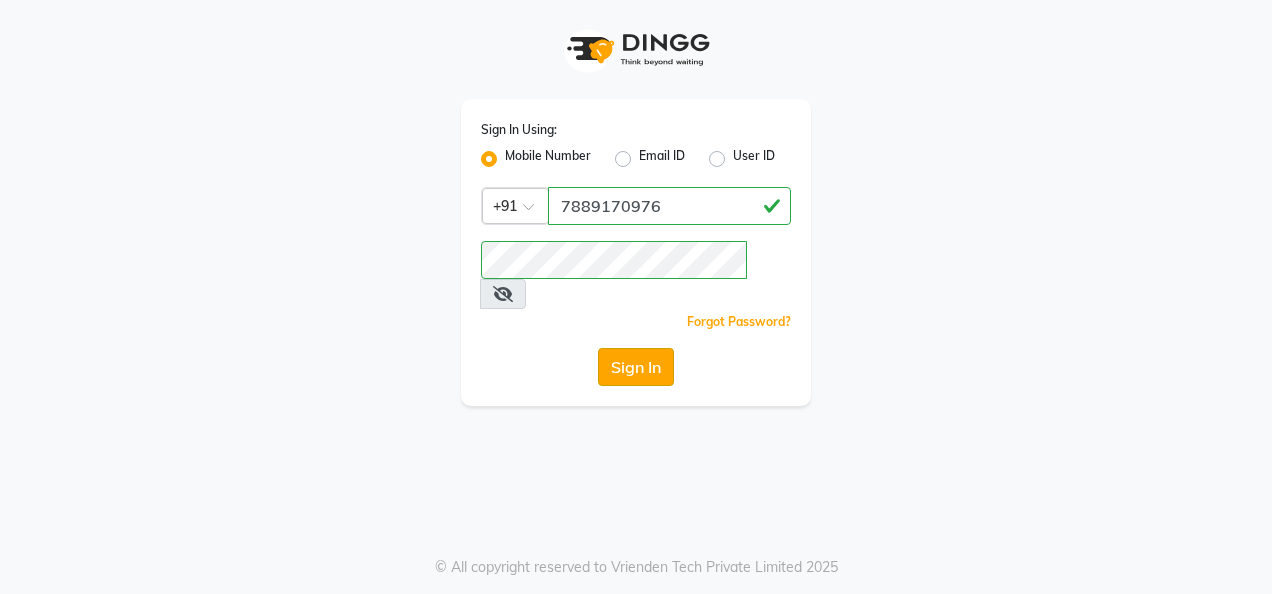 click on "Sign In" 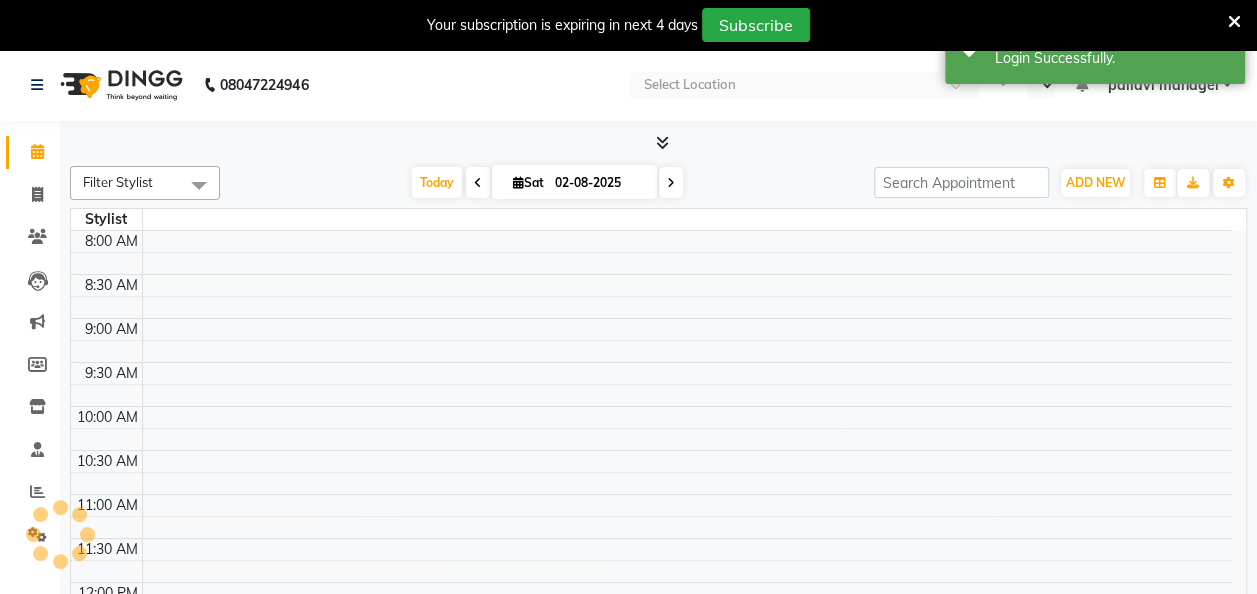 select on "en" 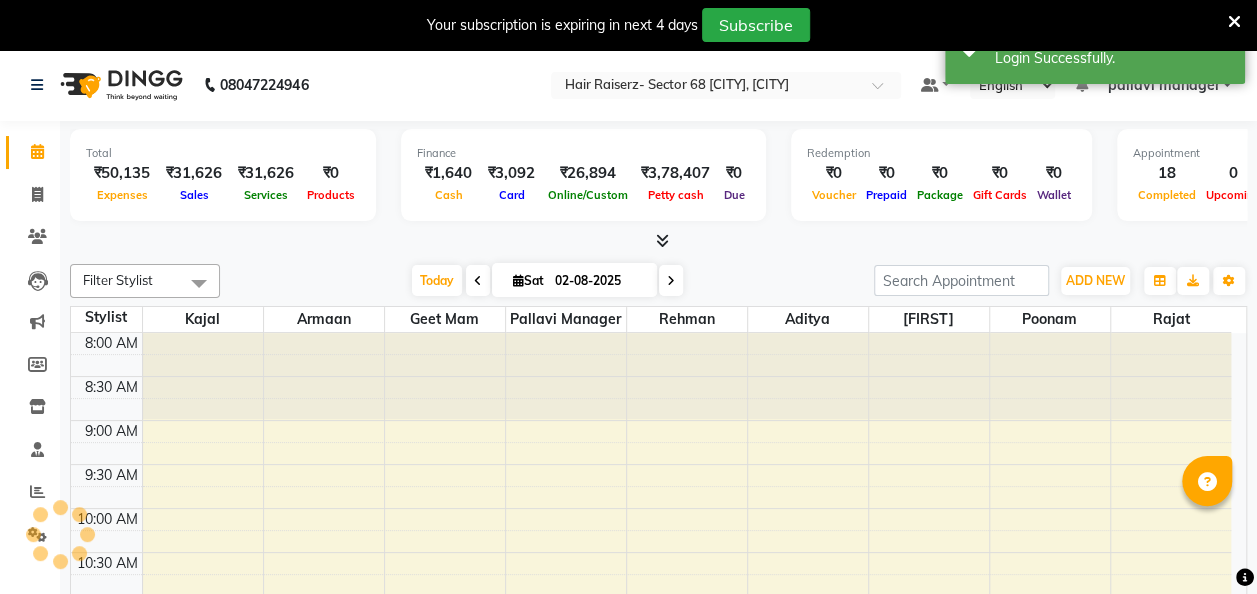 scroll, scrollTop: 0, scrollLeft: 0, axis: both 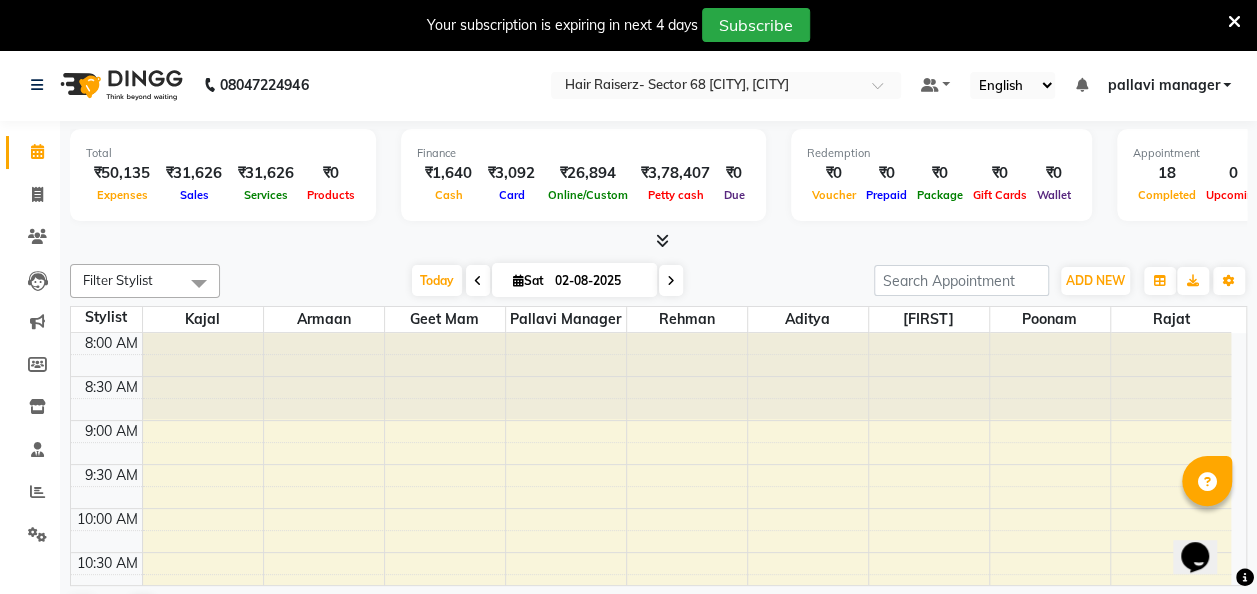 click on "Stylist" at bounding box center (106, 317) 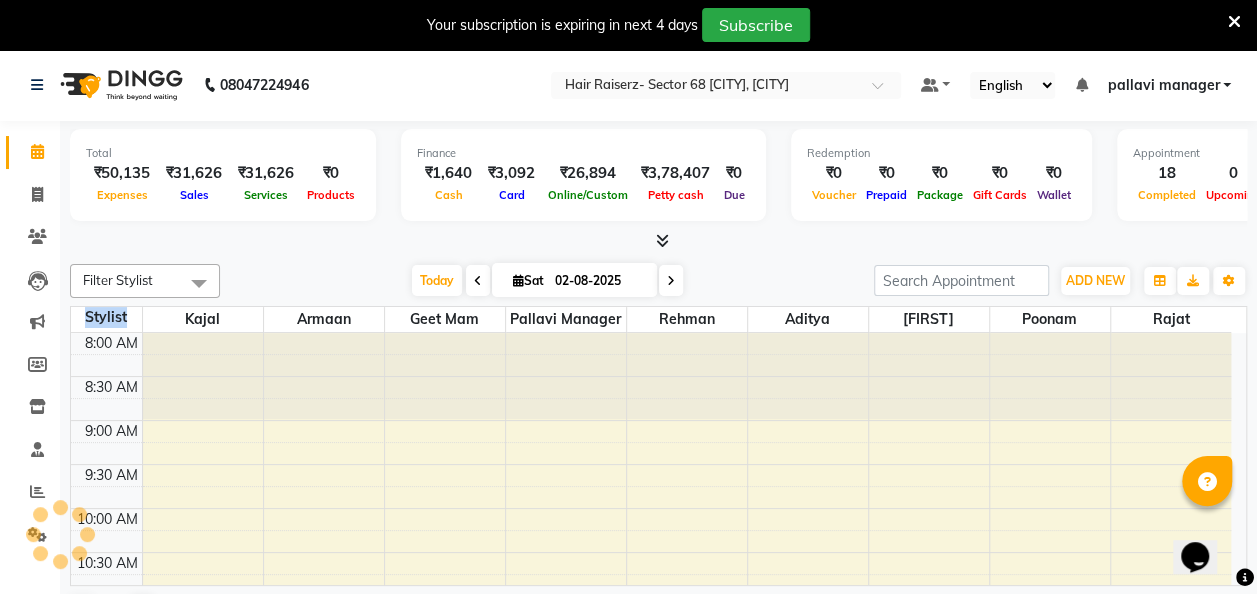 click on "Stylist" at bounding box center [106, 317] 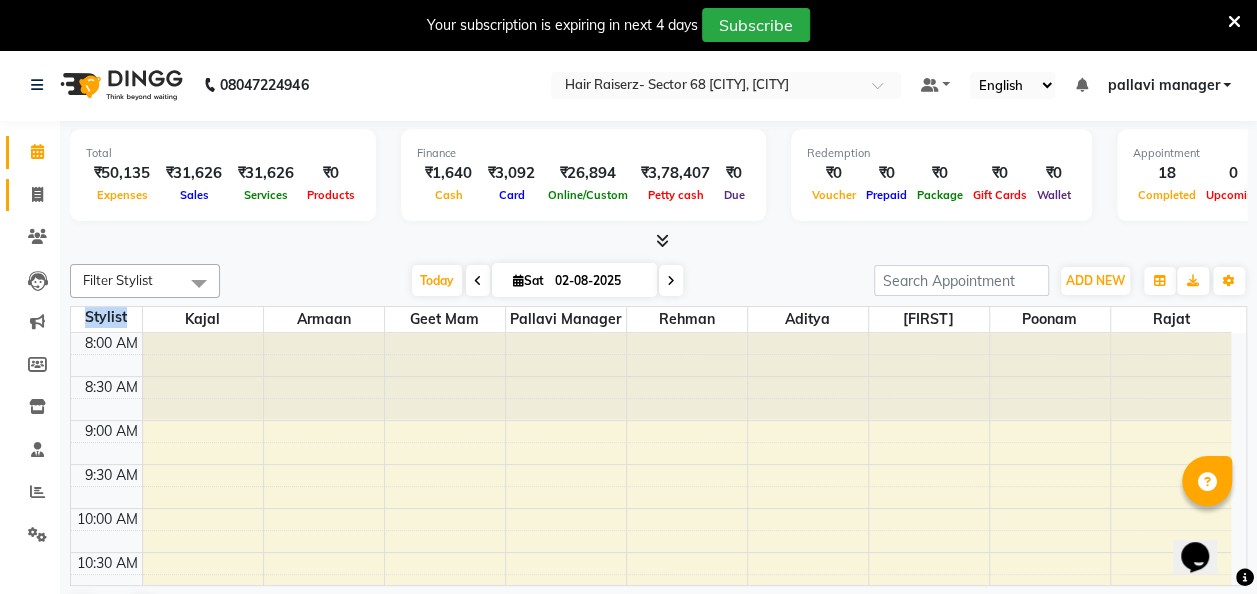 click on "Invoice" 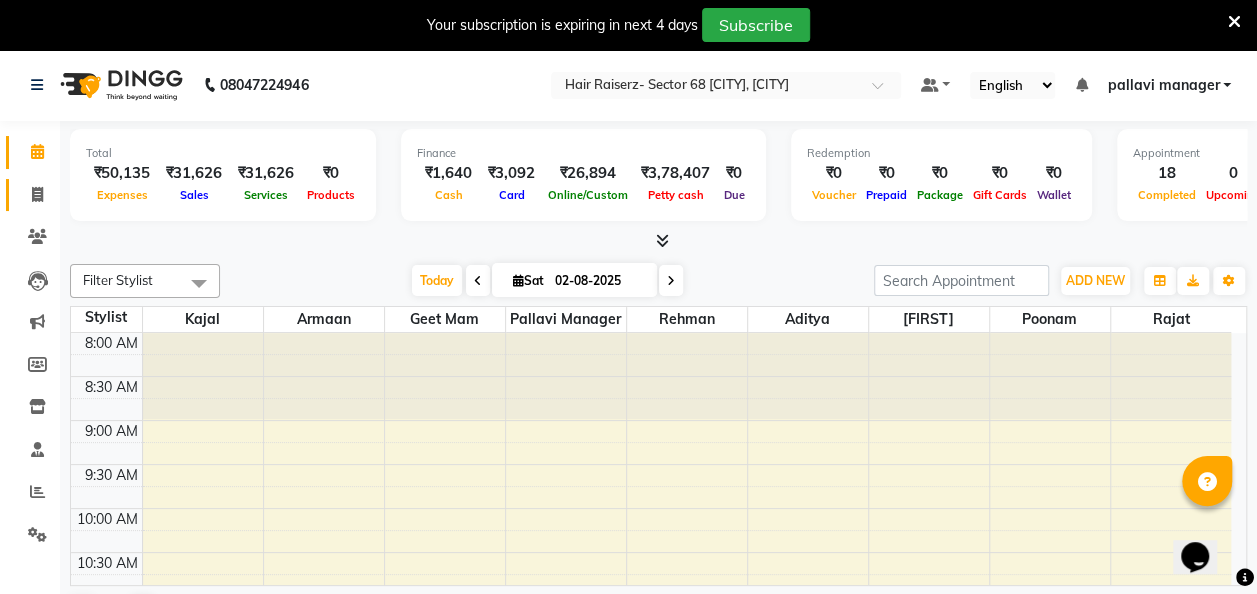 select on "service" 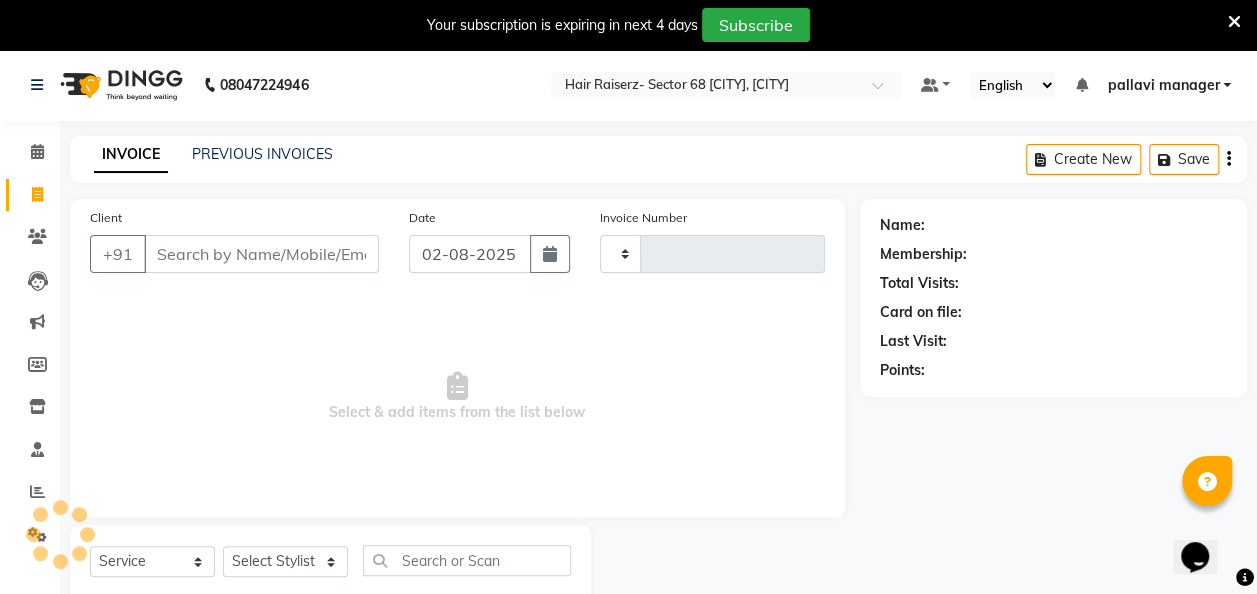 type on "1745" 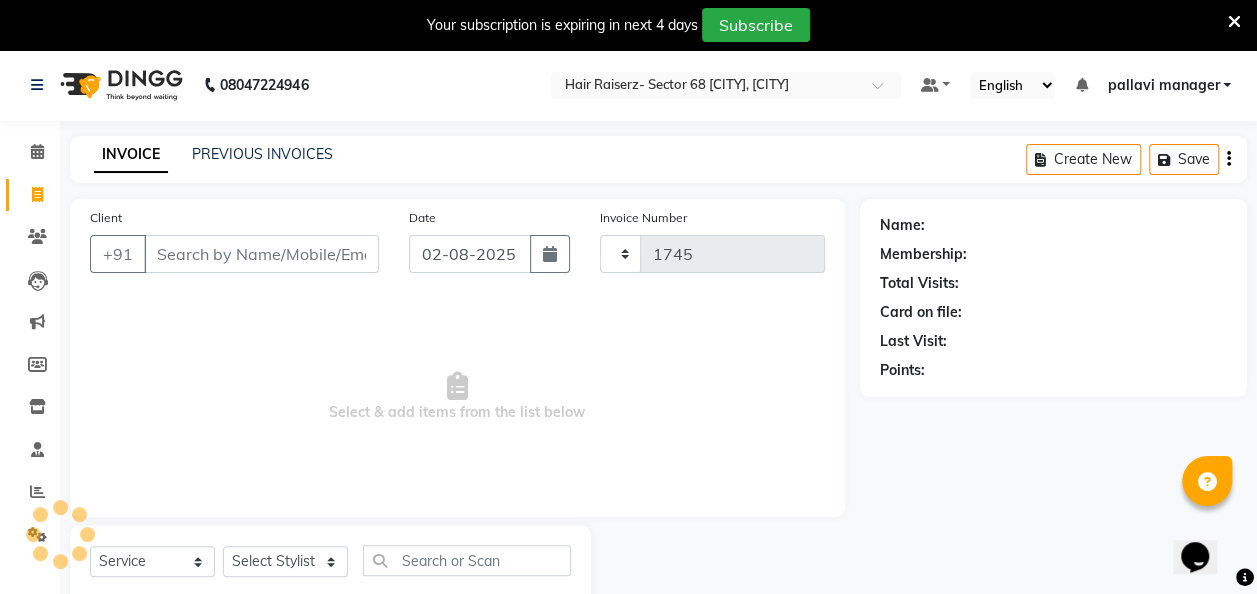 click on "Client" at bounding box center [261, 254] 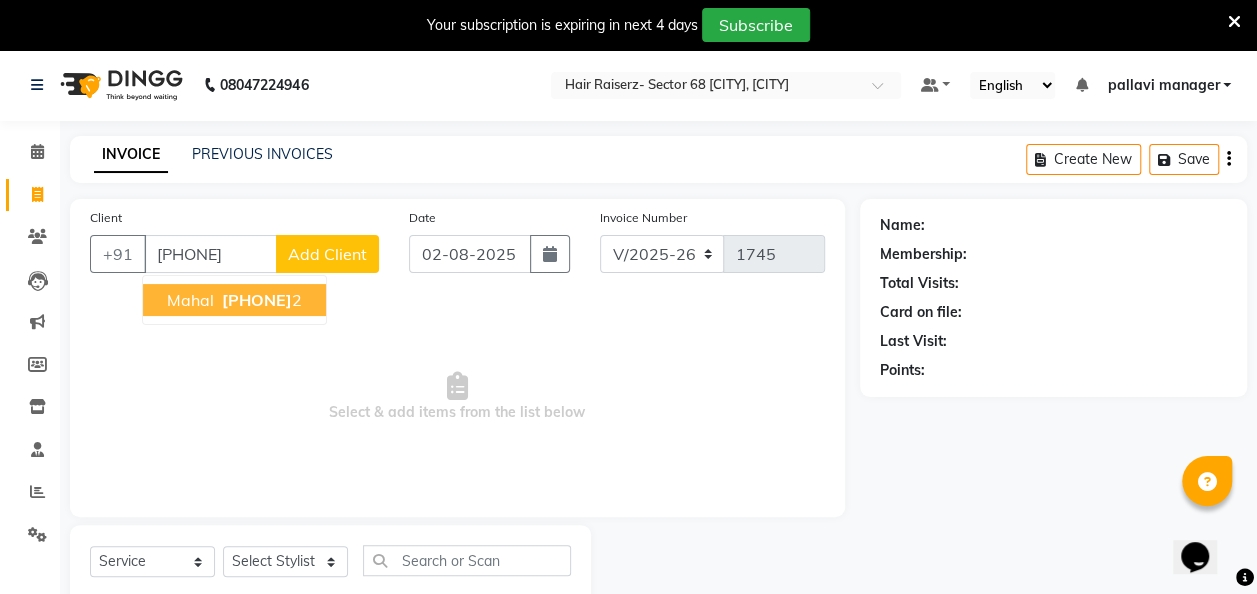 click on "mahal   951794990 2" at bounding box center (234, 300) 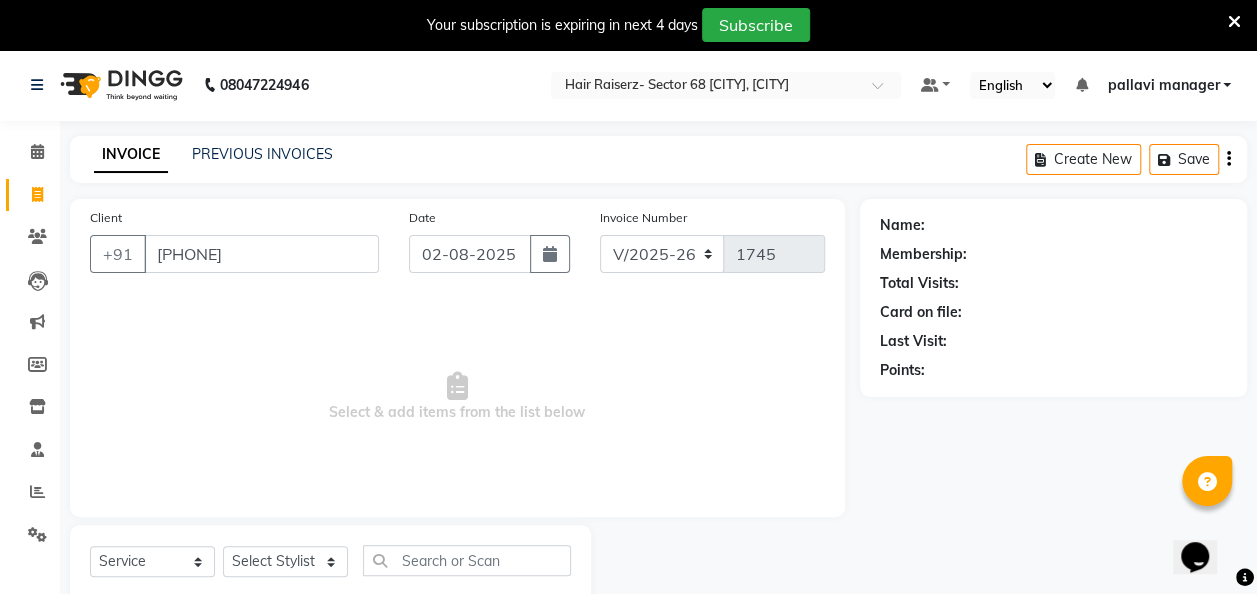 type on "9517949902" 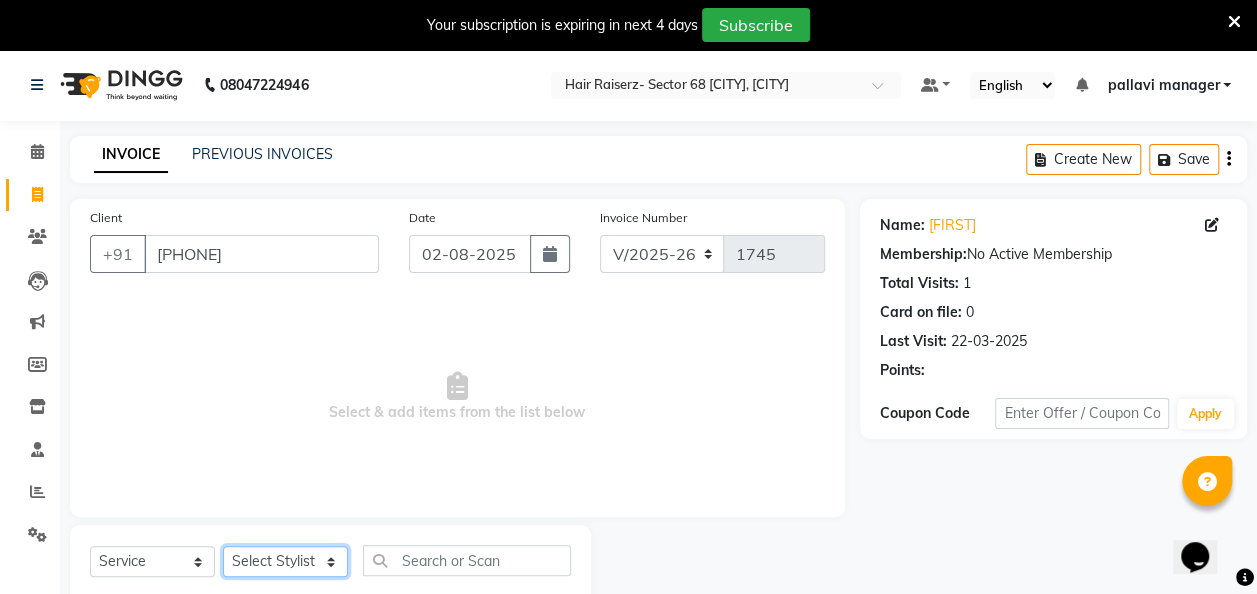 click on "Select Stylist aditya amita Armaan Geet mam  kajal pallavi manager poonam rajat rehman sajid shiv" 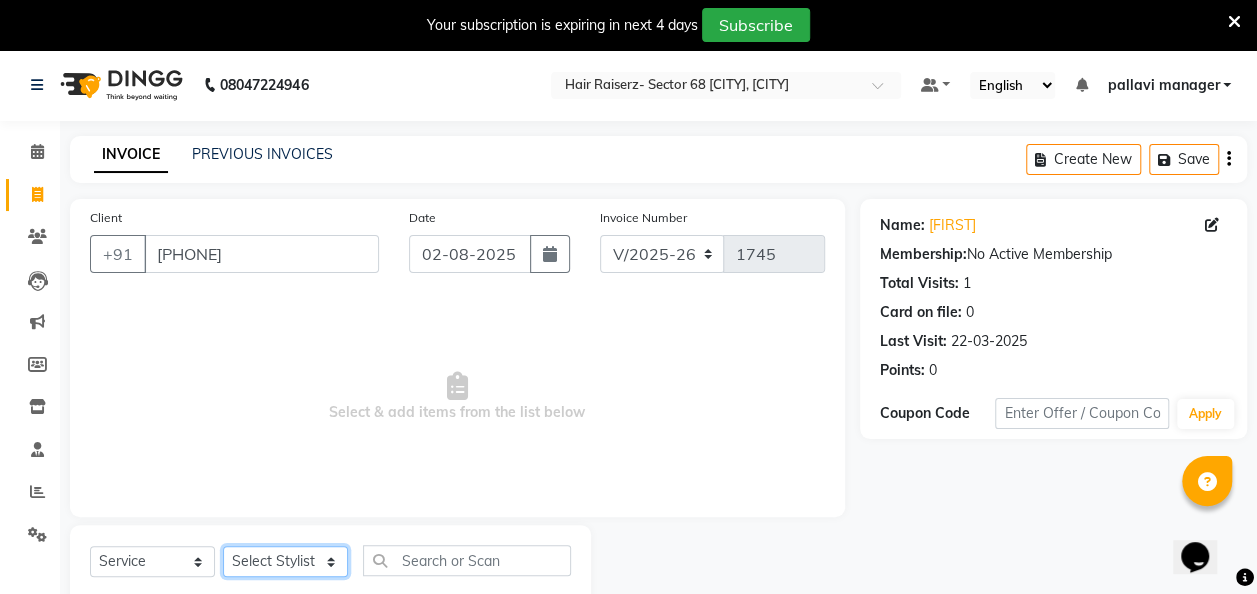 select on "52447" 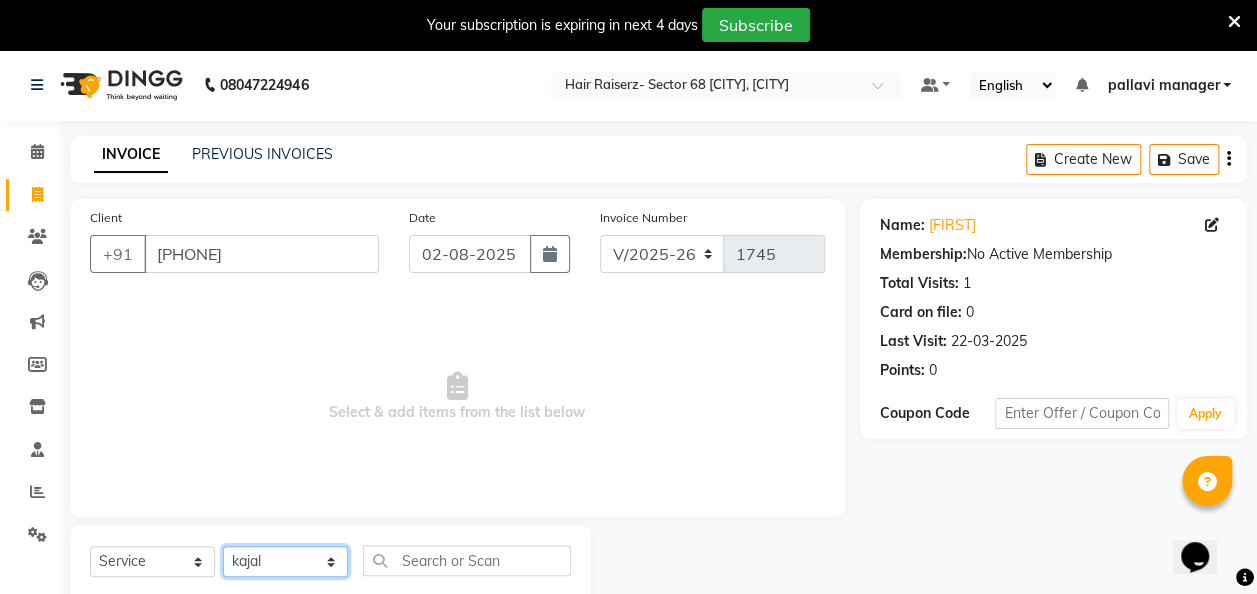 click on "Select Stylist aditya amita Armaan Geet mam  kajal pallavi manager poonam rajat rehman sajid shiv" 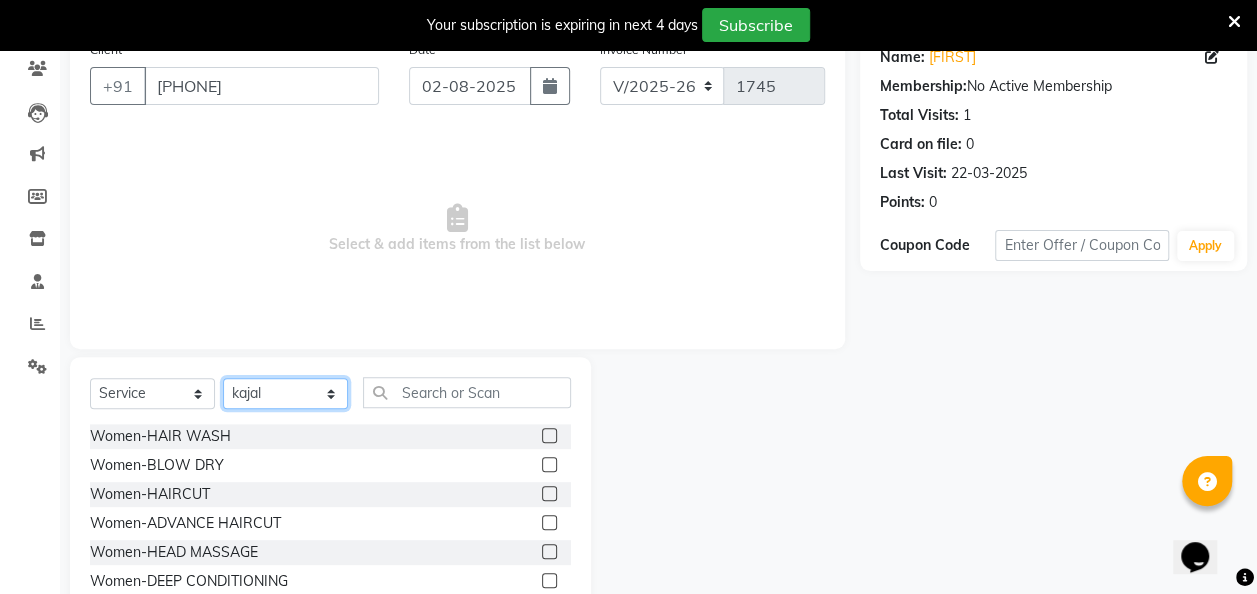 scroll, scrollTop: 172, scrollLeft: 0, axis: vertical 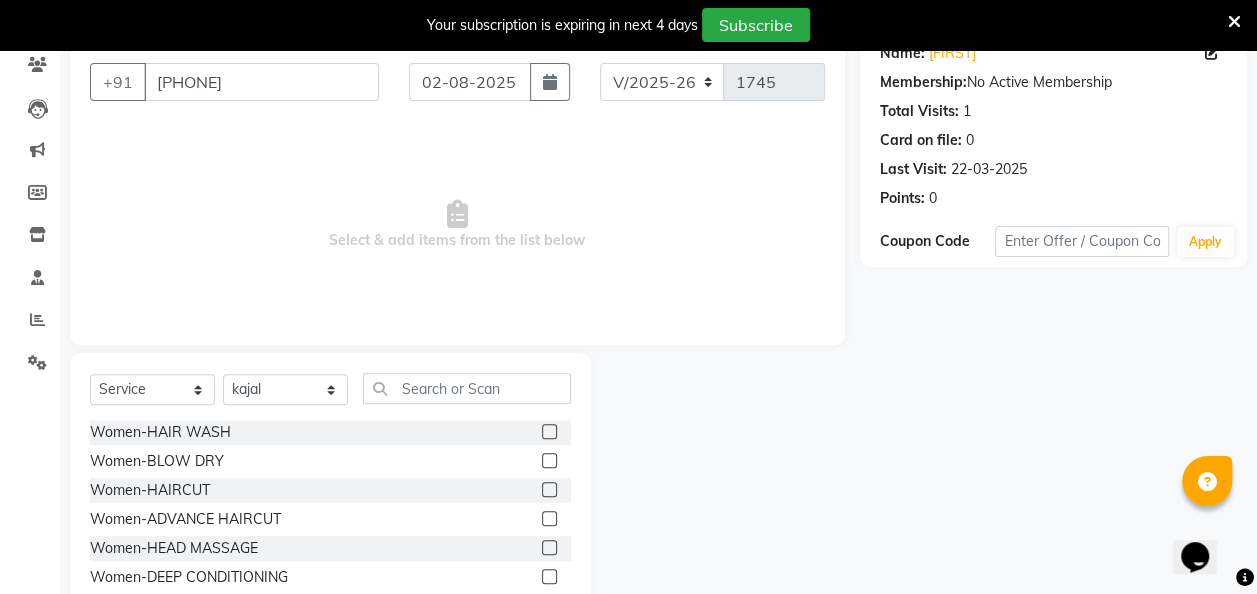 click 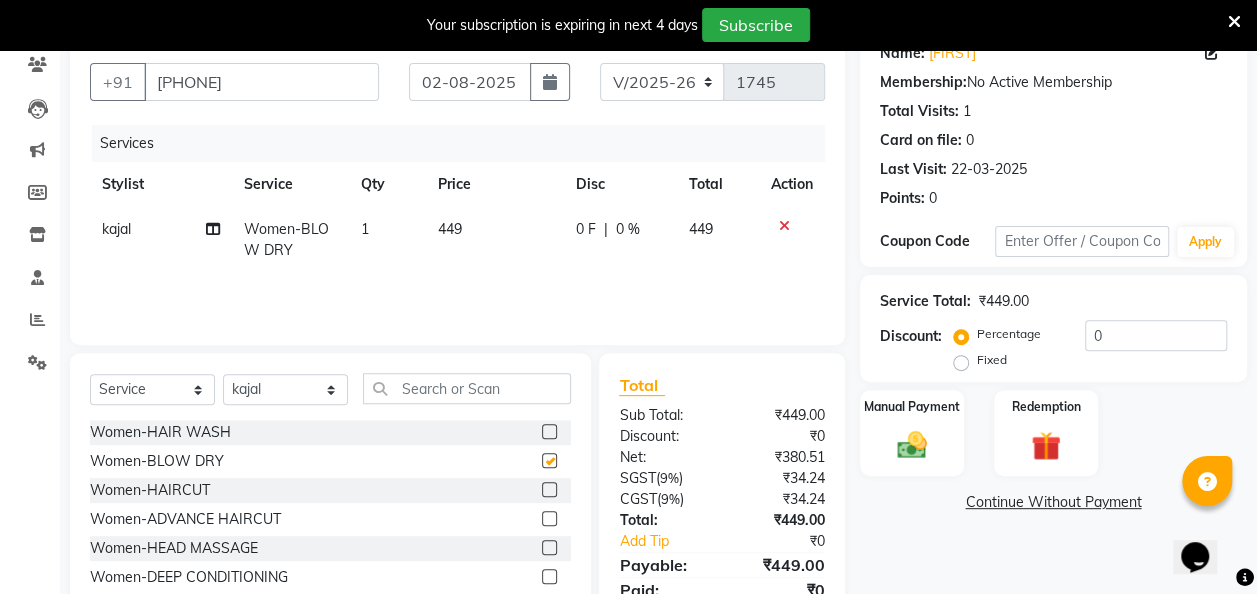 checkbox on "false" 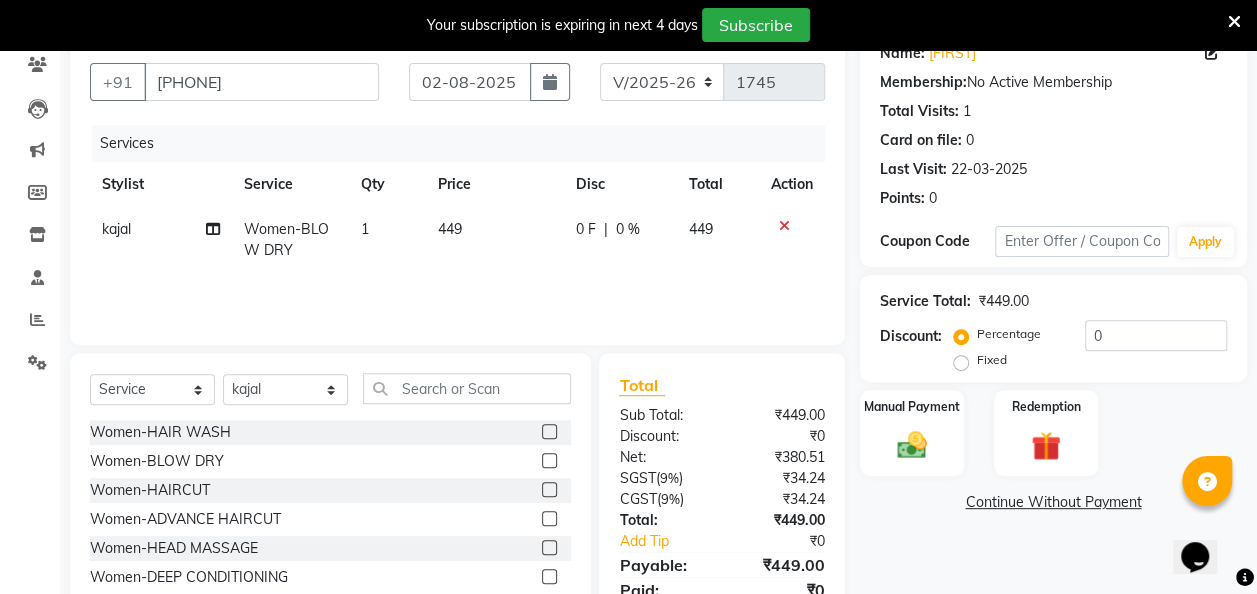 click on "449" 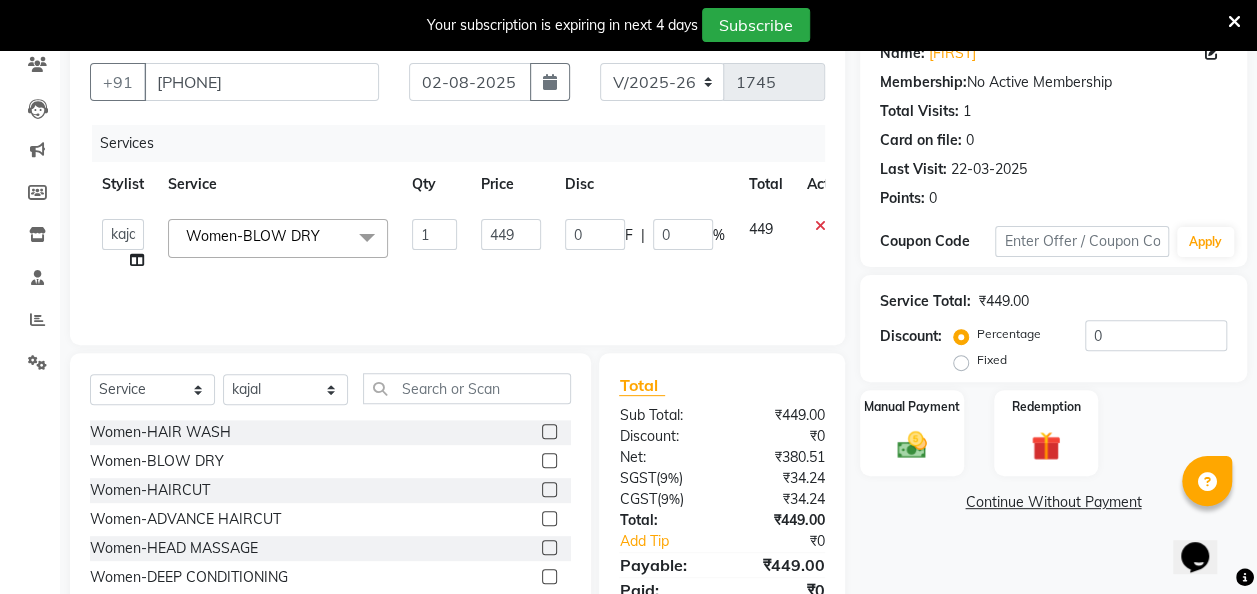 click on "449" 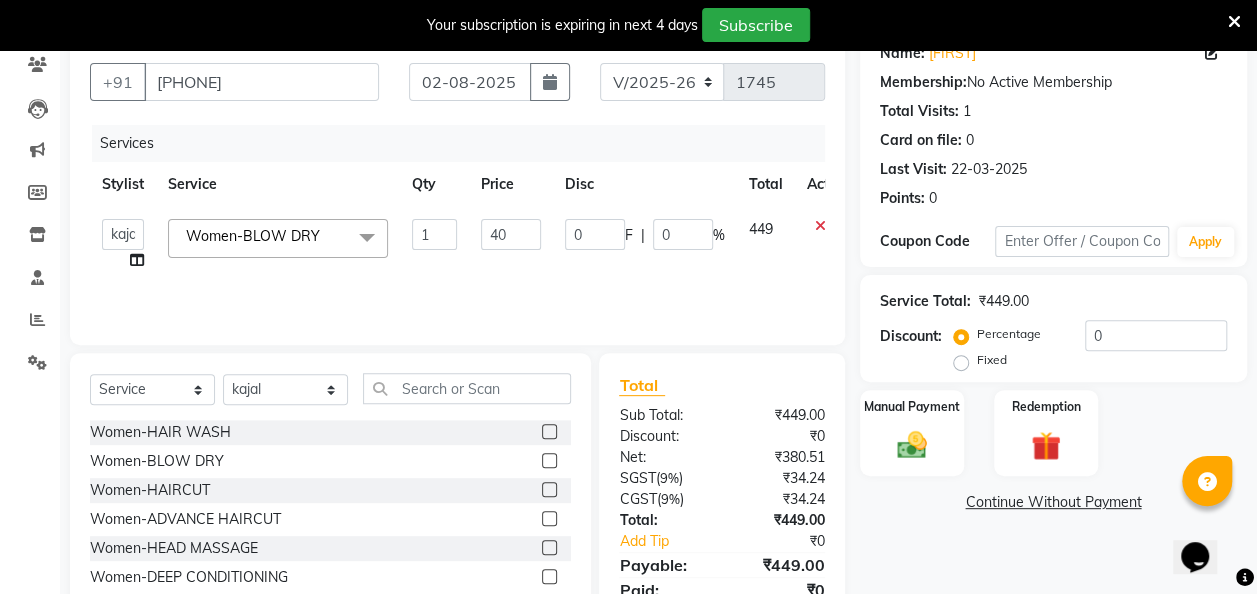 type on "400" 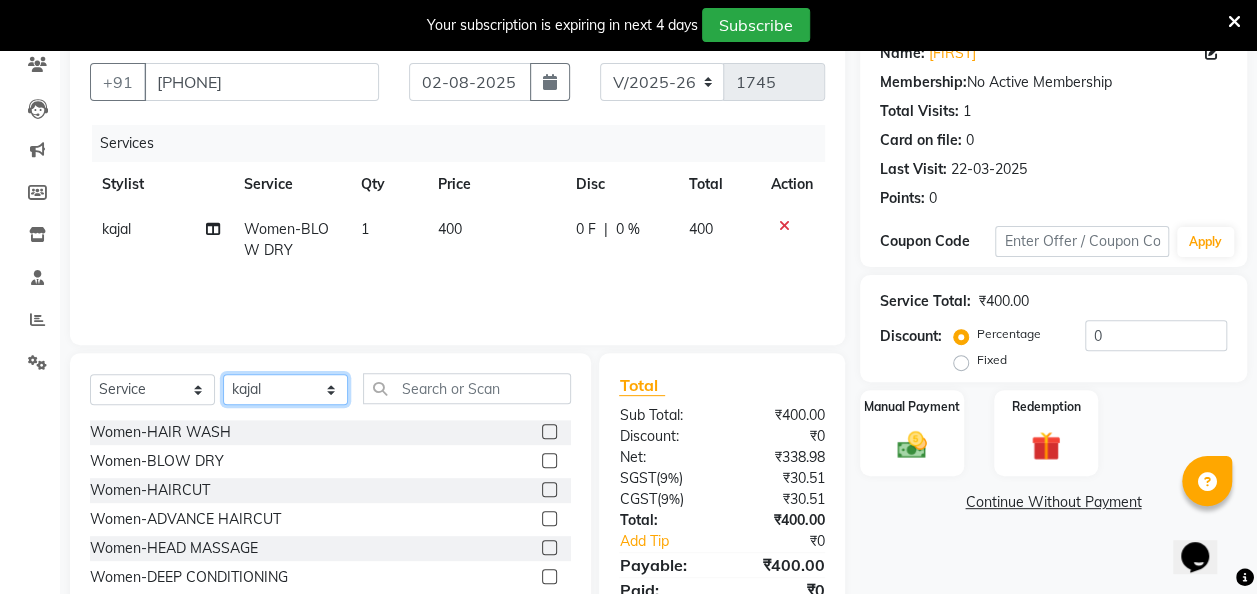 click on "Select Stylist aditya amita Armaan Geet mam  kajal pallavi manager poonam rajat rehman sajid shiv" 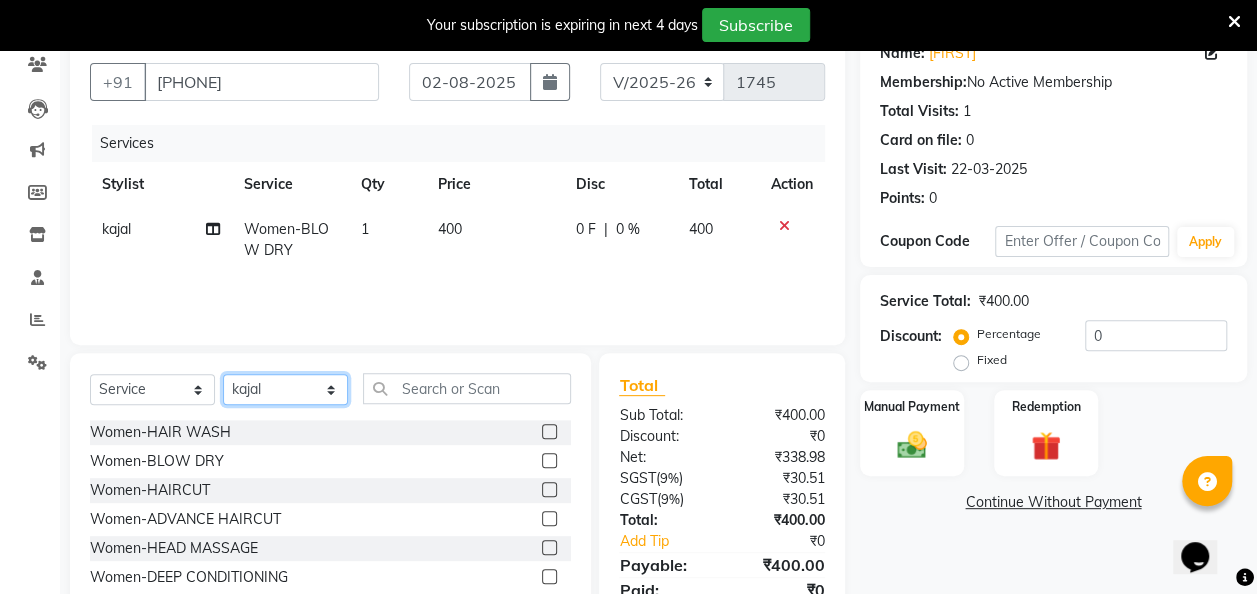 select on "72184" 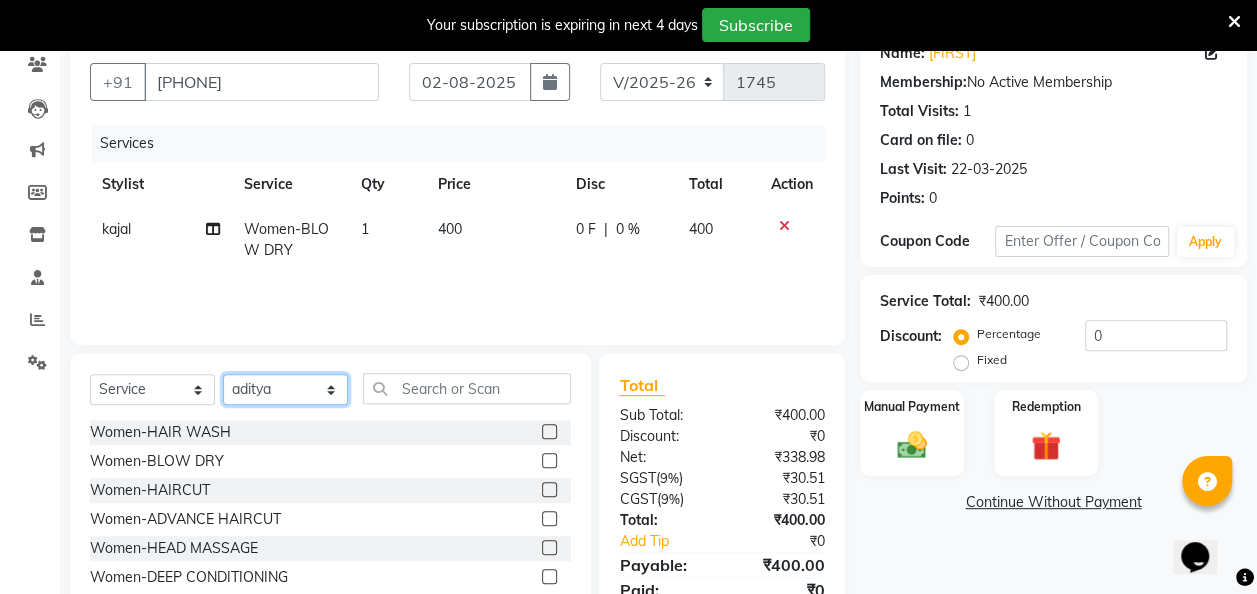 click on "Select Stylist aditya amita Armaan Geet mam  kajal pallavi manager poonam rajat rehman sajid shiv" 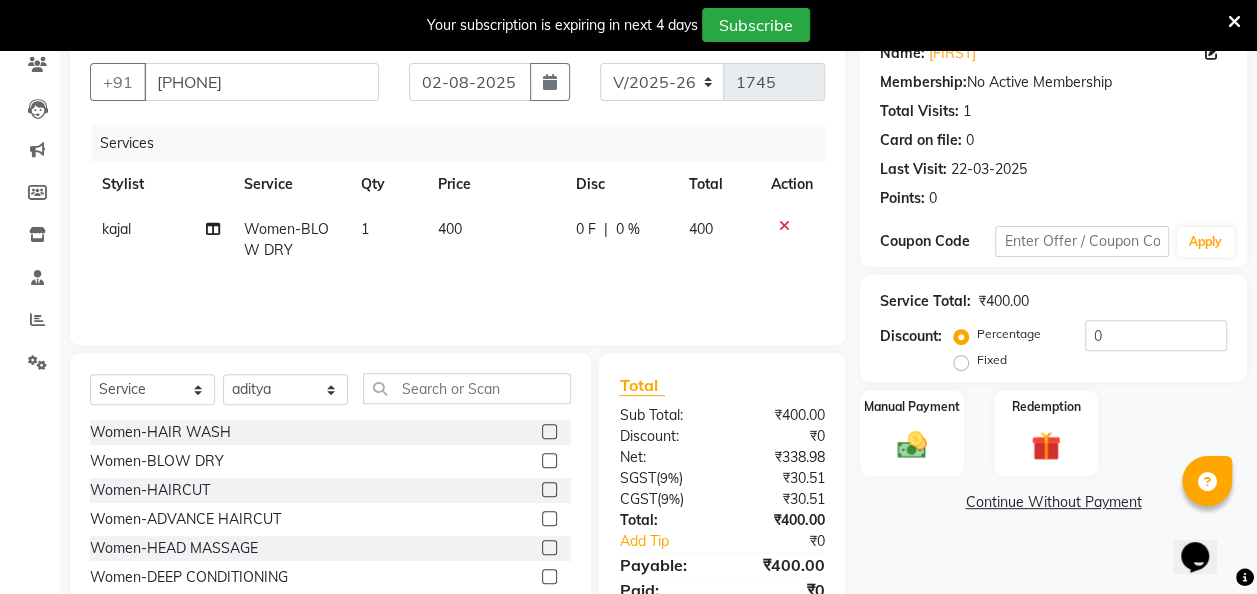 click 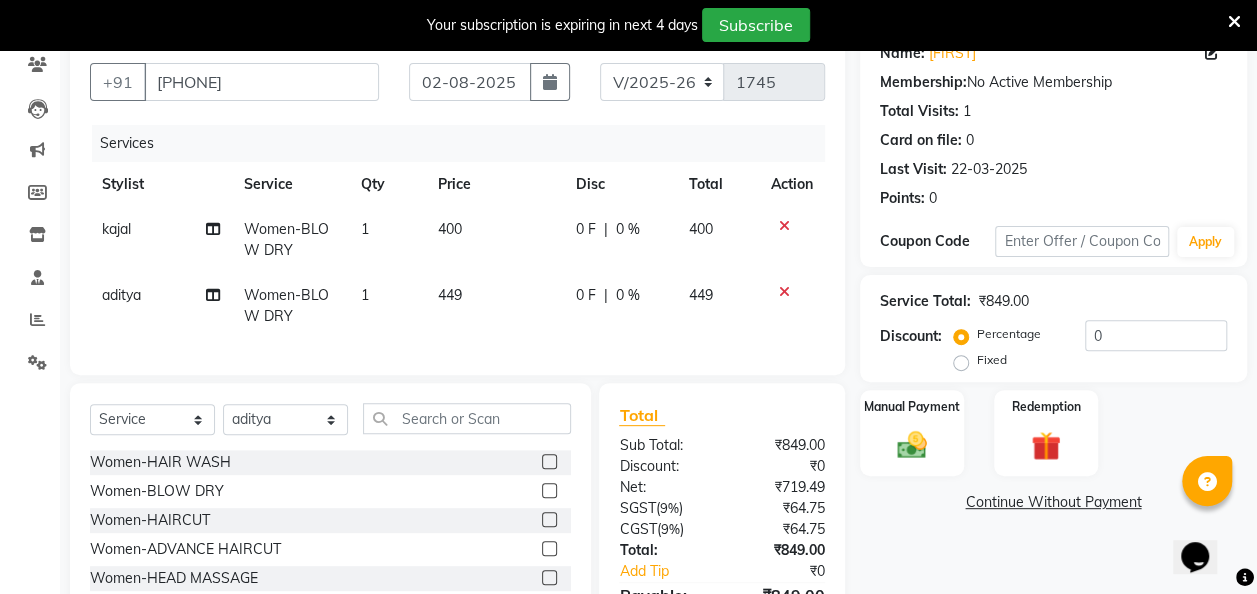 checkbox on "false" 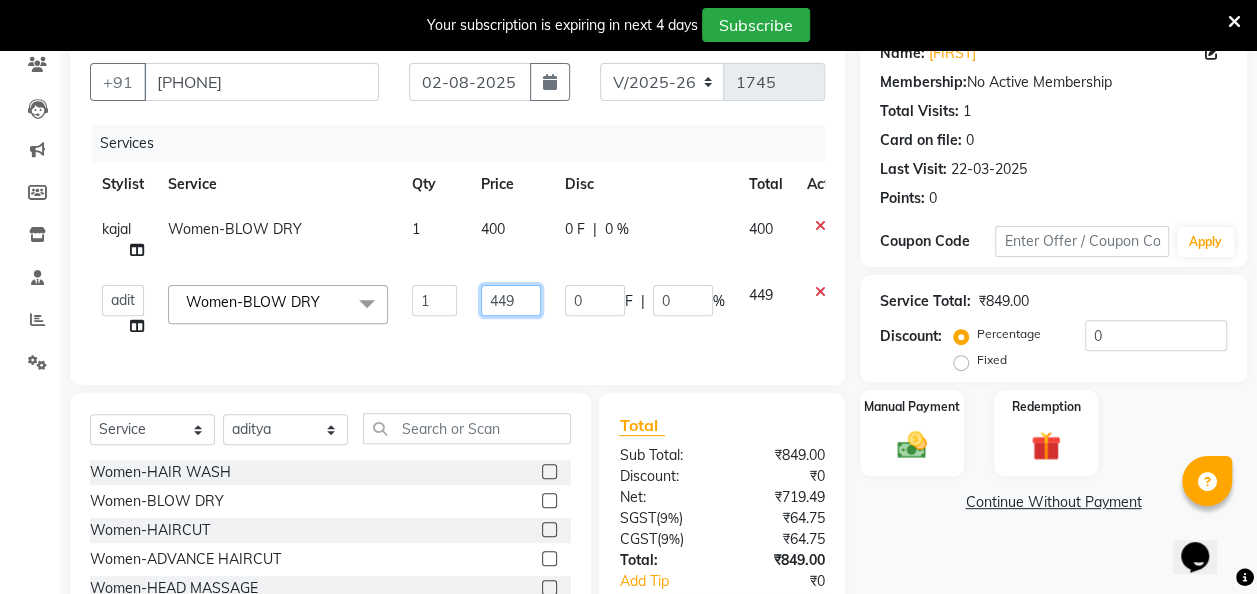 click on "449" 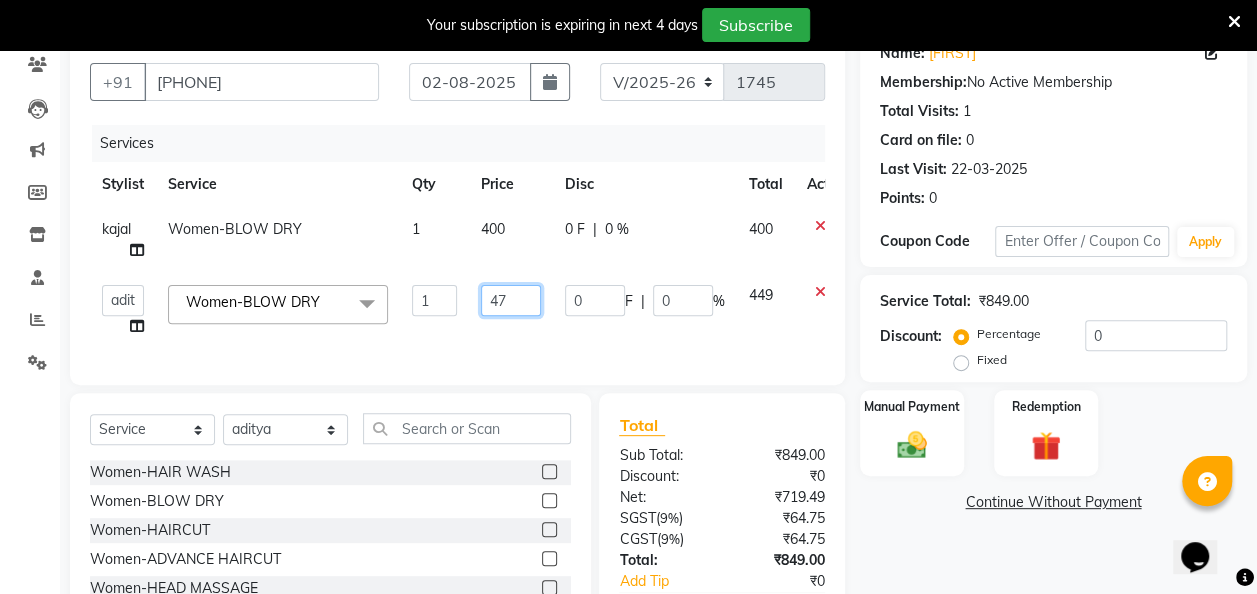 type on "4" 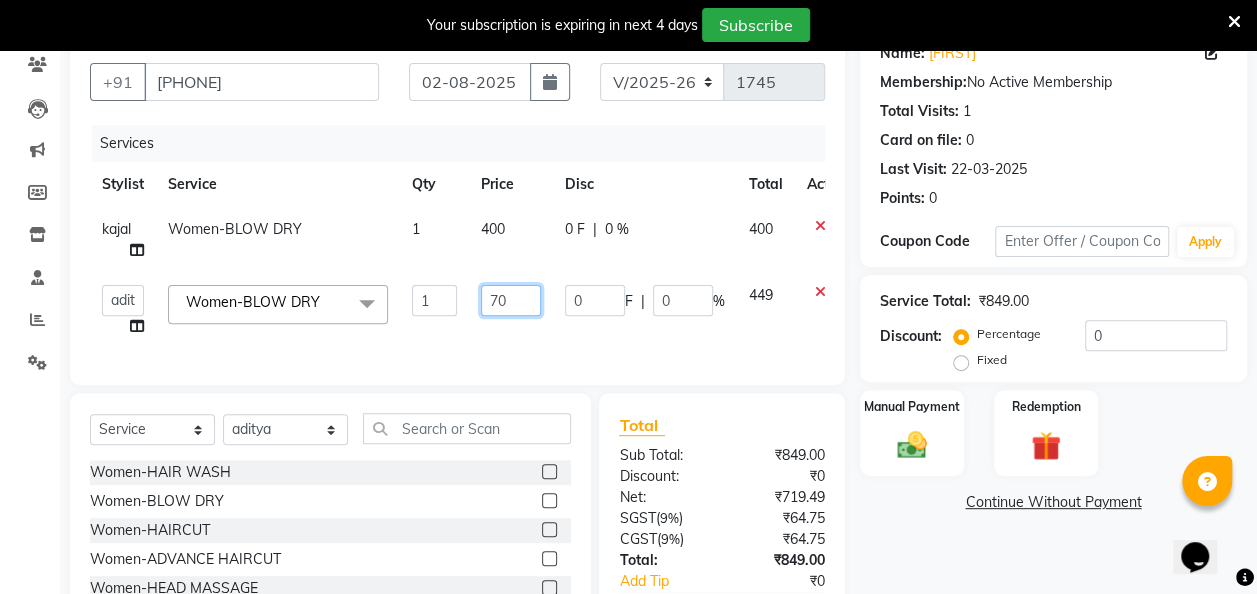 type on "700" 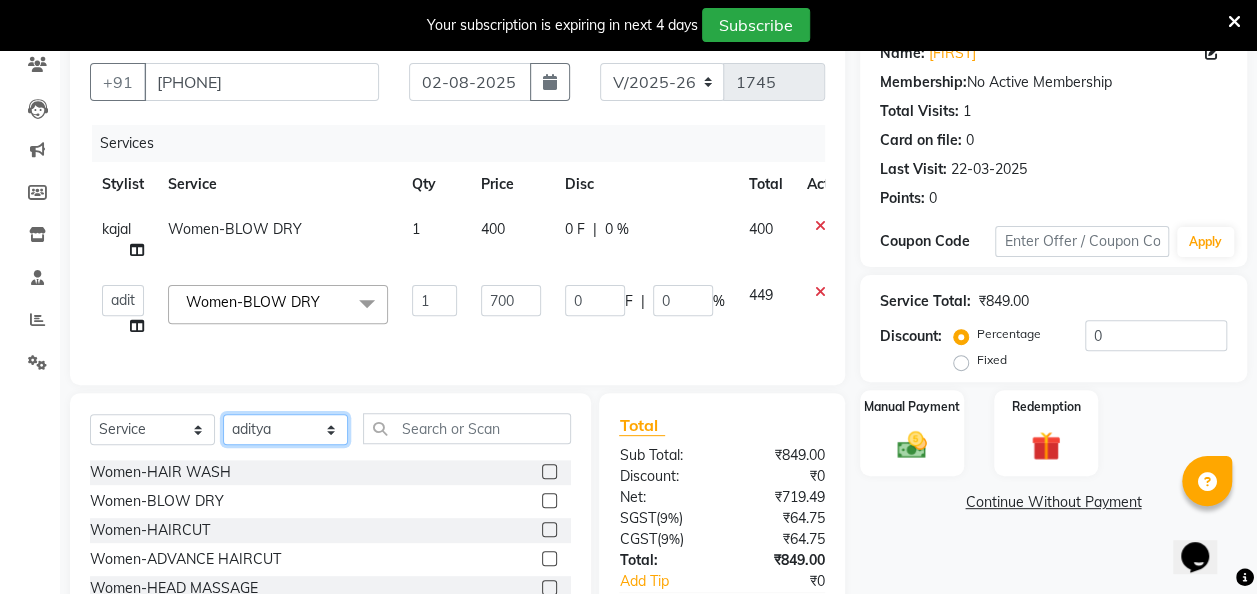 click on "Select Stylist aditya amita Armaan Geet mam  kajal pallavi manager poonam rajat rehman sajid shiv" 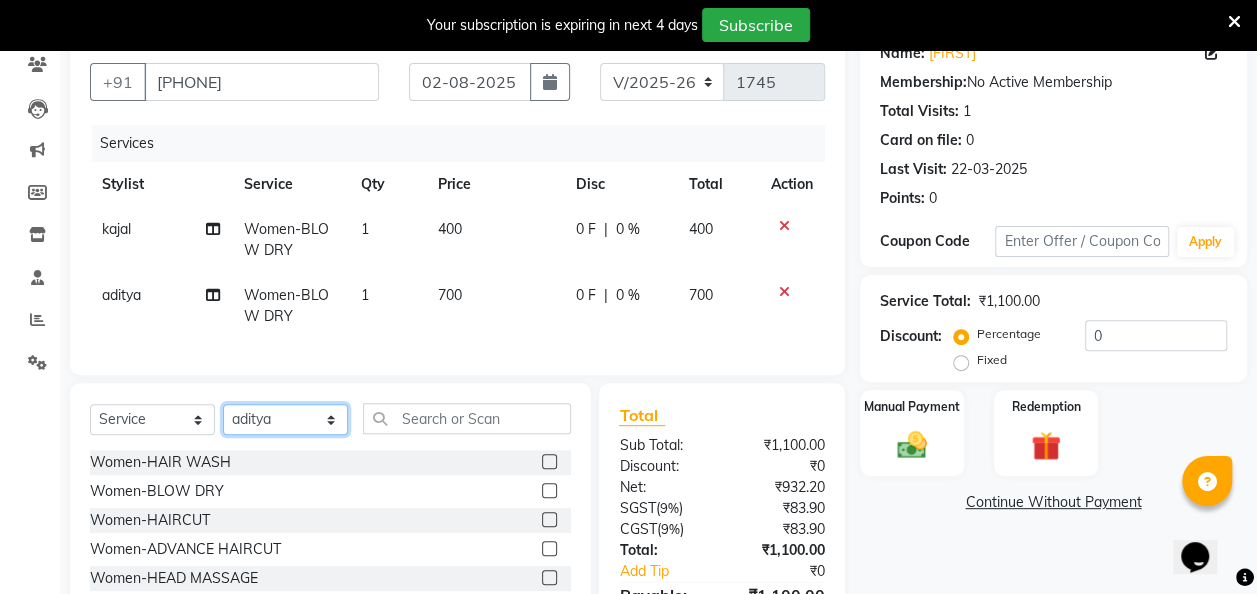 select on "85362" 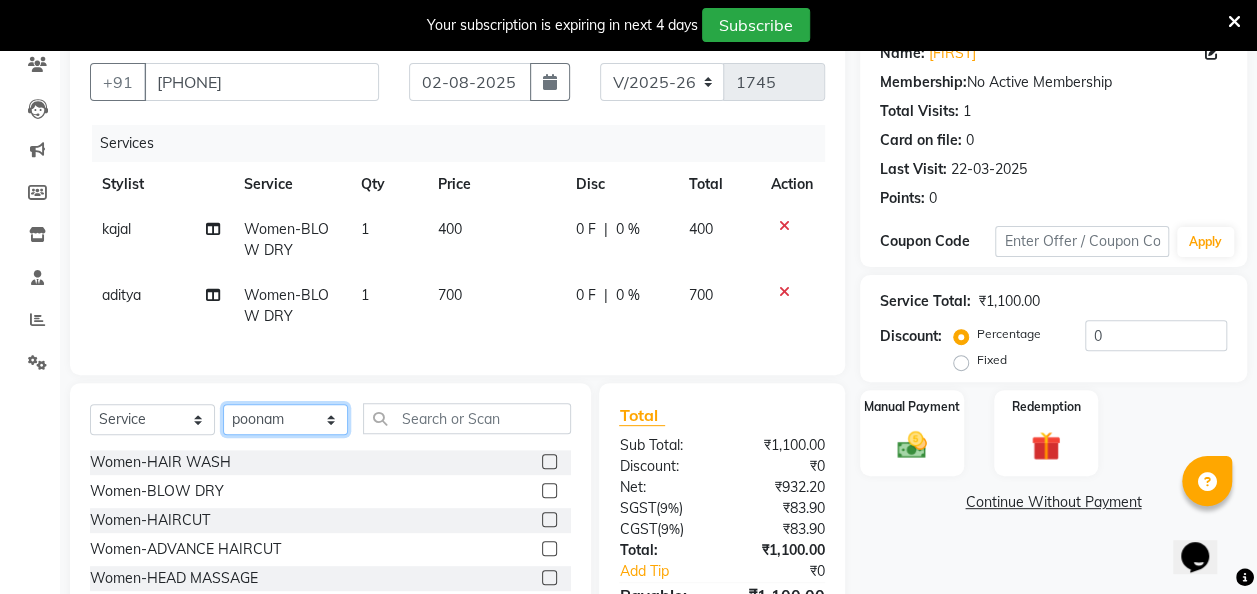 click on "Select Stylist aditya amita Armaan Geet mam  kajal pallavi manager poonam rajat rehman sajid shiv" 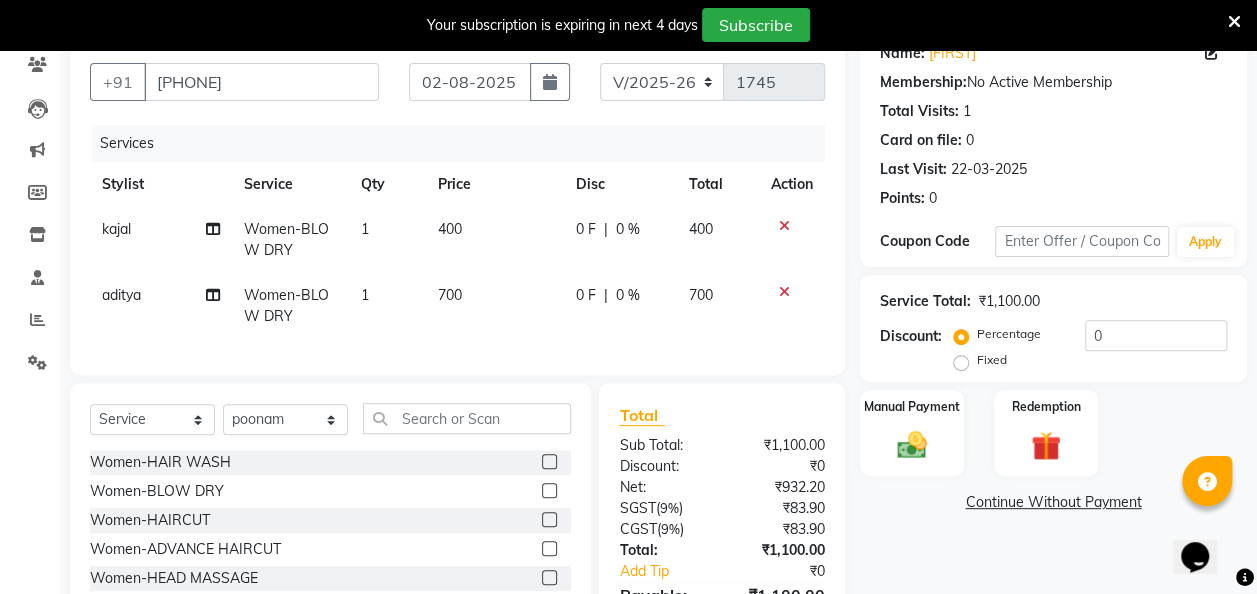 click 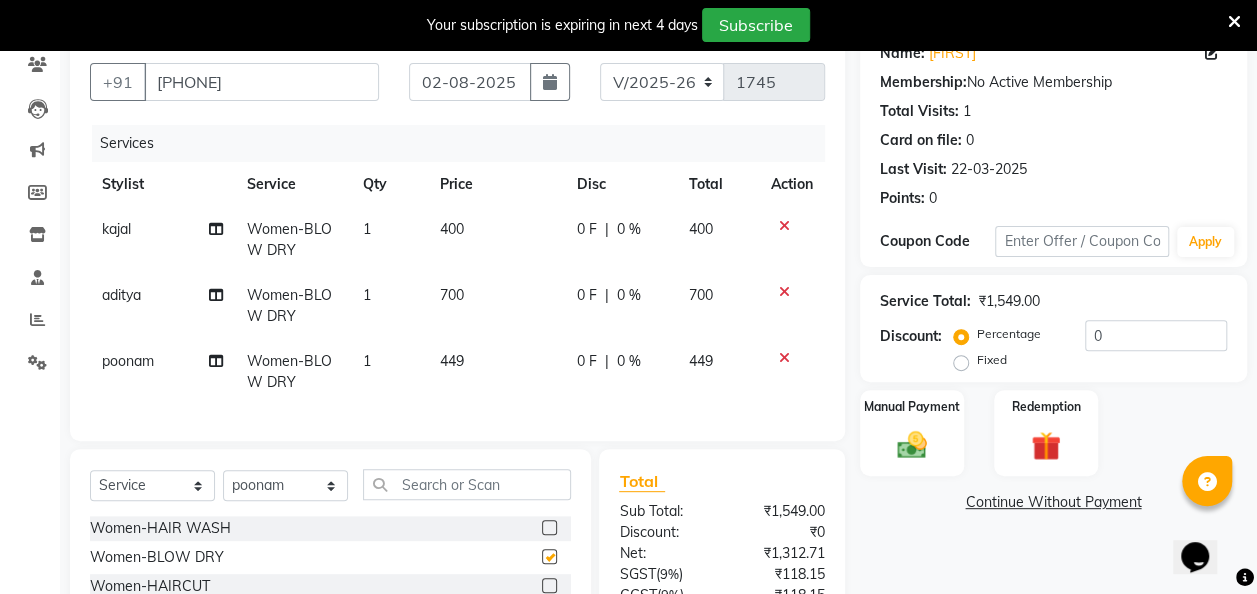 checkbox on "false" 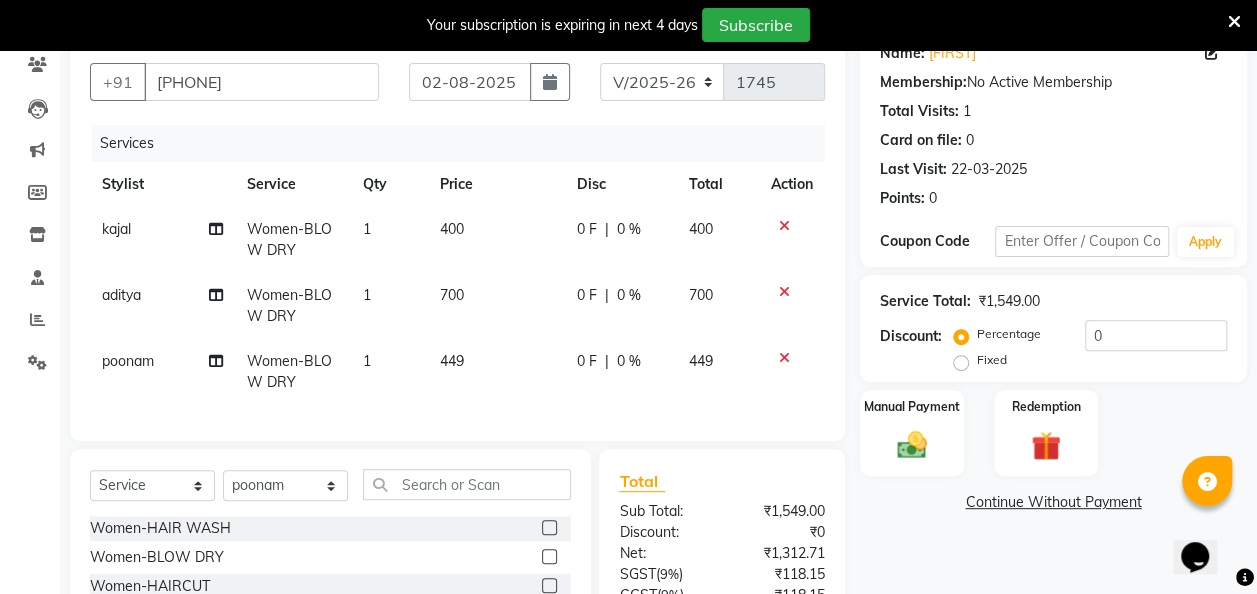 click on "449" 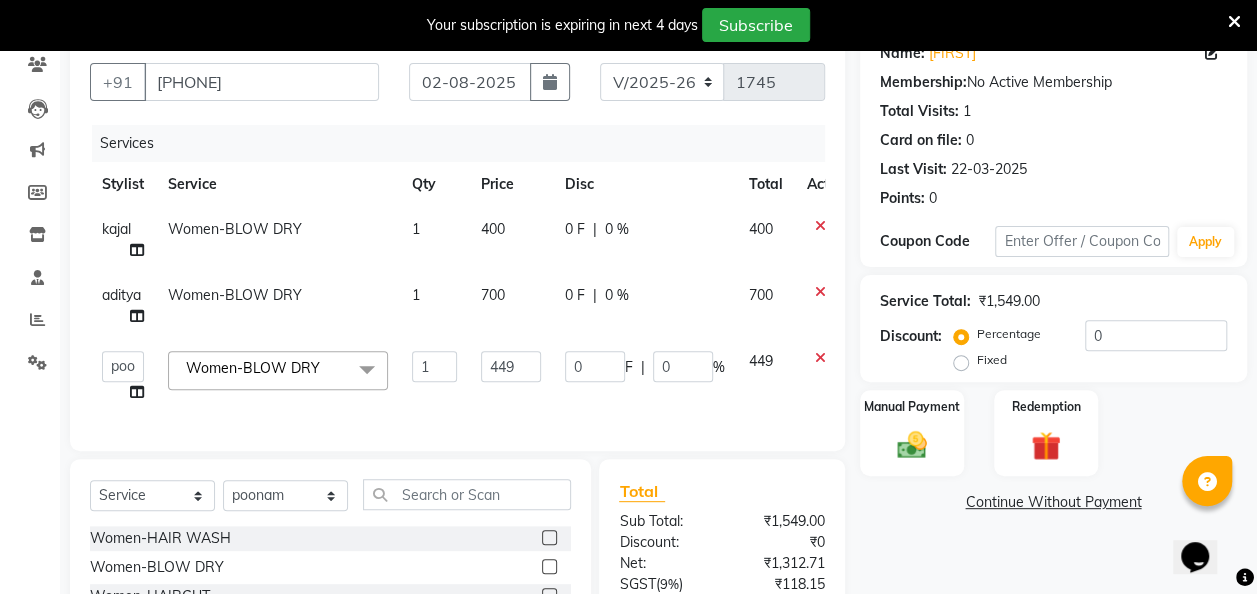 click on "449" 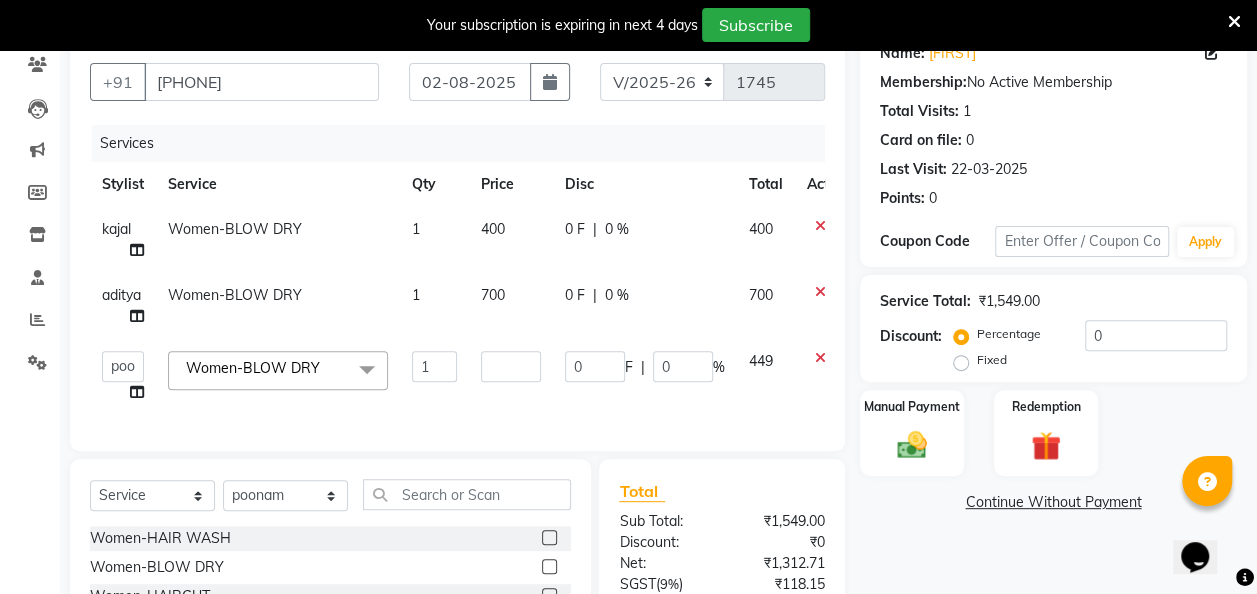 type on "6" 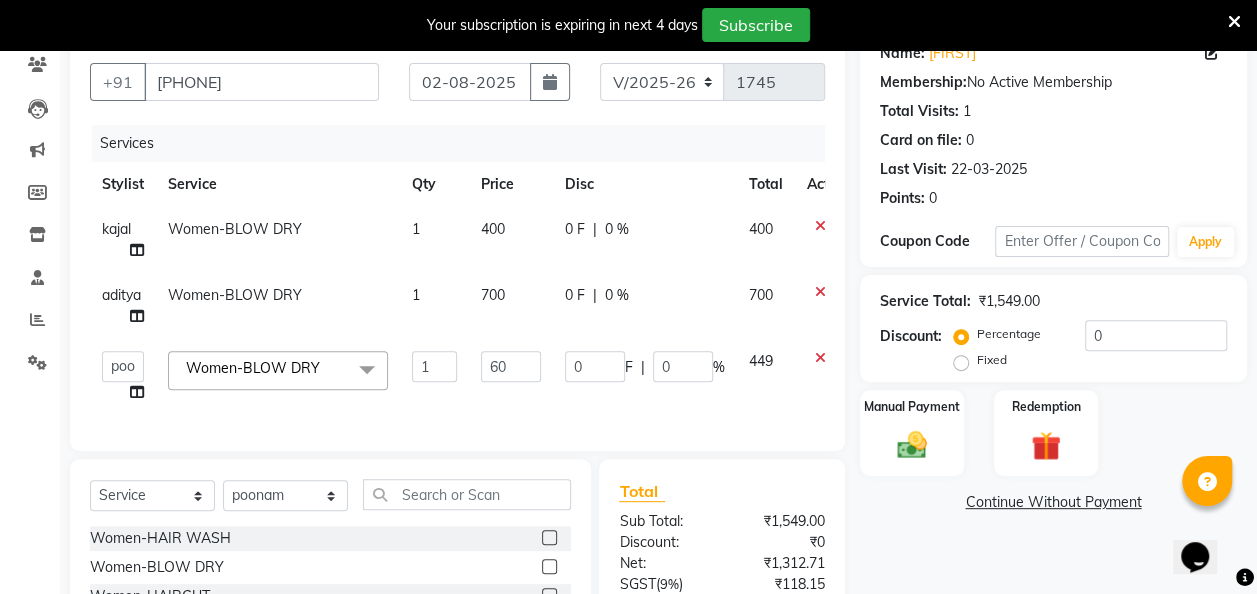 type on "600" 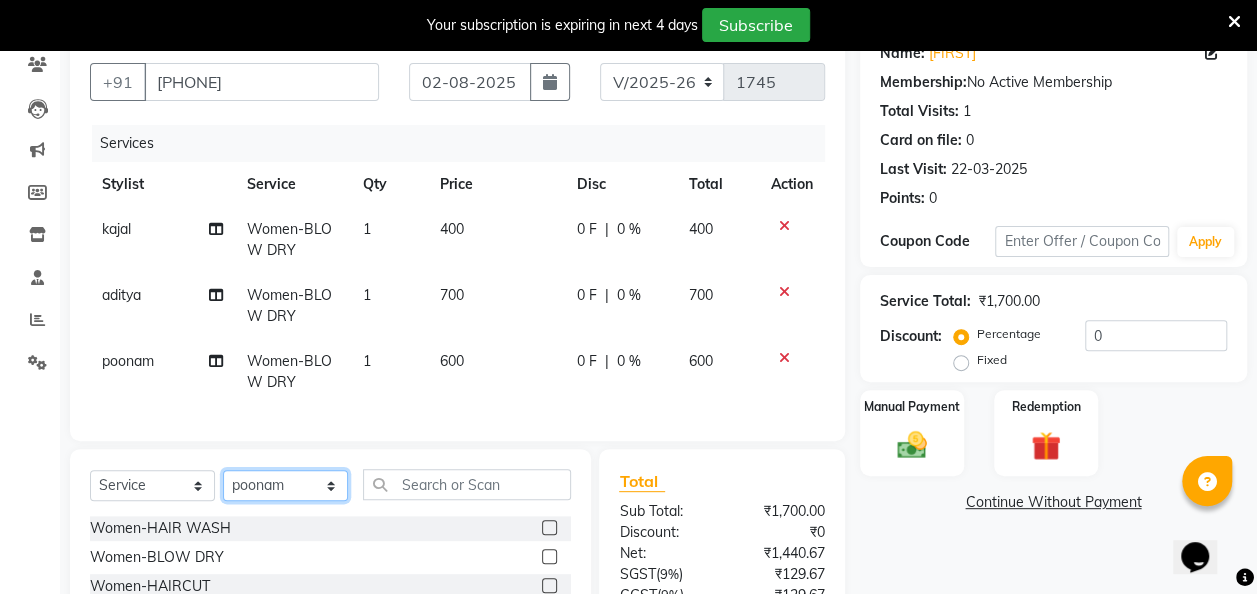 click on "Select  Service  Product  Membership  Package Voucher Prepaid Gift Card  Select Stylist aditya amita Armaan Geet mam  kajal pallavi manager poonam rajat rehman sajid shiv" 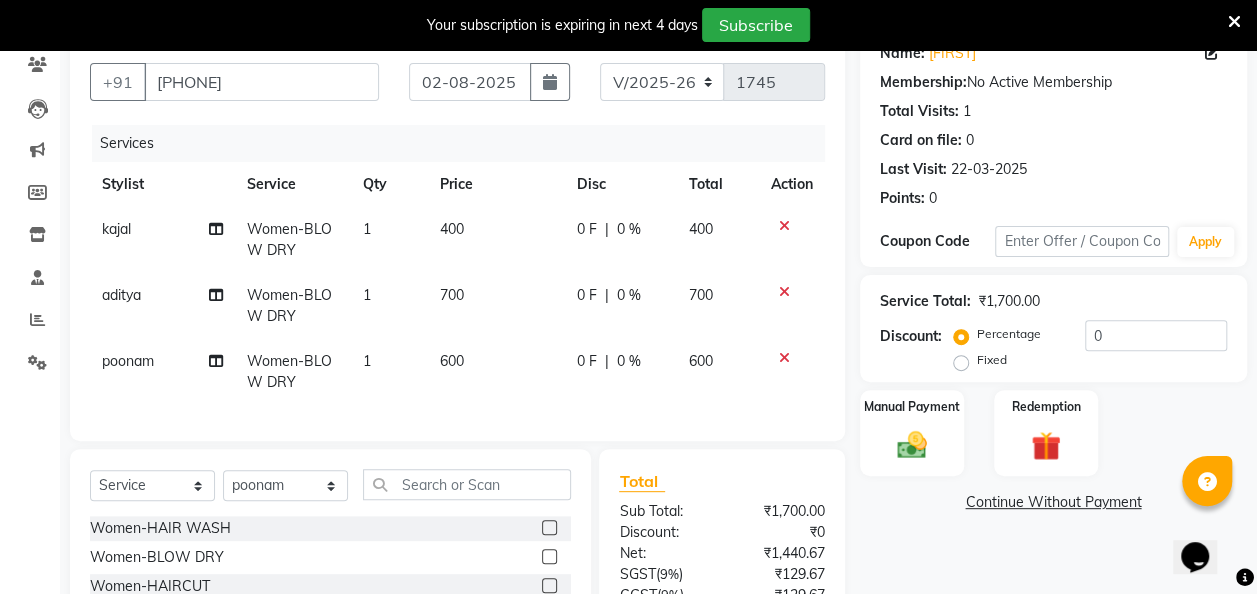 click on "600" 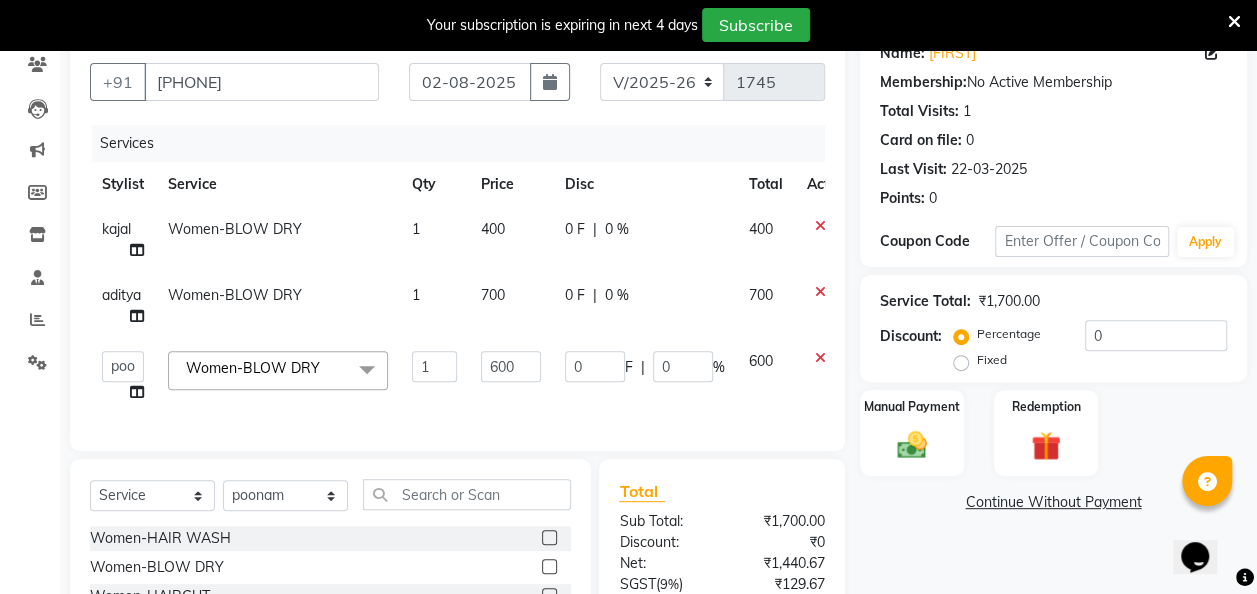 click on "700" 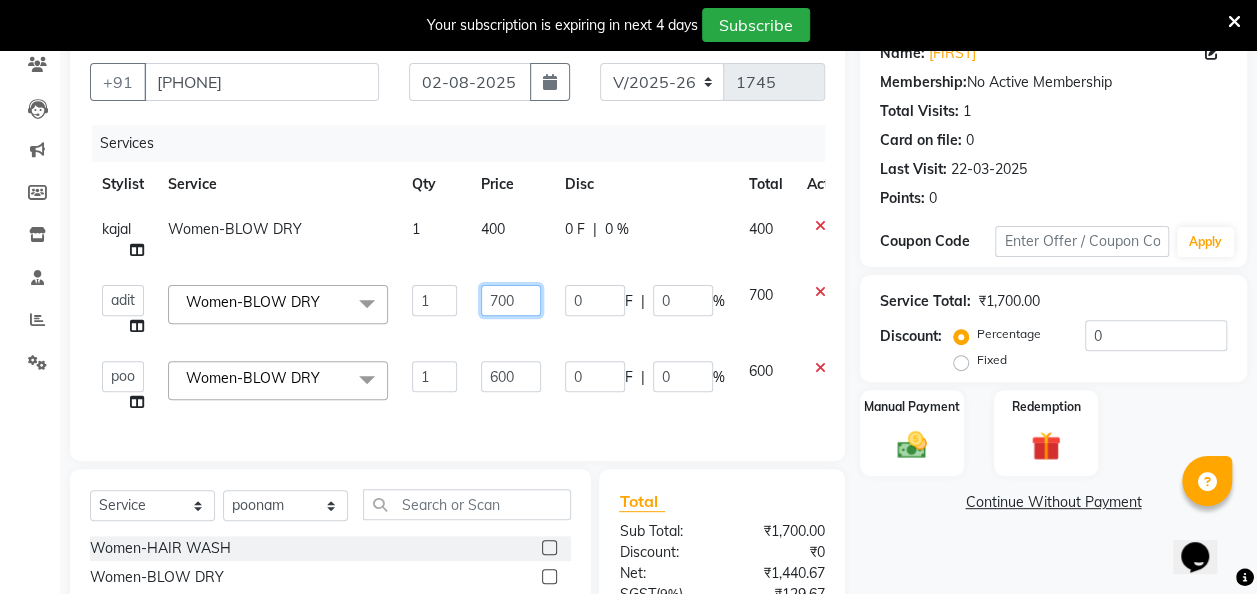 click on "700" 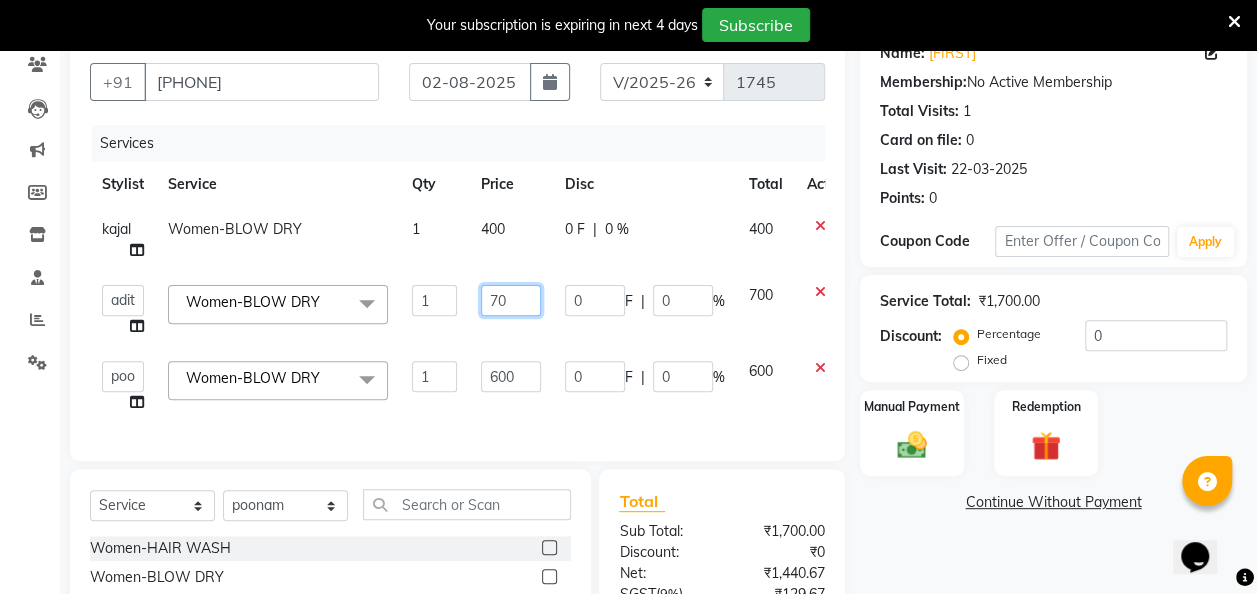 type on "7" 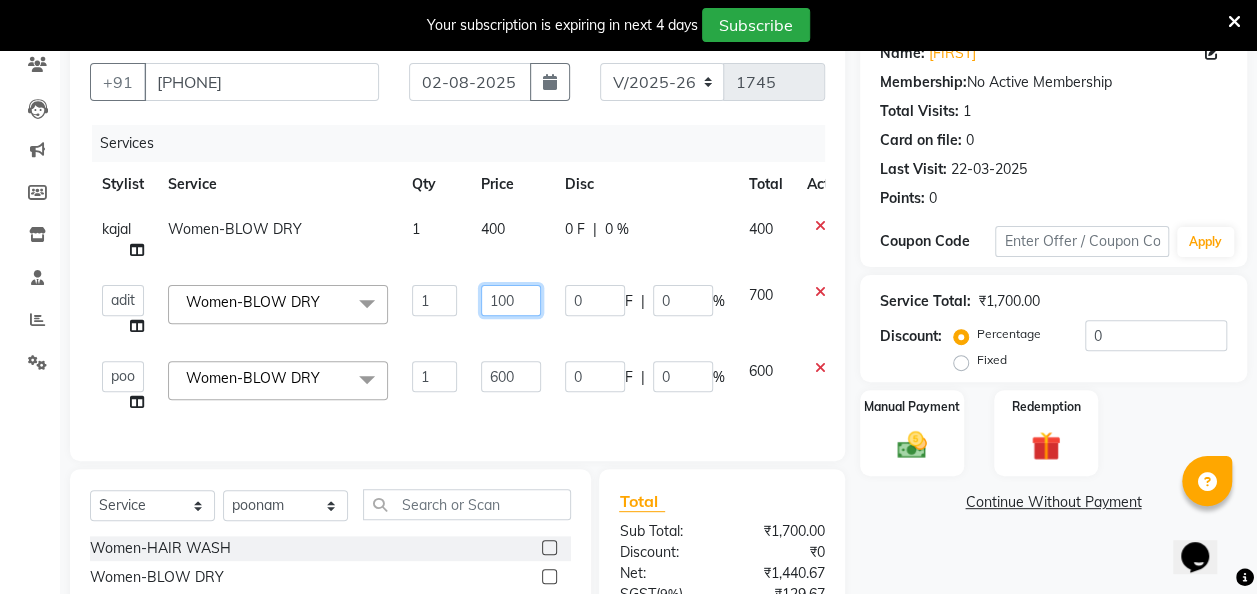 type on "1000" 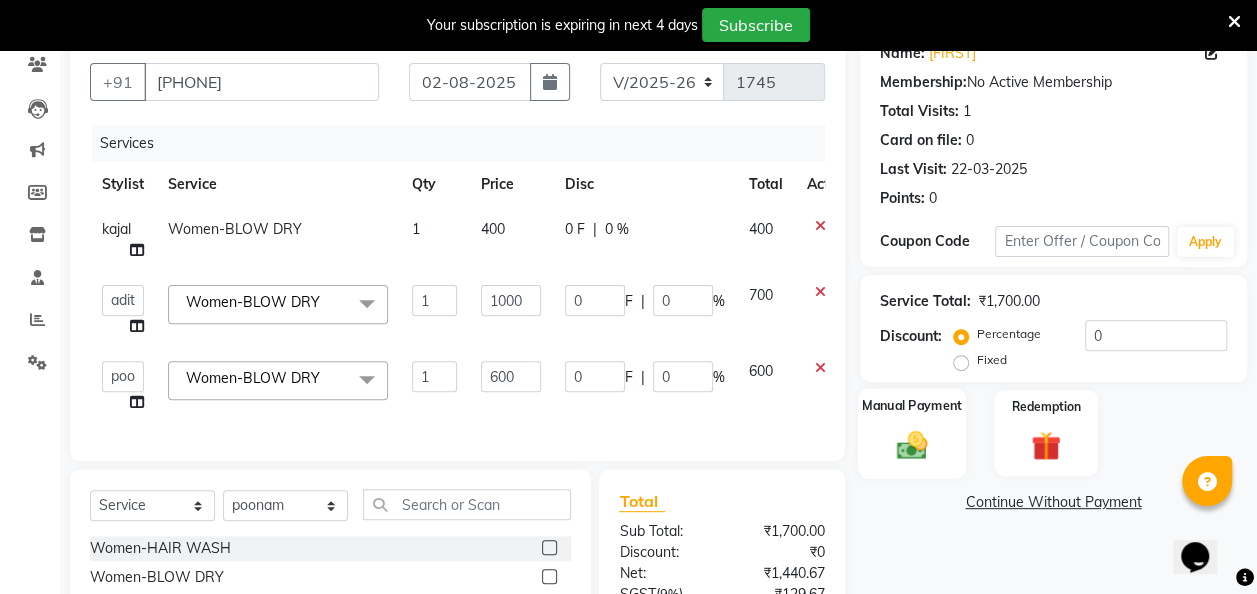 click 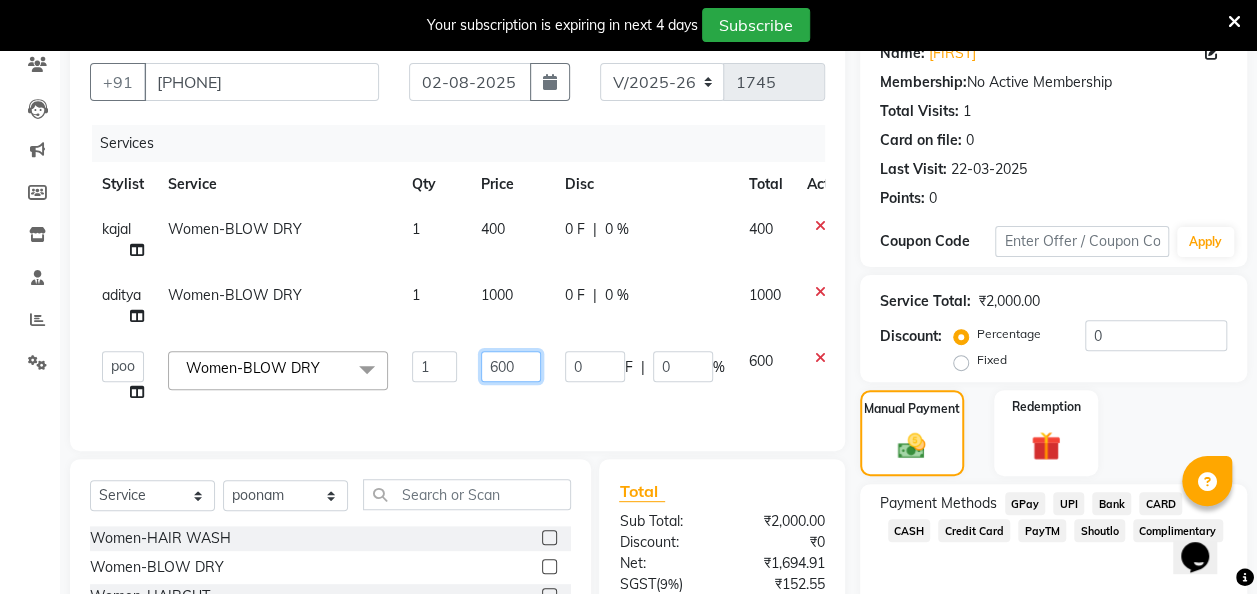 click on "600" 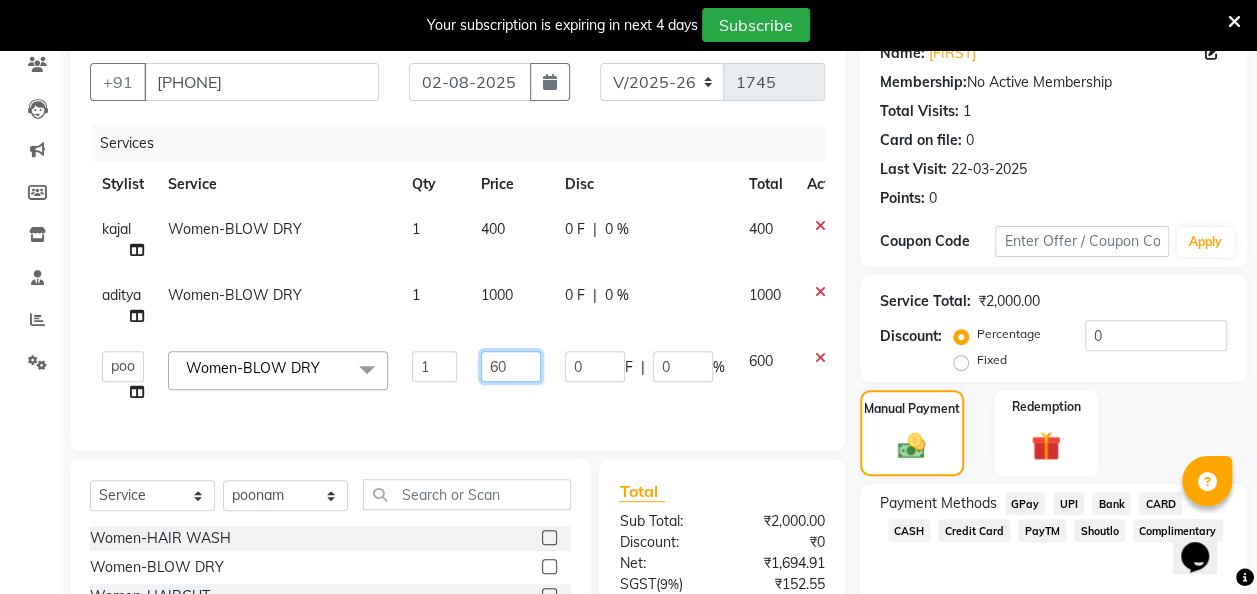 type on "6" 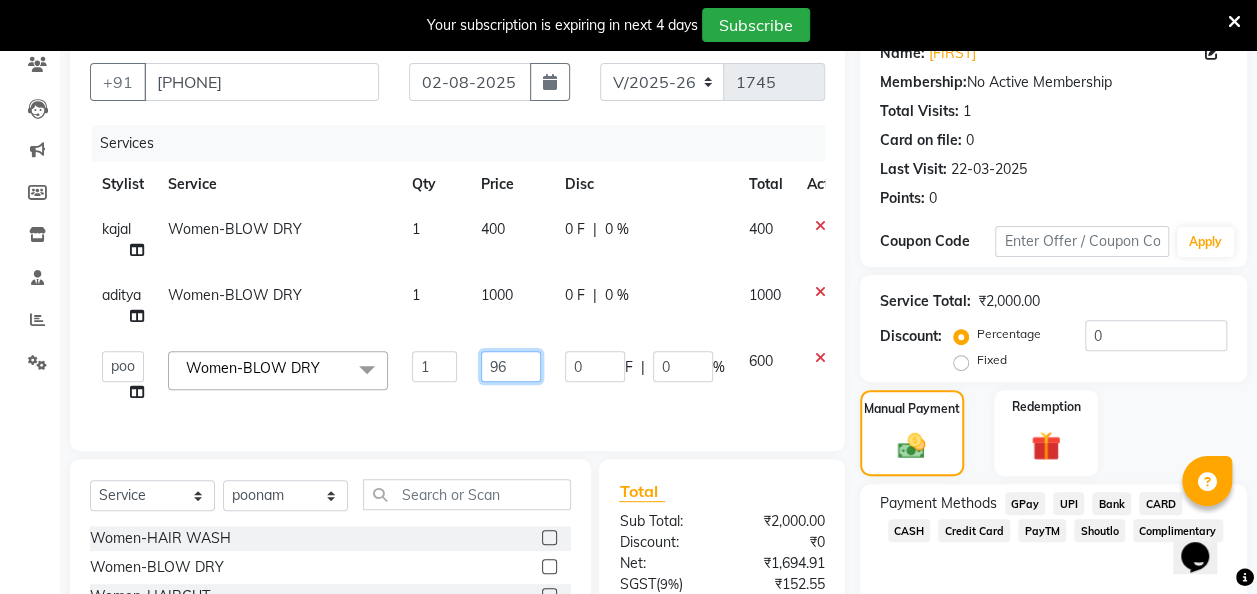 type on "960" 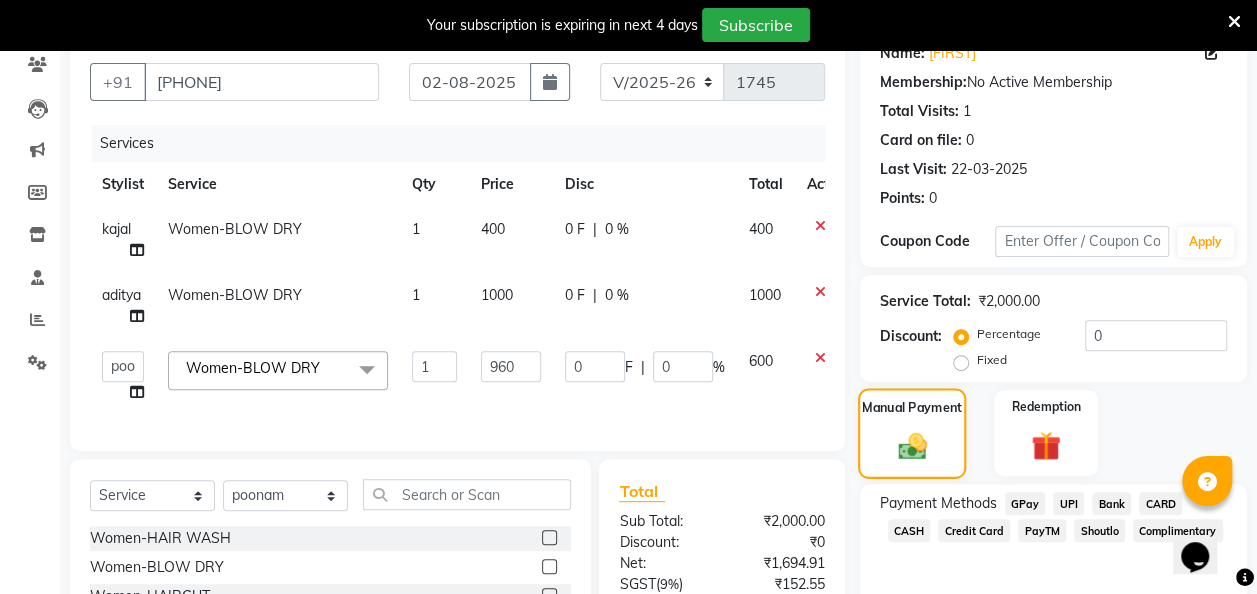 click 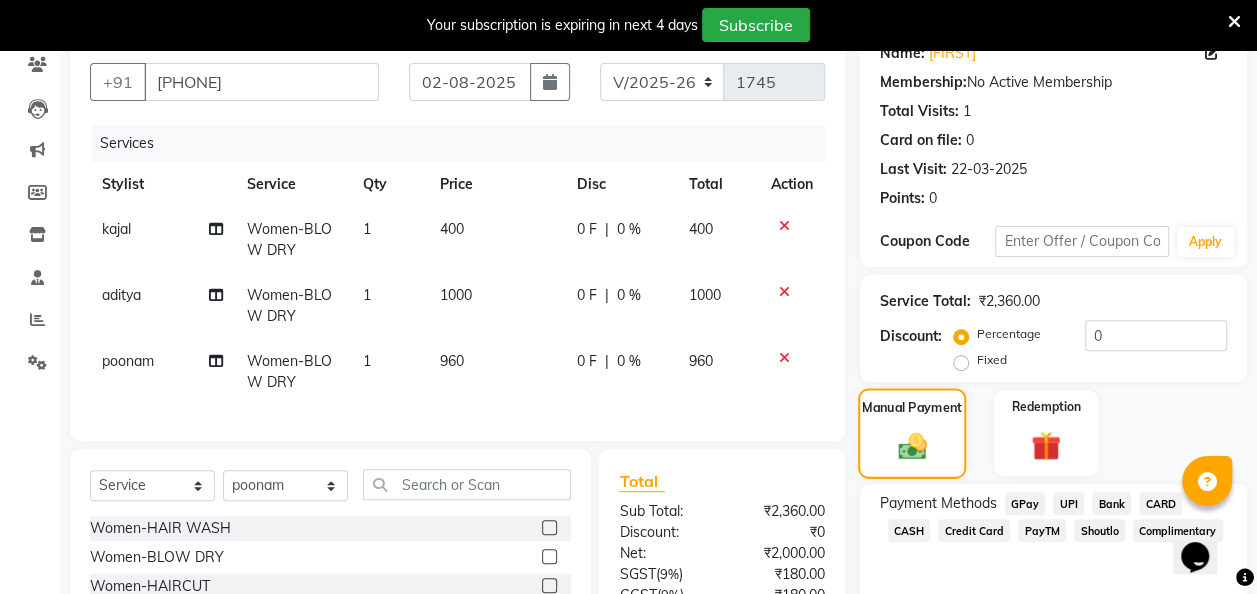 scroll, scrollTop: 366, scrollLeft: 0, axis: vertical 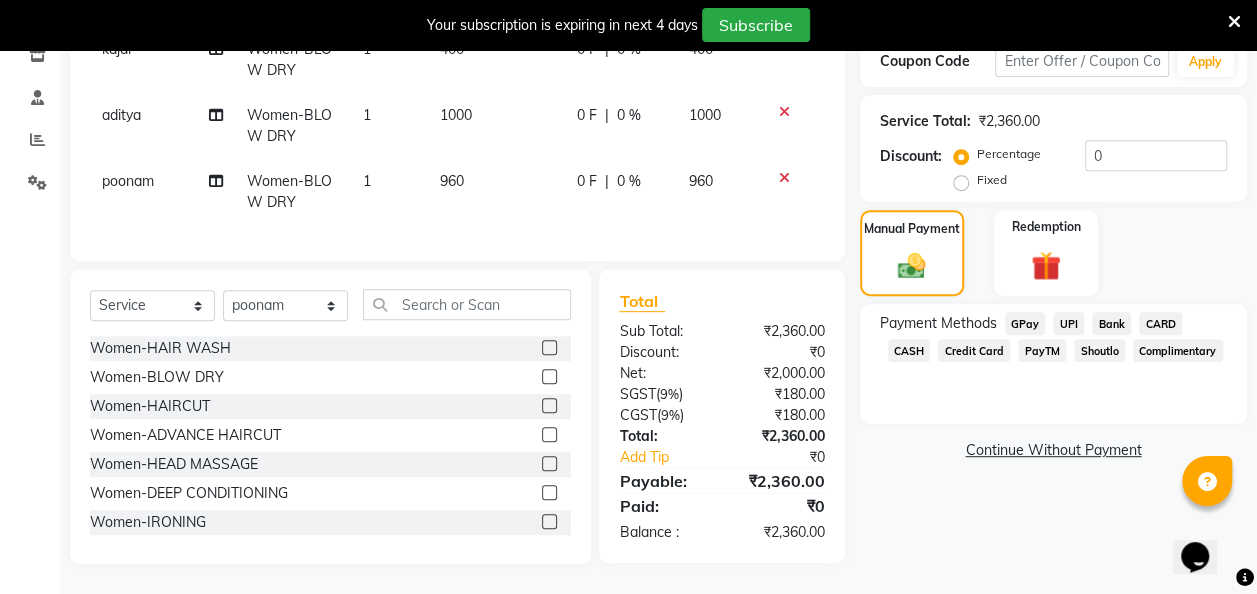 click on "CARD" 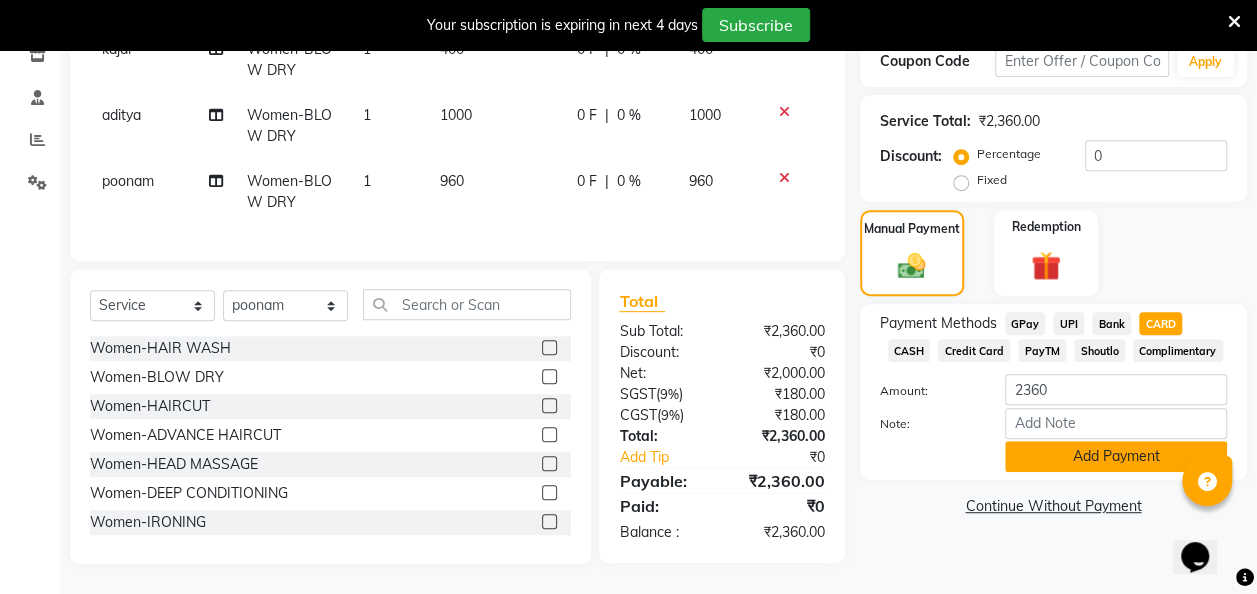click on "Add Payment" 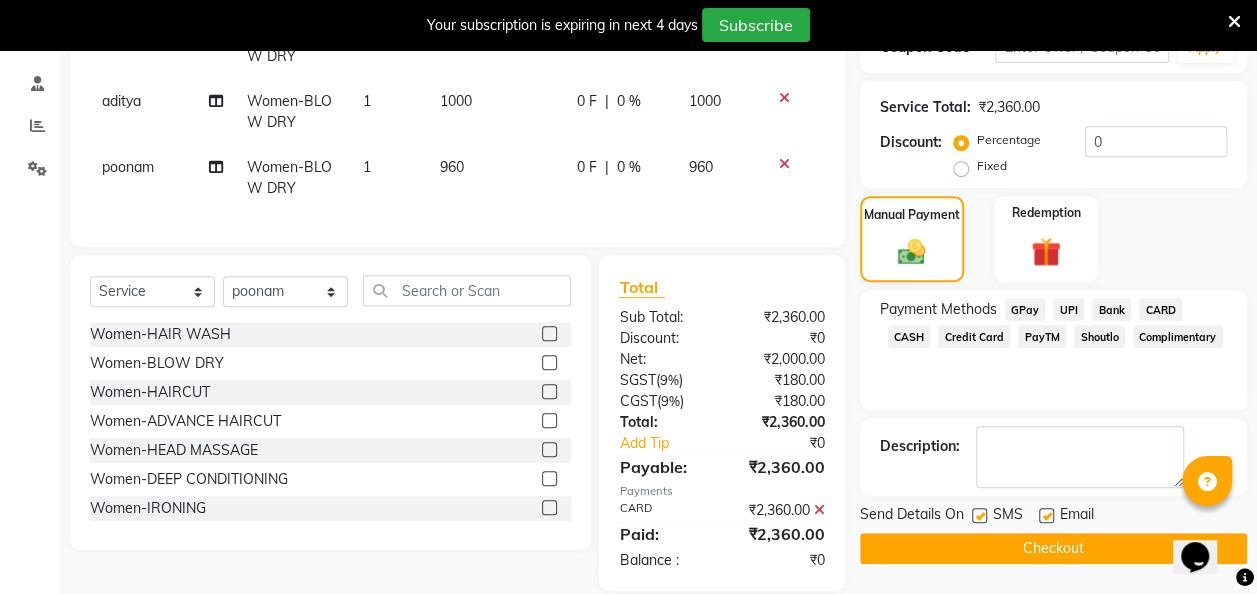 scroll, scrollTop: 406, scrollLeft: 0, axis: vertical 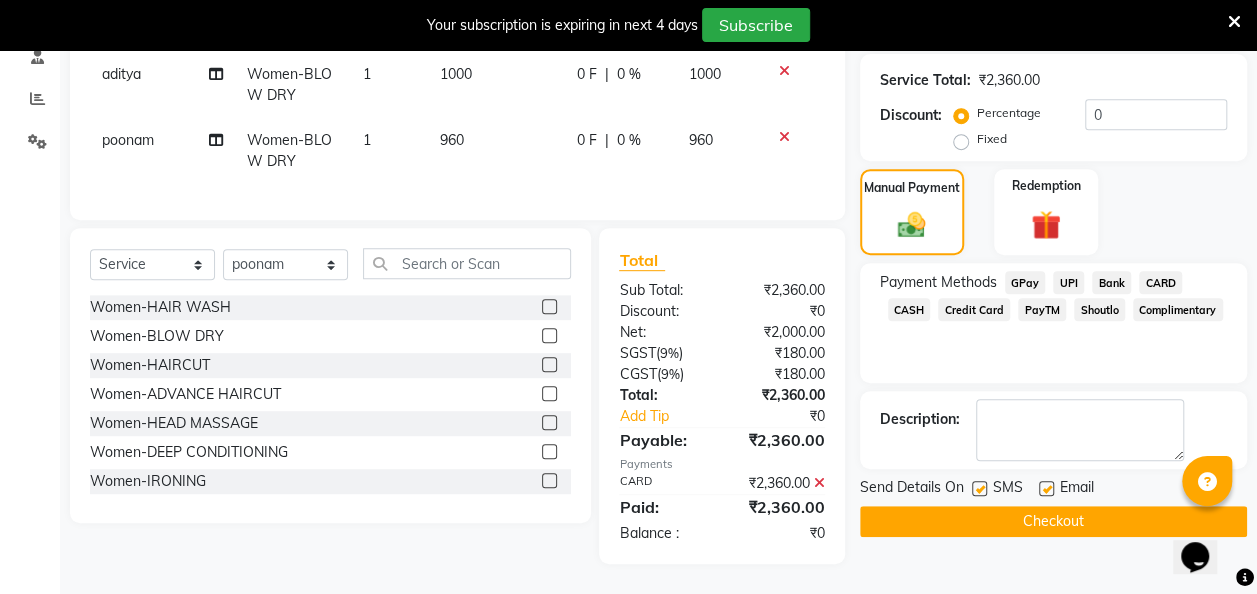 click 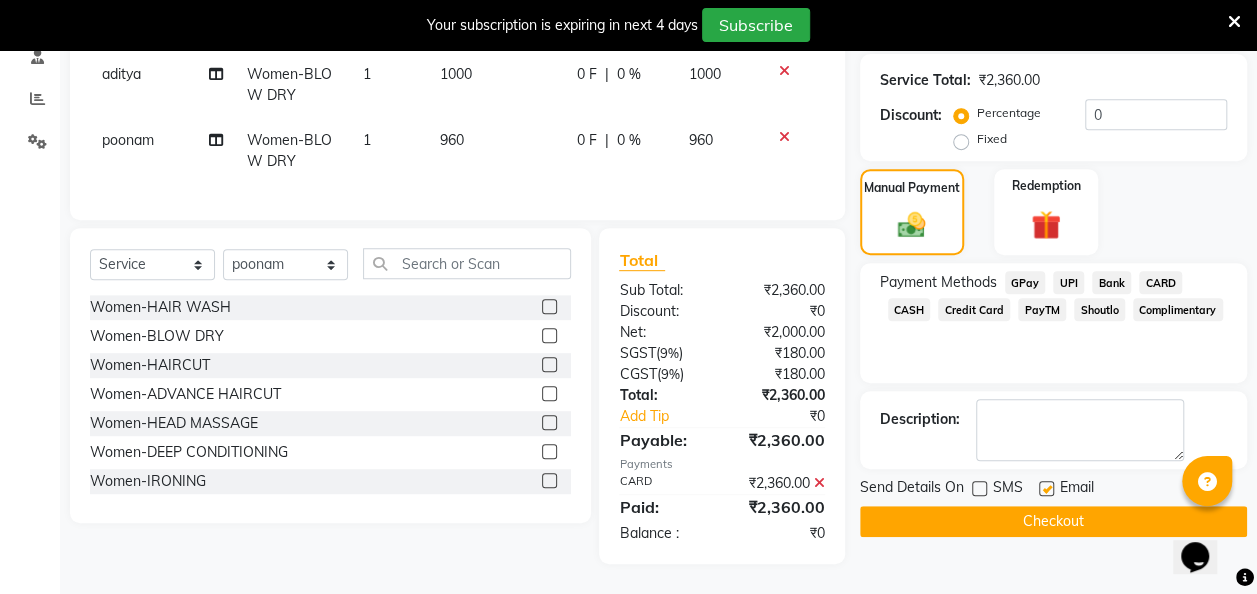 click on "Checkout" 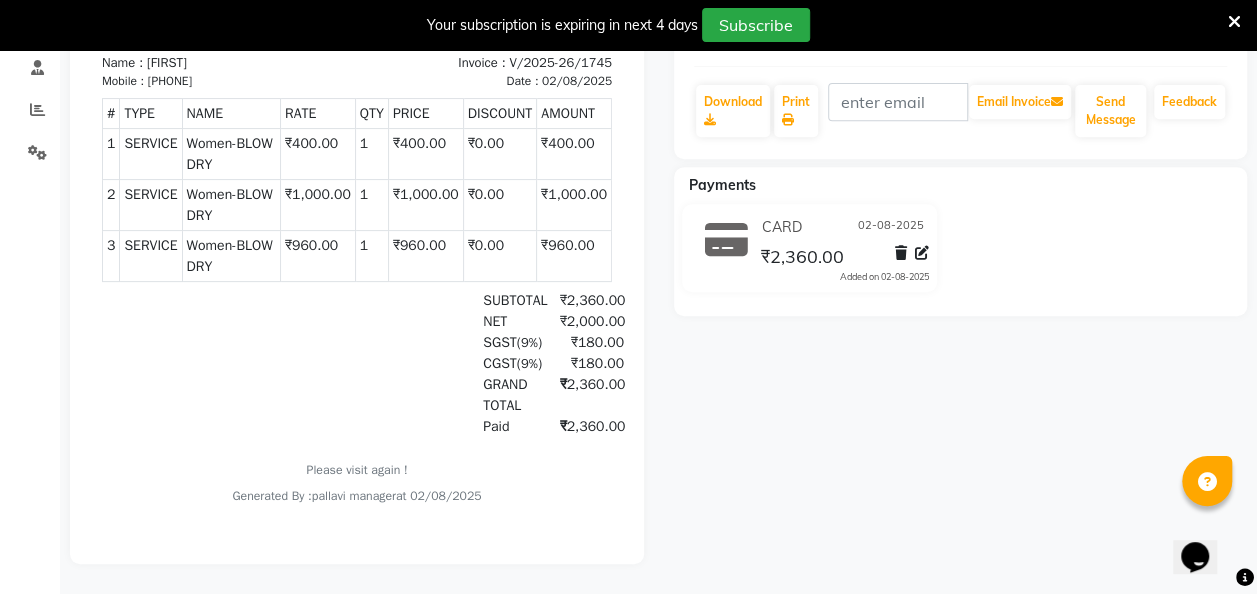 scroll, scrollTop: 0, scrollLeft: 0, axis: both 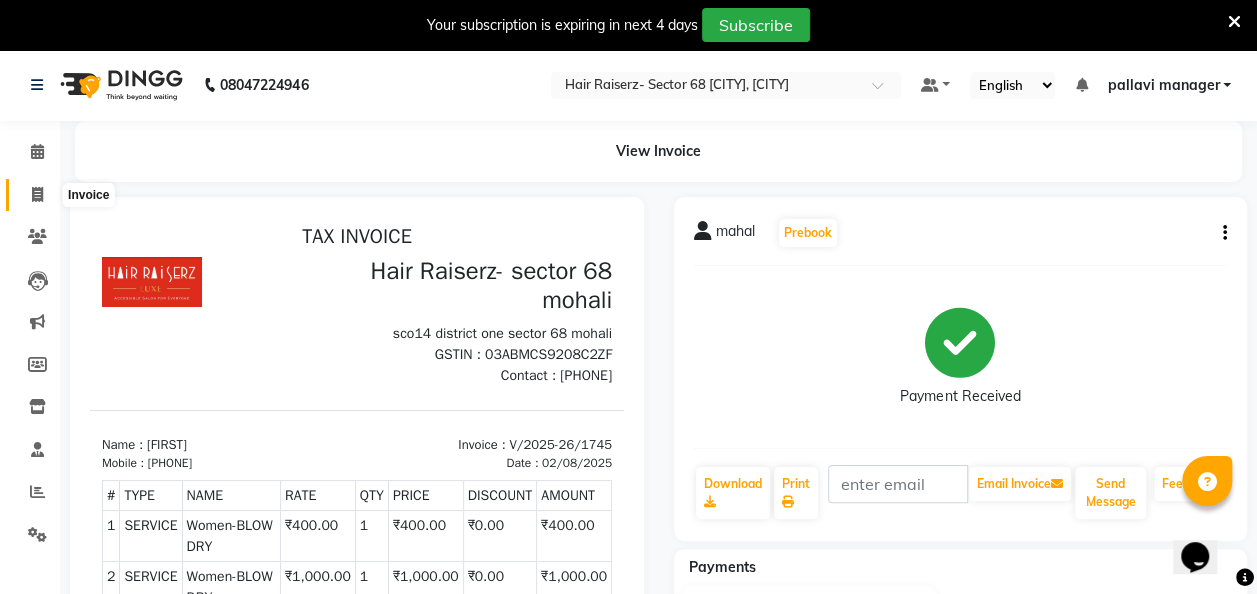 click 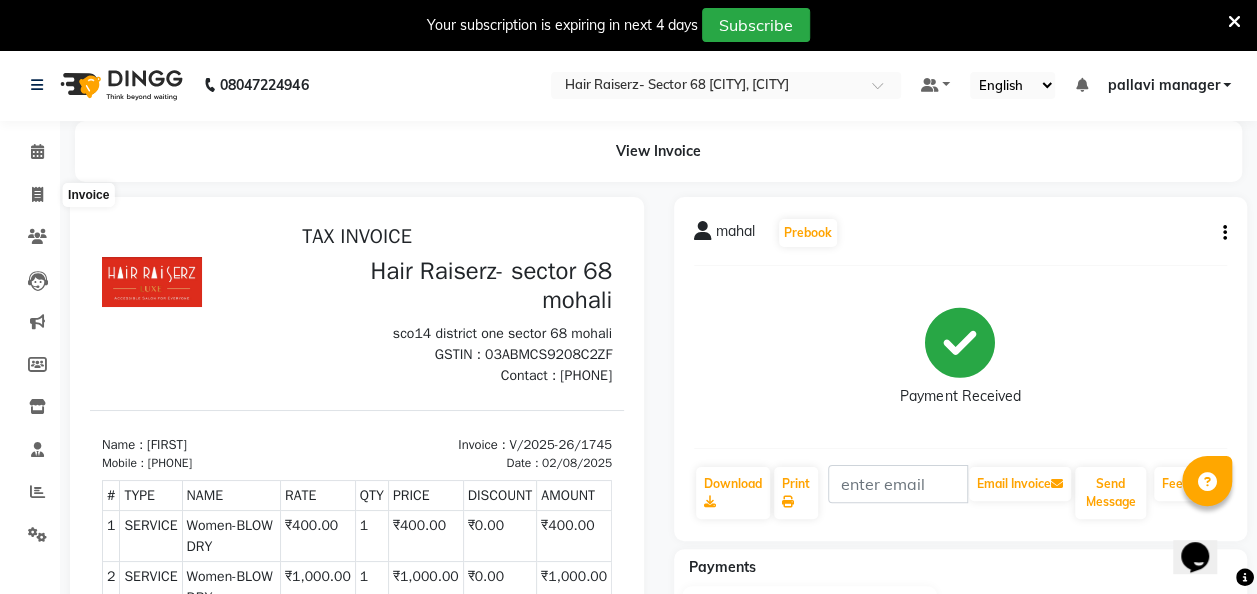 select on "service" 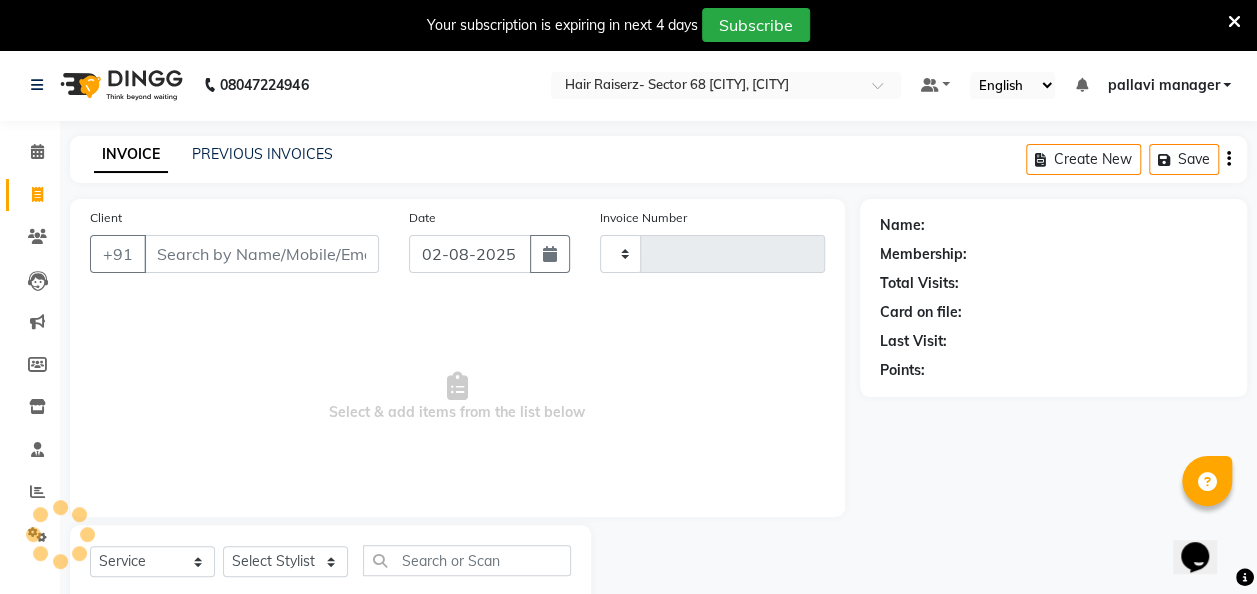 scroll, scrollTop: 55, scrollLeft: 0, axis: vertical 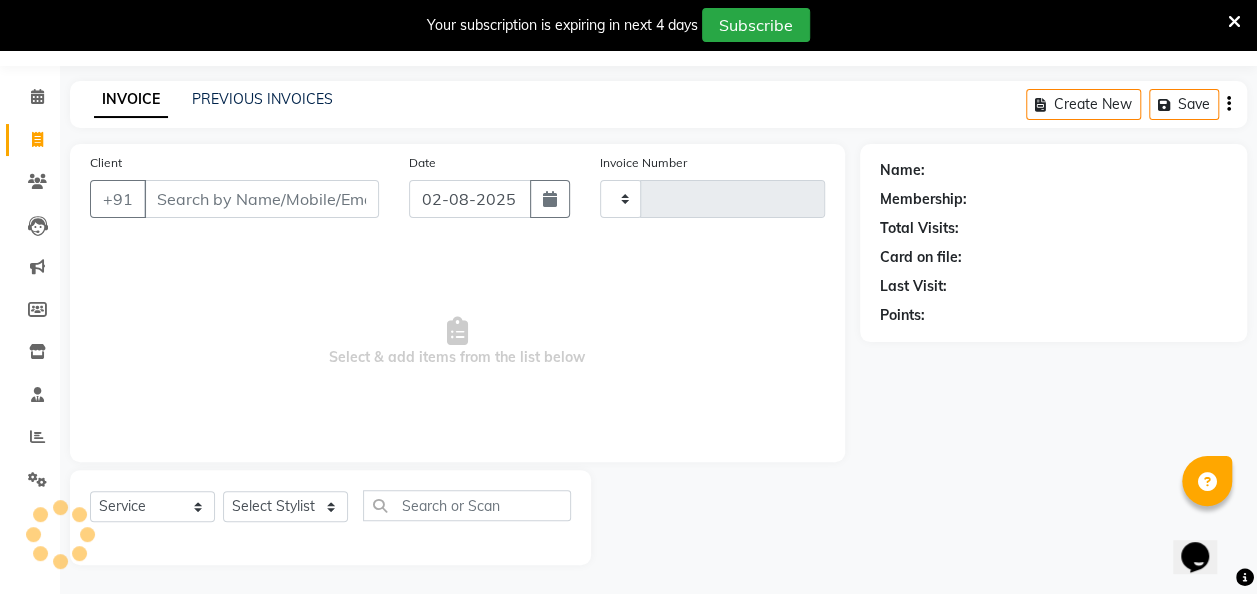 type on "1746" 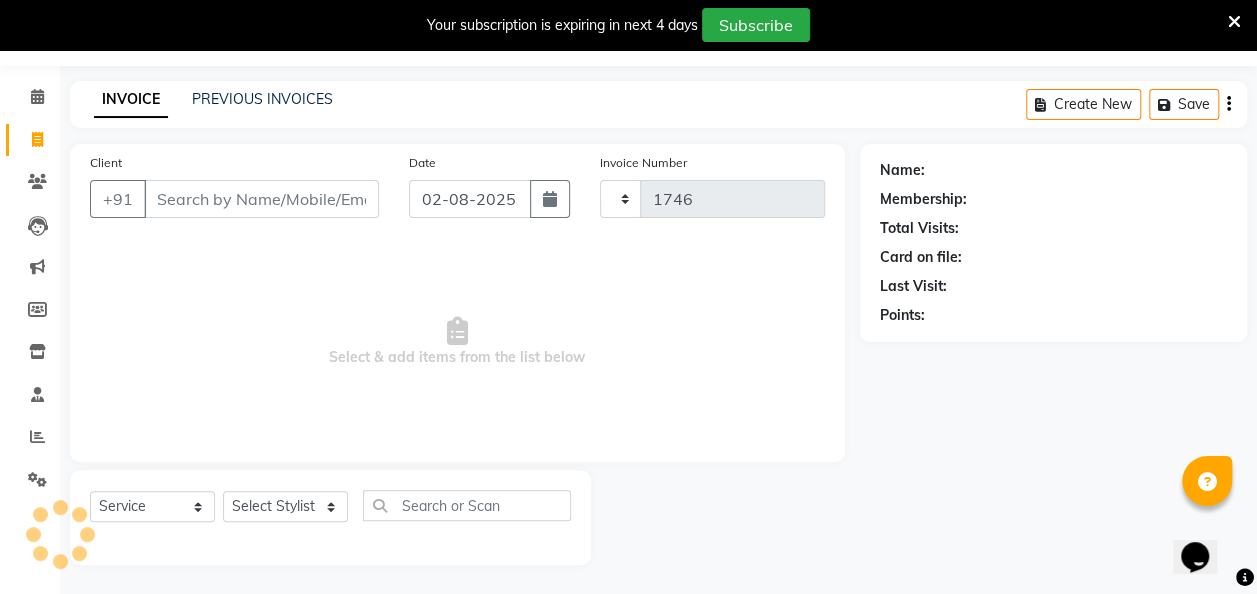 select on "6691" 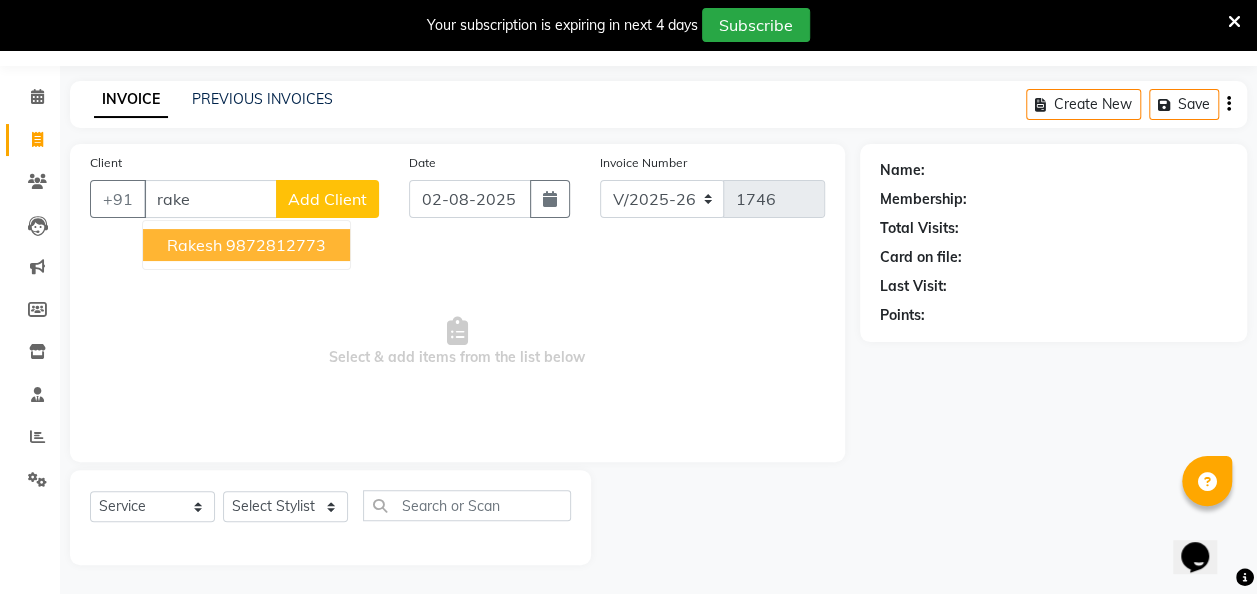 click on "Rakesh" at bounding box center [194, 245] 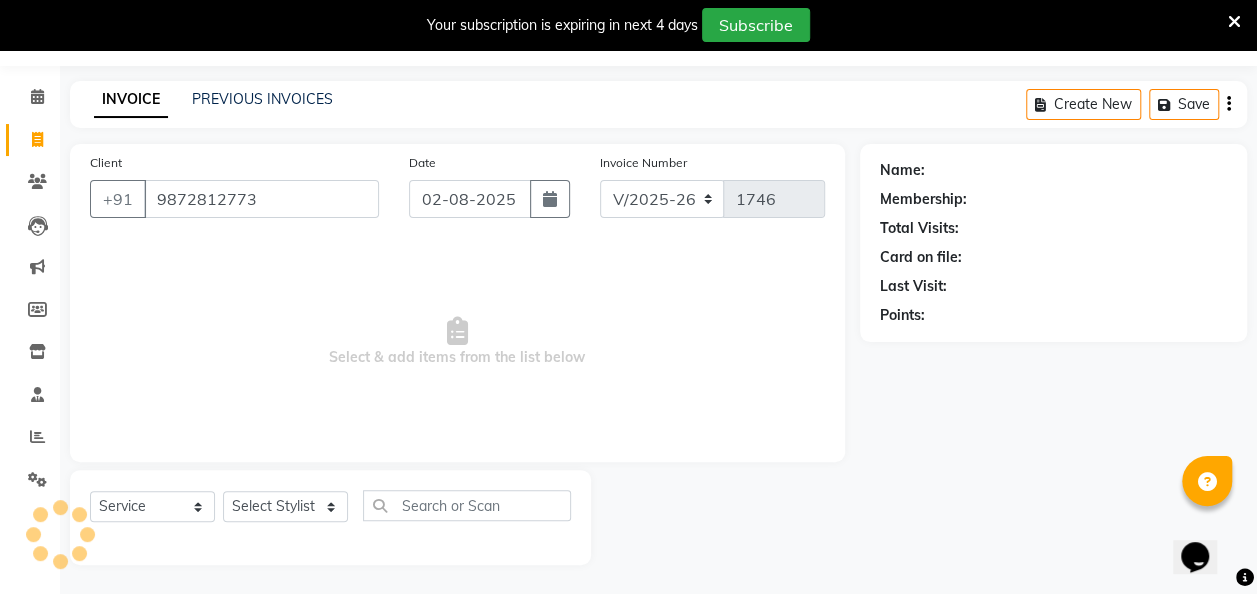 type on "9872812773" 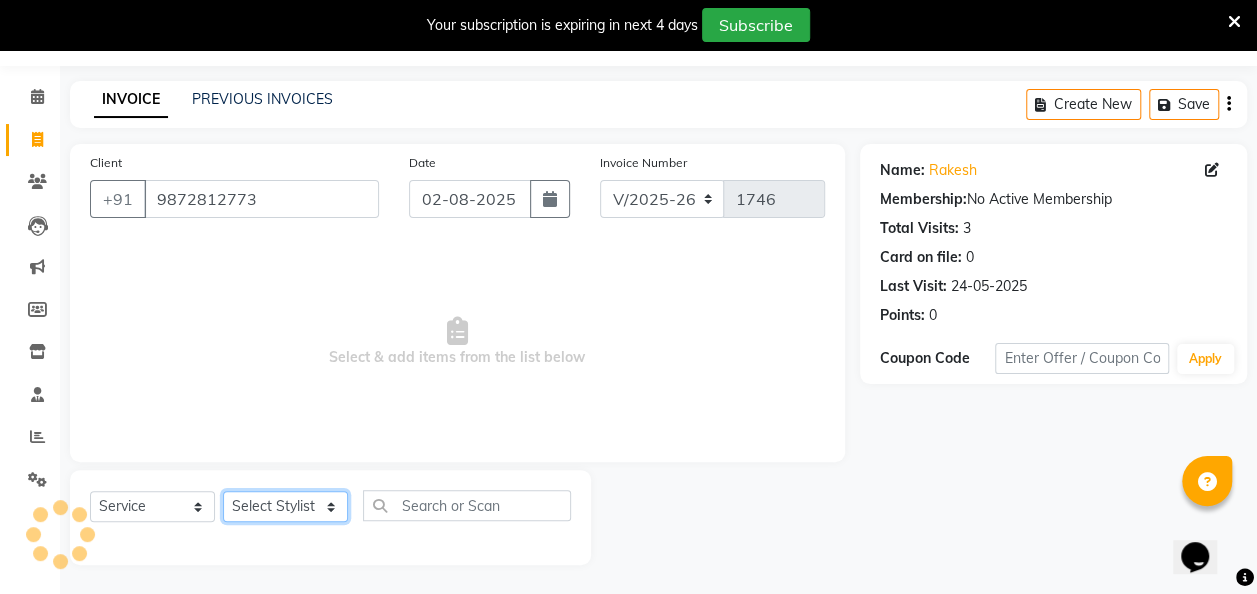 click on "Select Stylist aditya amita Armaan Geet mam  kajal pallavi manager poonam rajat rehman sajid shiv" 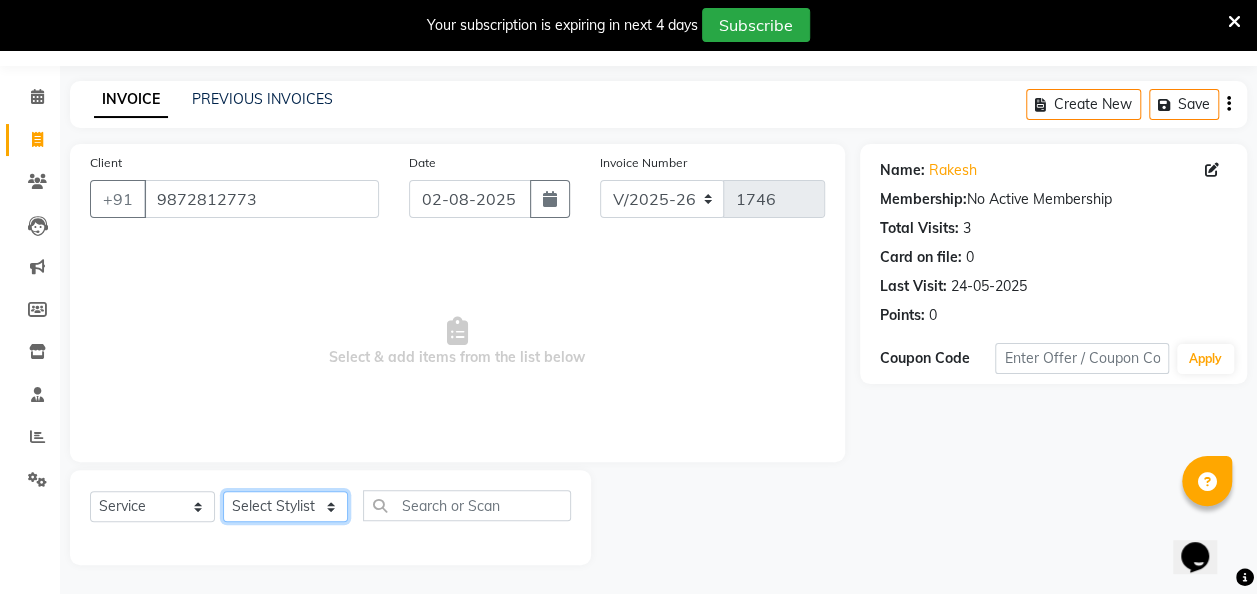 select on "65341" 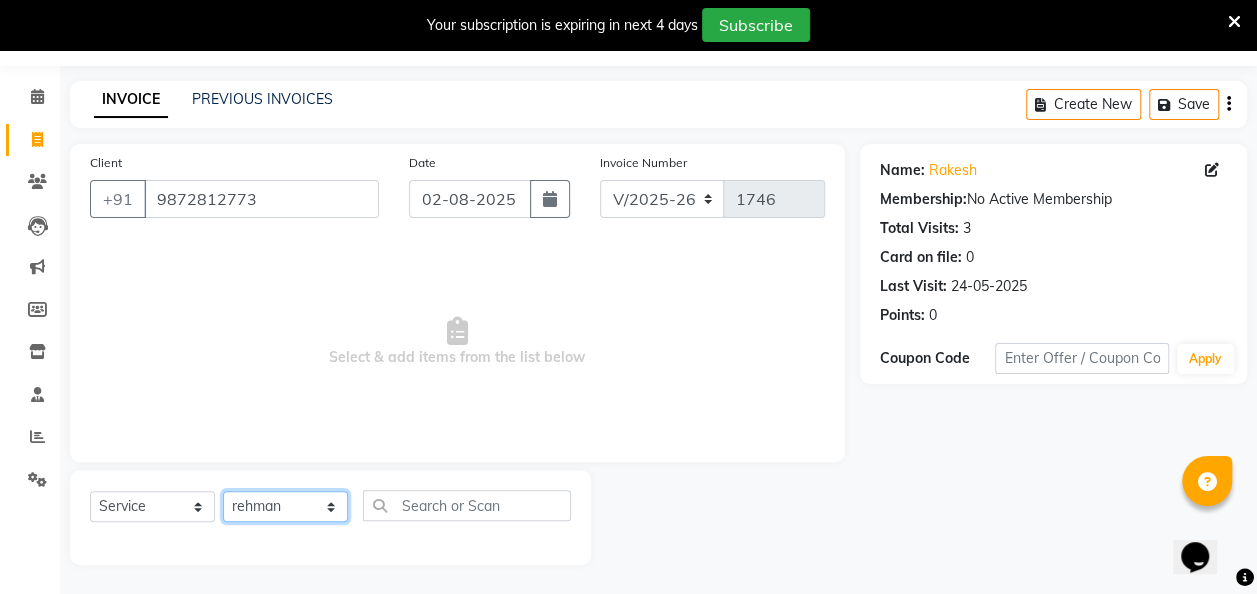 click on "Select Stylist aditya amita Armaan Geet mam  kajal pallavi manager poonam rajat rehman sajid shiv" 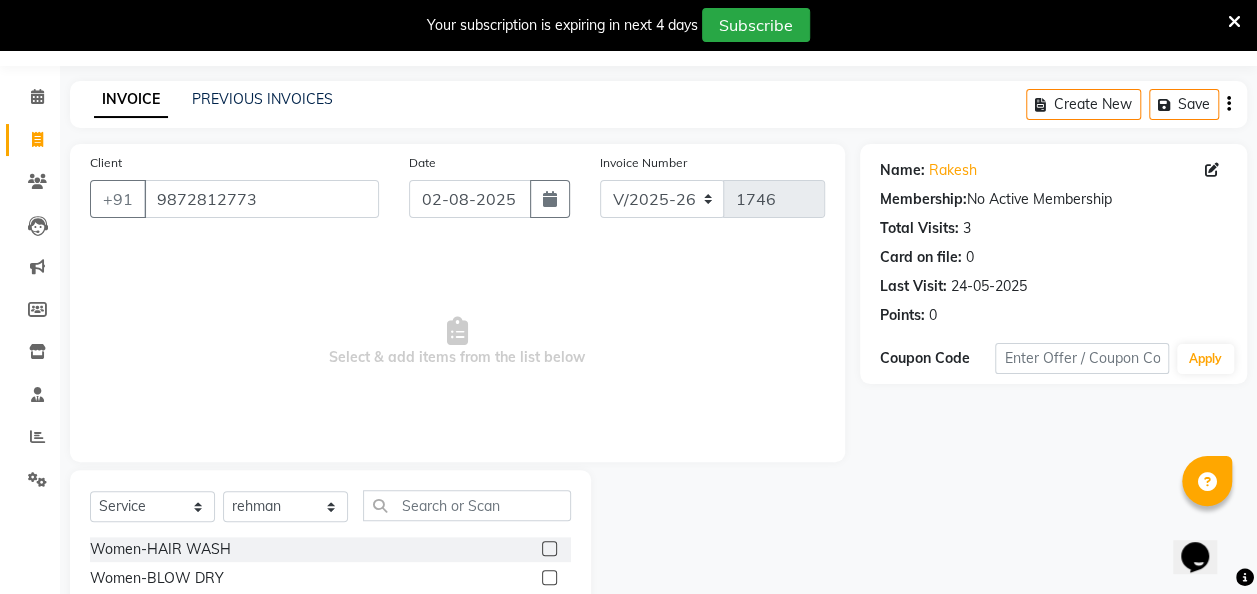 click 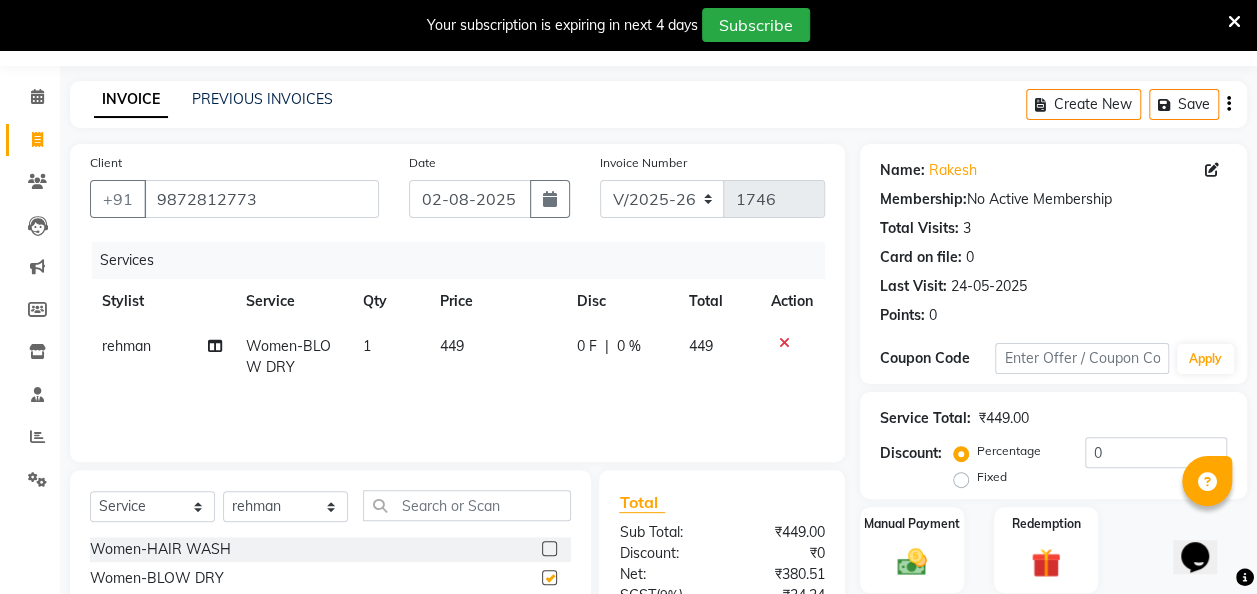 checkbox on "false" 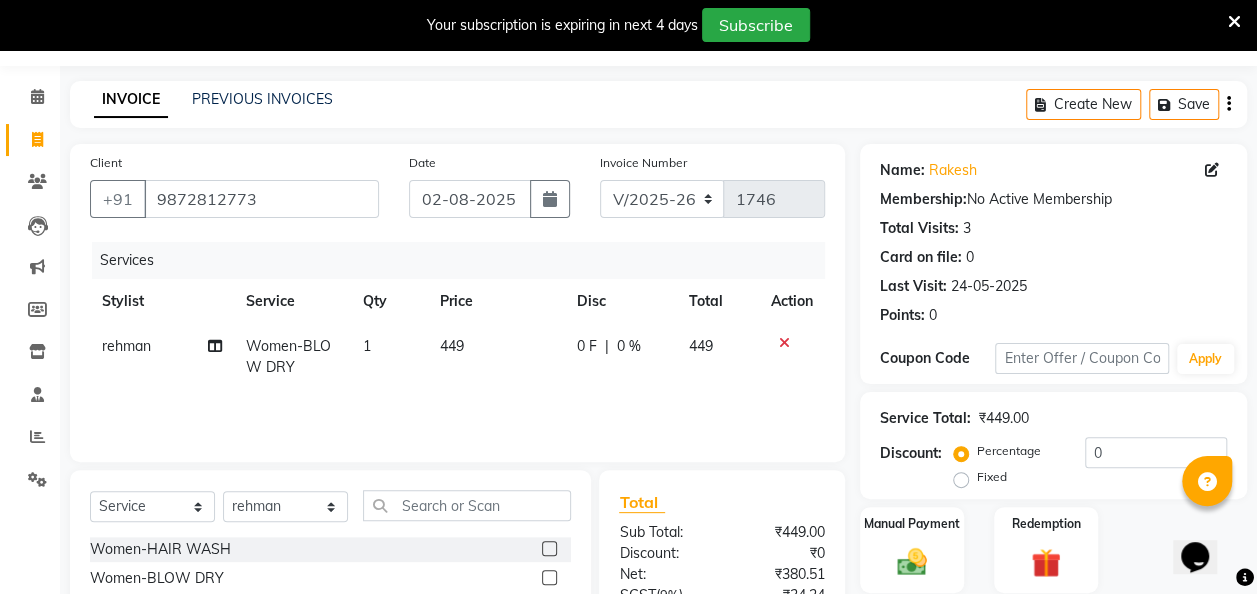 click on "449" 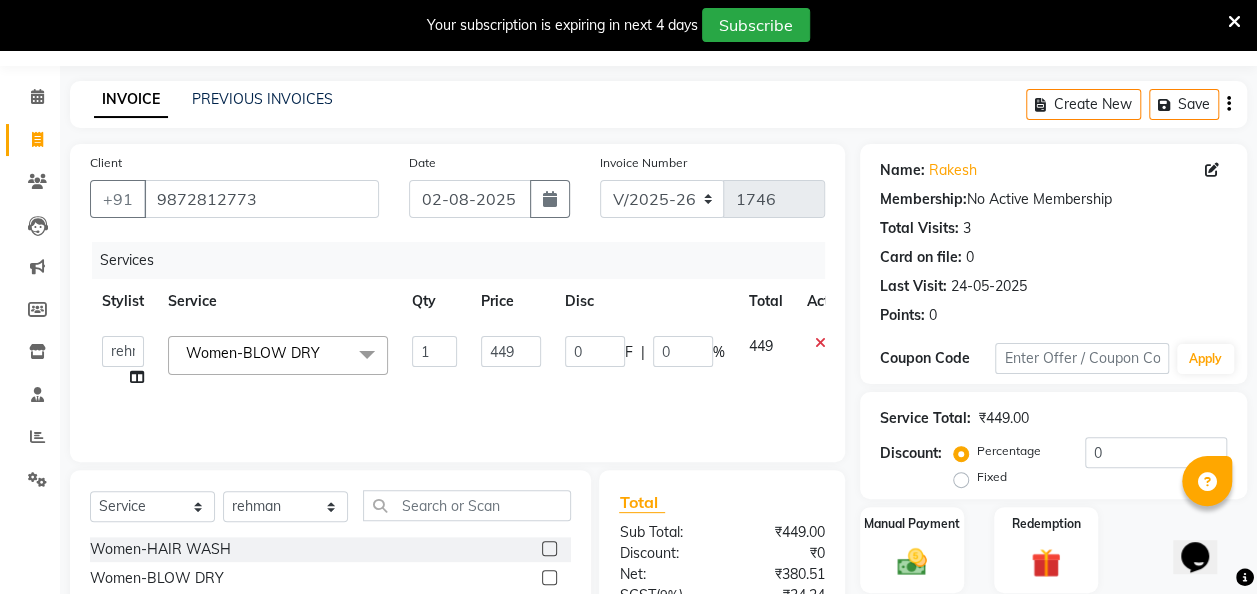 click on "449" 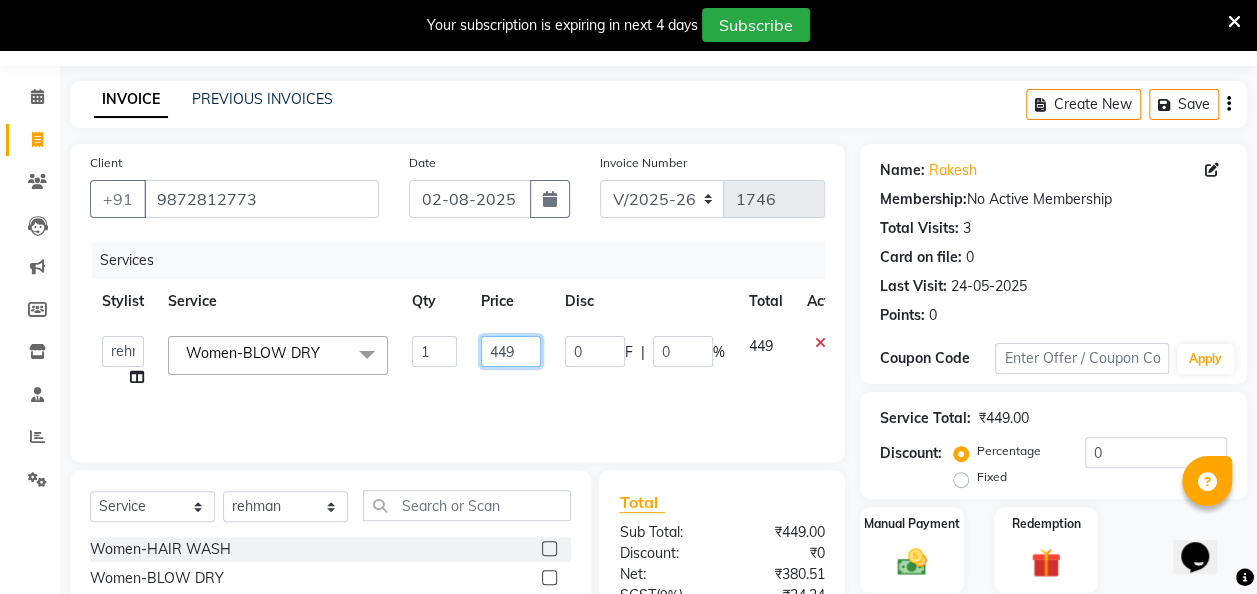 click on "449" 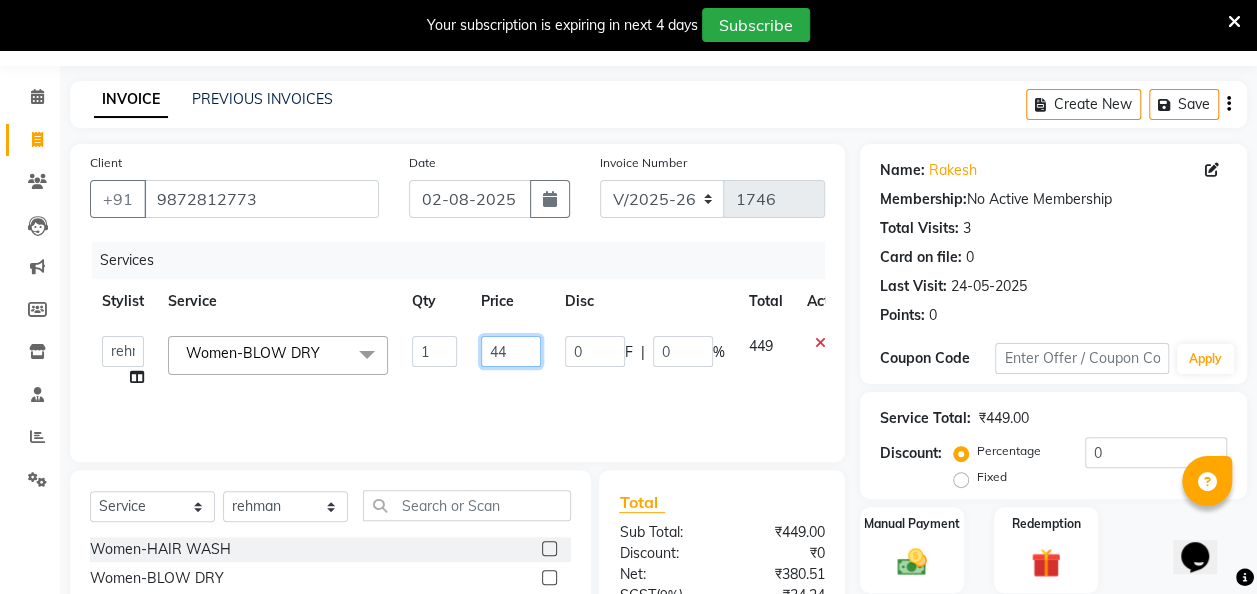 type on "4" 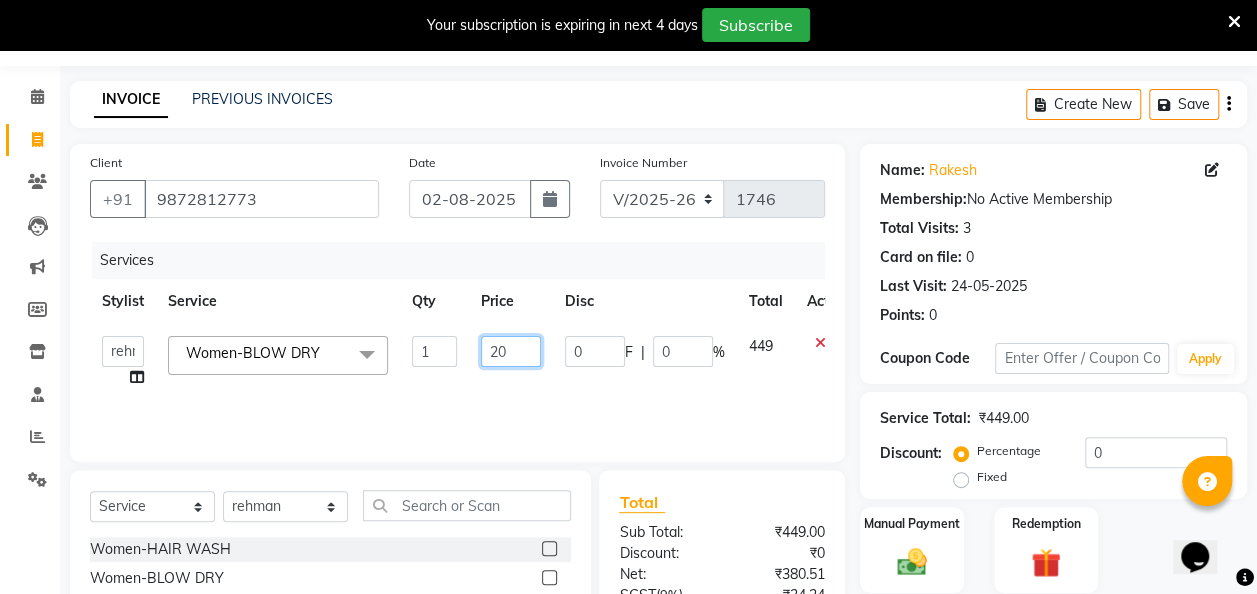 type on "200" 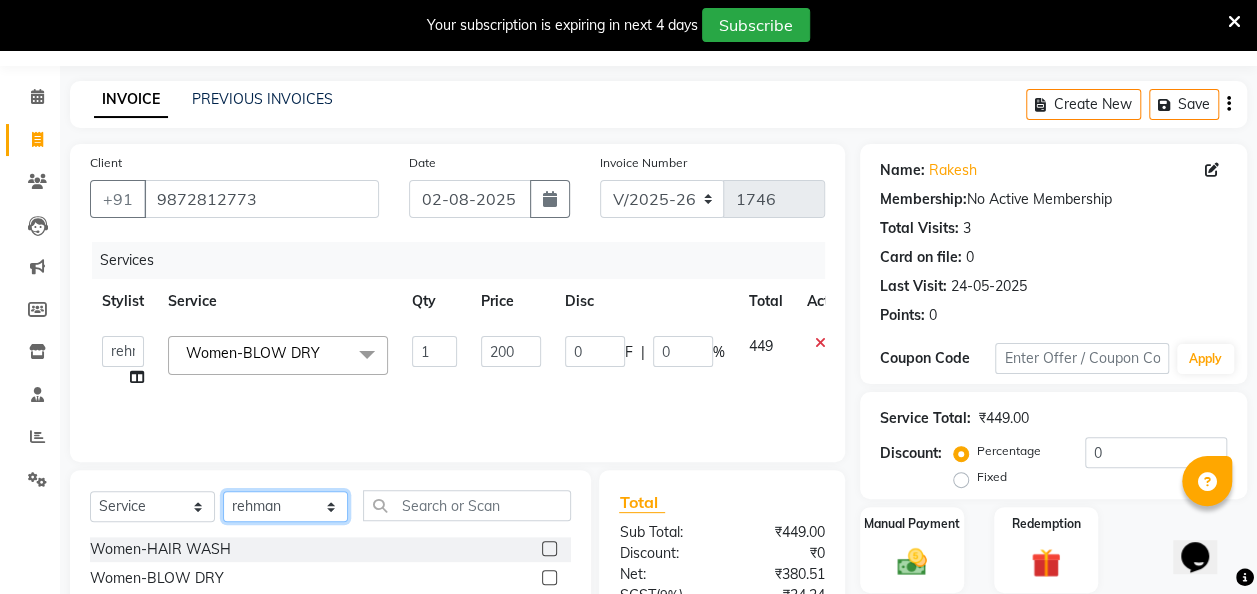 click on "Select Stylist aditya amita Armaan Geet mam  kajal pallavi manager poonam rajat rehman sajid shiv" 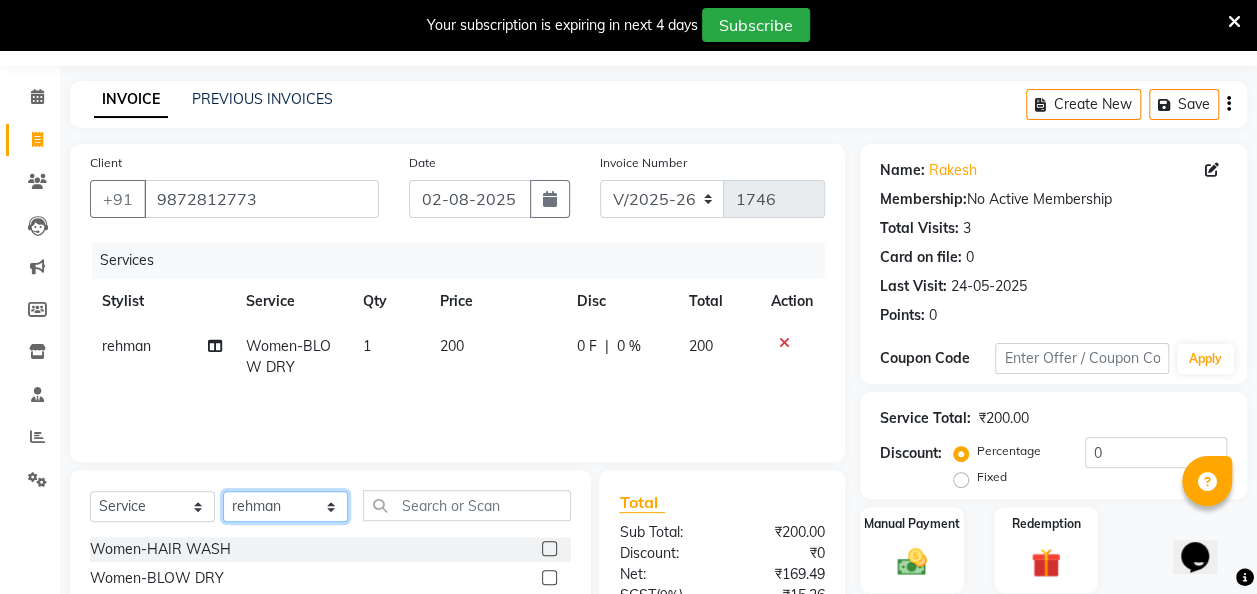 select on "87514" 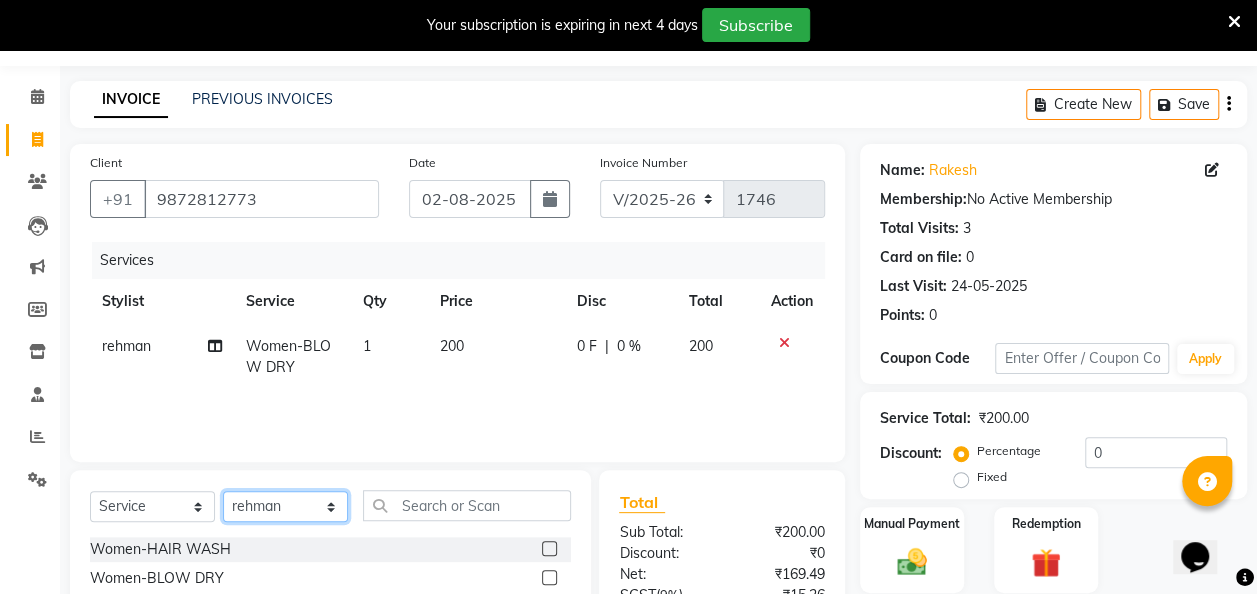 click on "Select Stylist aditya amita Armaan Geet mam  kajal pallavi manager poonam rajat rehman sajid shiv" 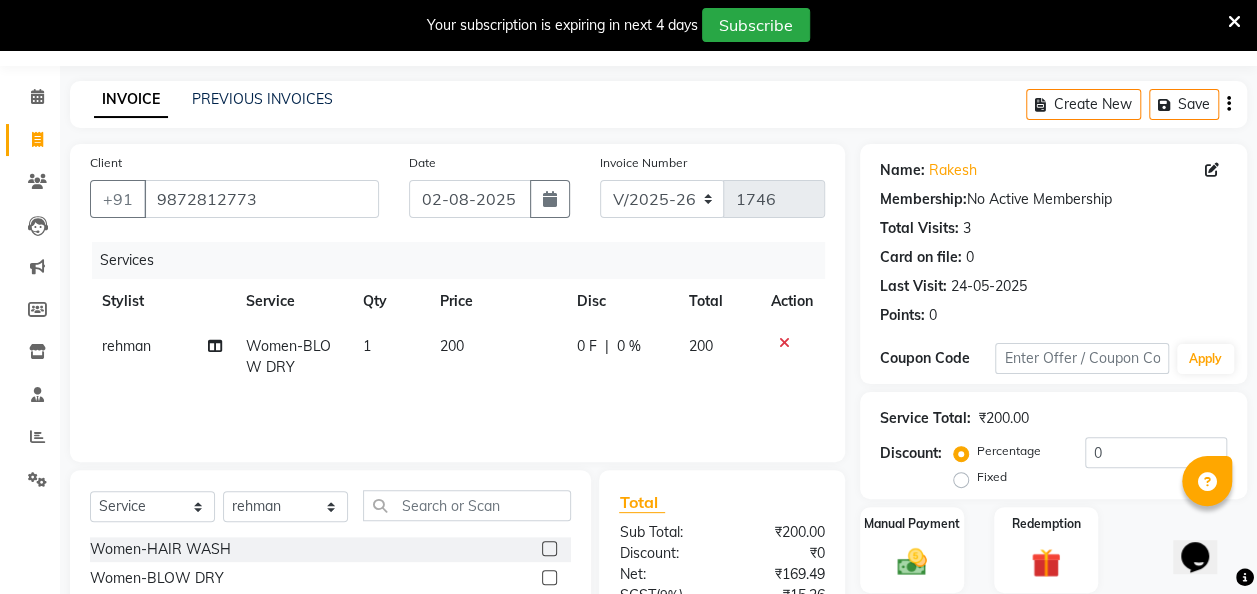 click 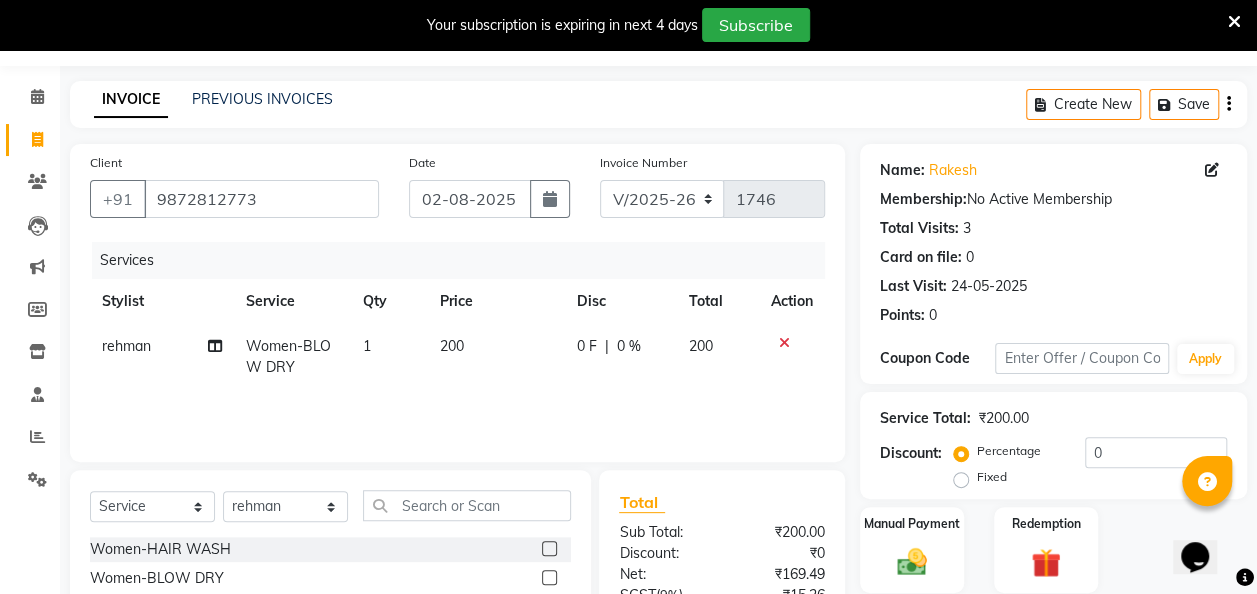 click at bounding box center [548, 578] 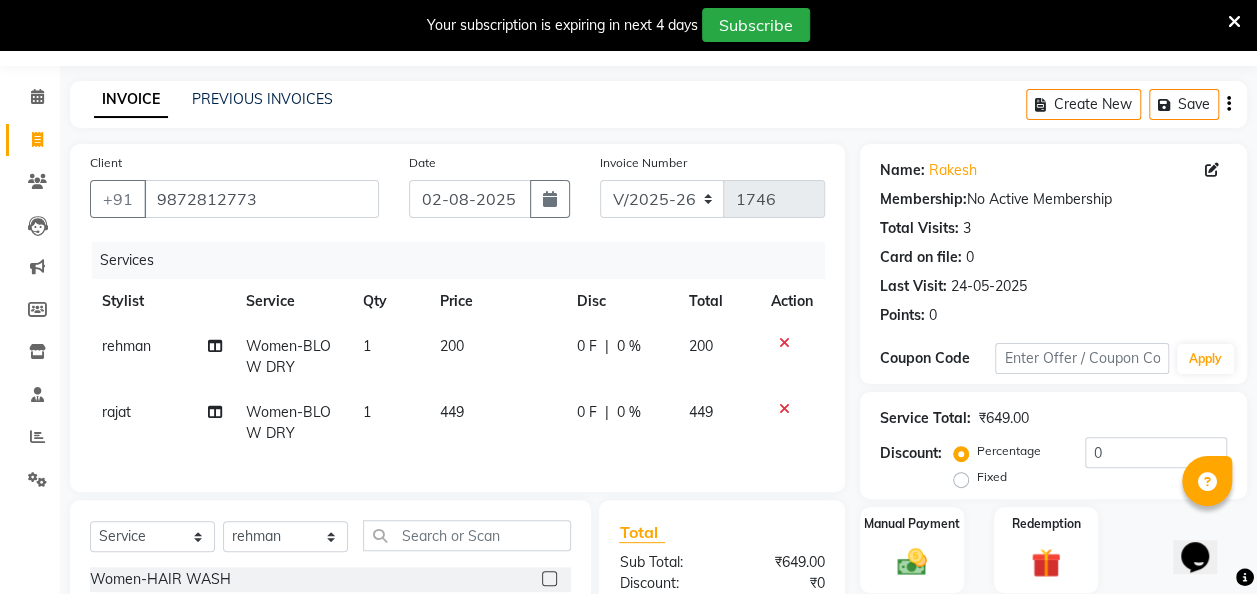 checkbox on "false" 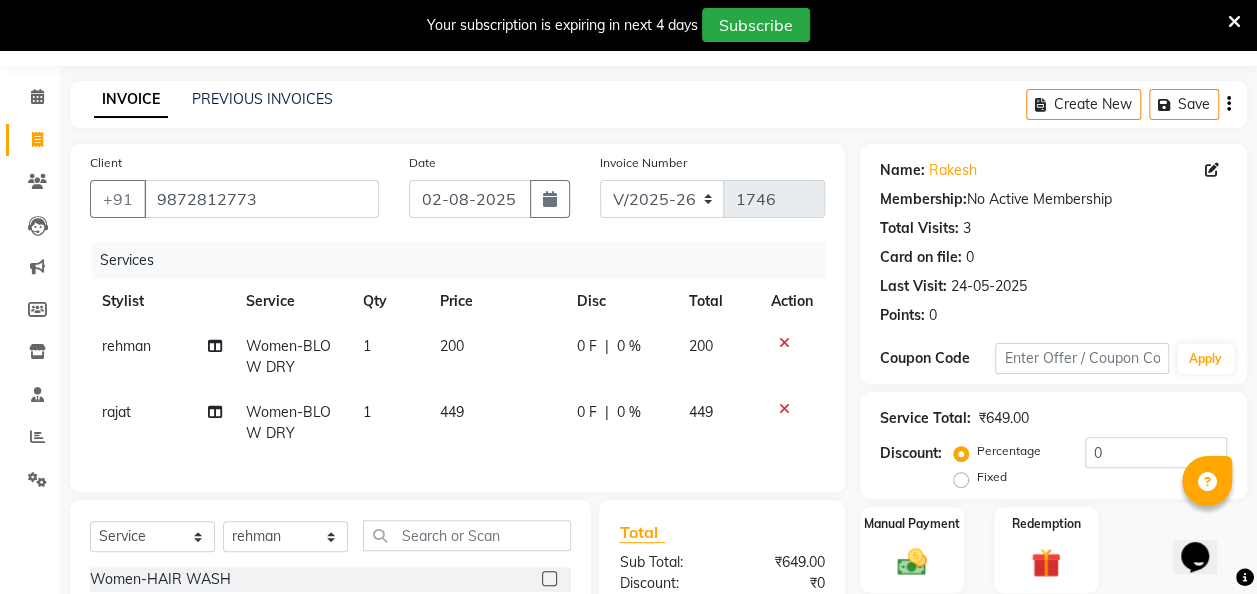 click on "449" 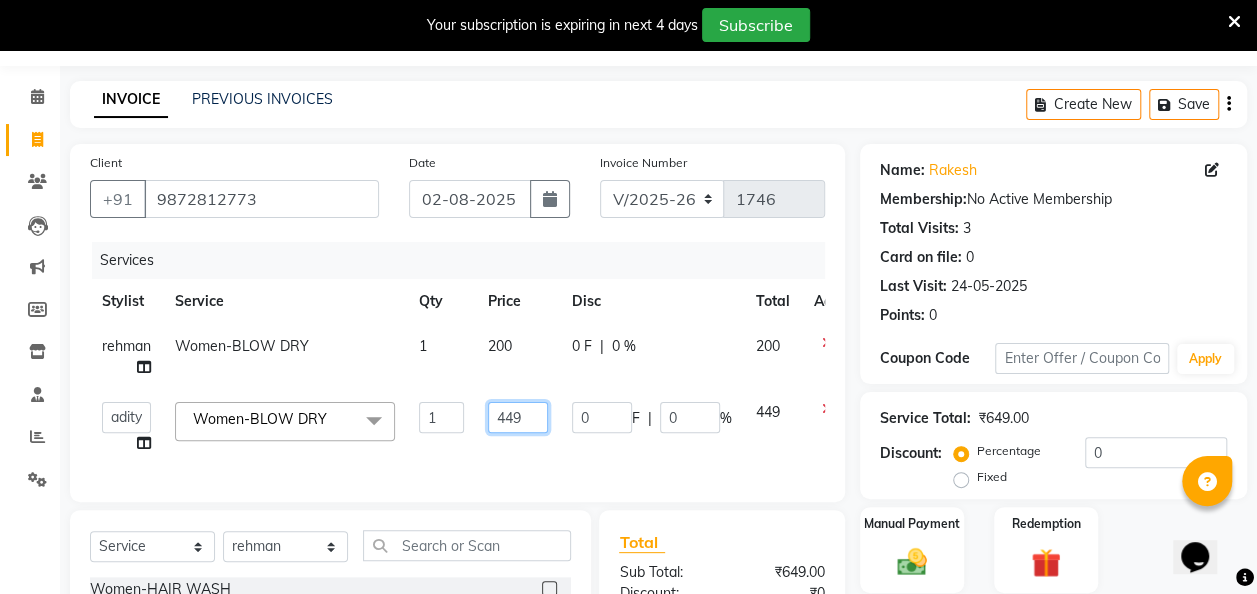 click on "449" 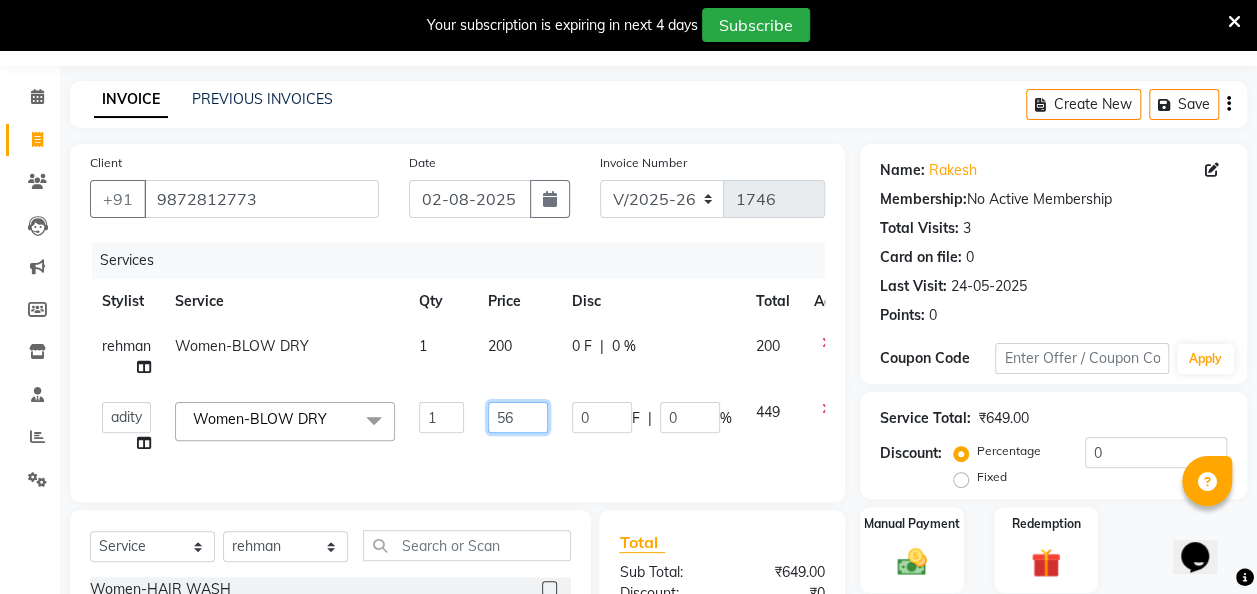type on "567" 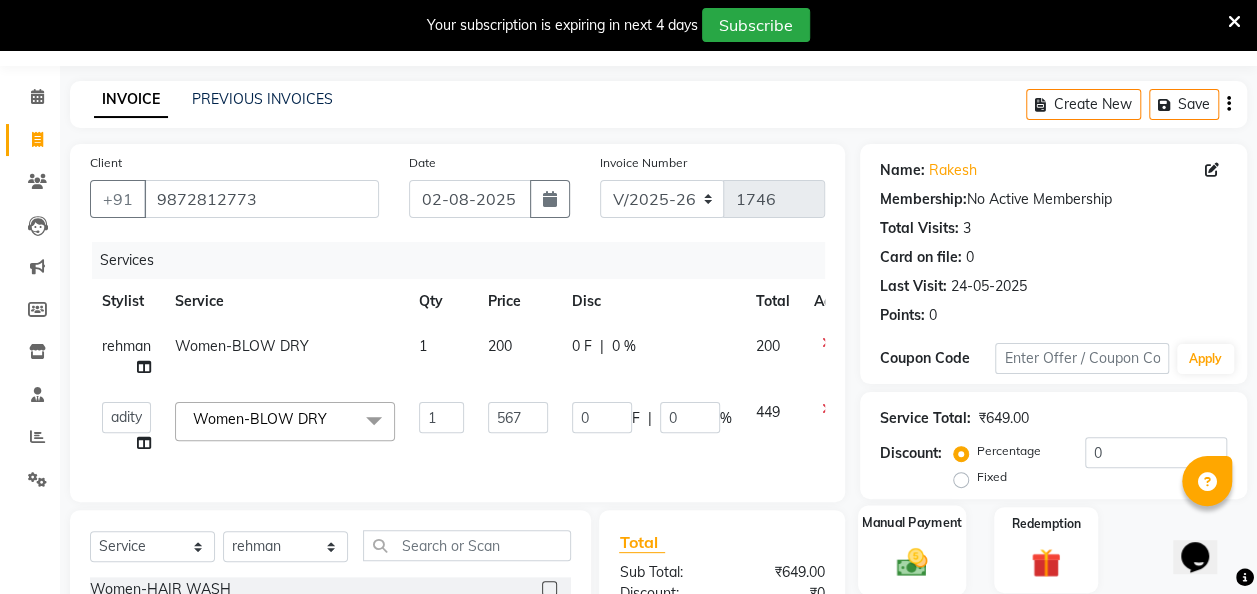 click on "Manual Payment" 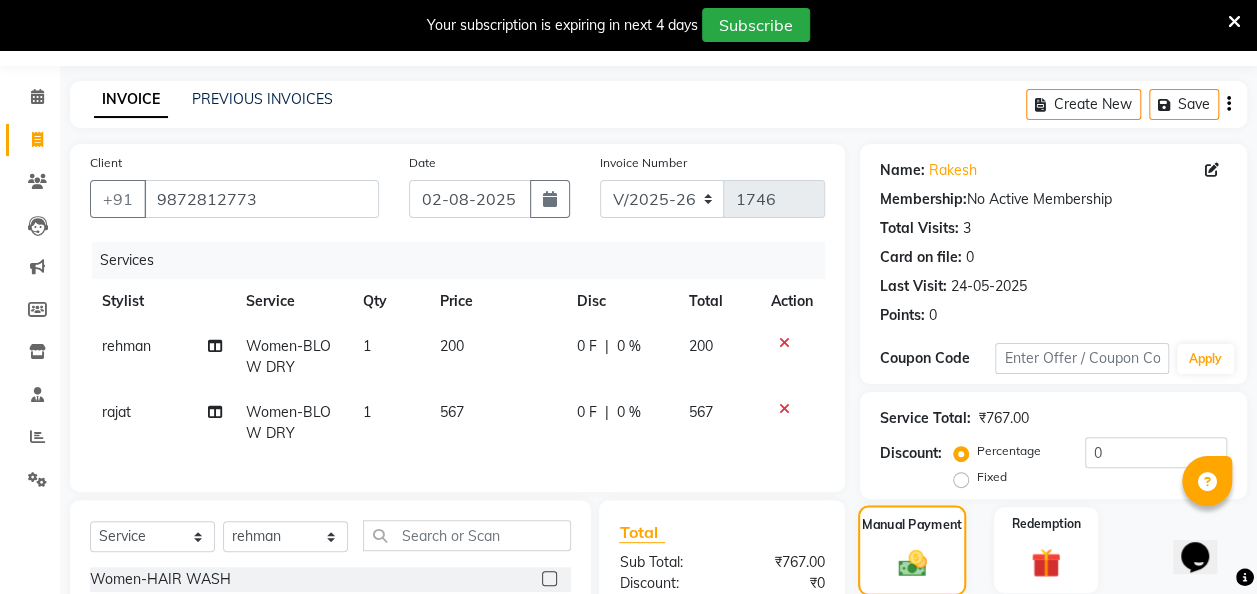 scroll, scrollTop: 300, scrollLeft: 0, axis: vertical 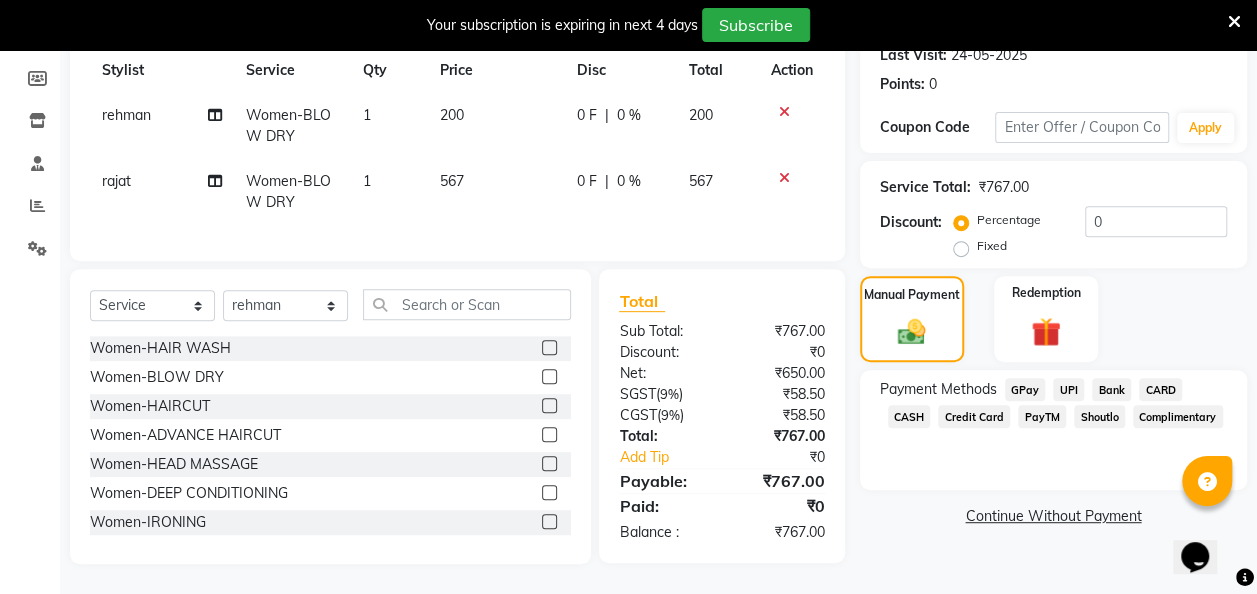 click on "GPay" 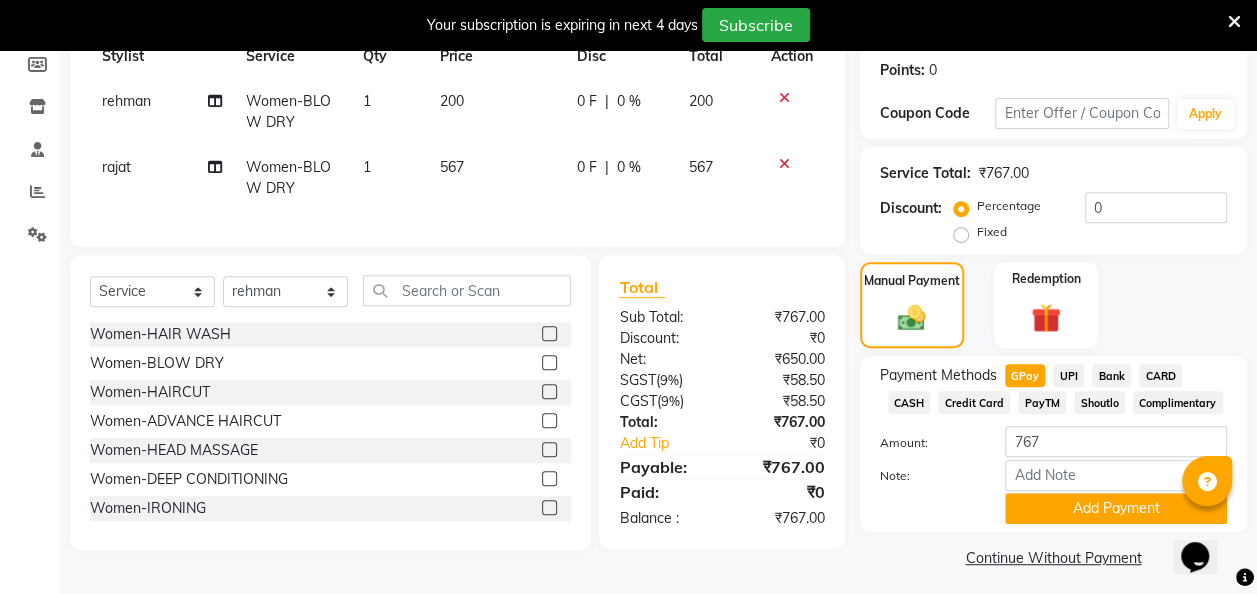 click on "Shoutlo" 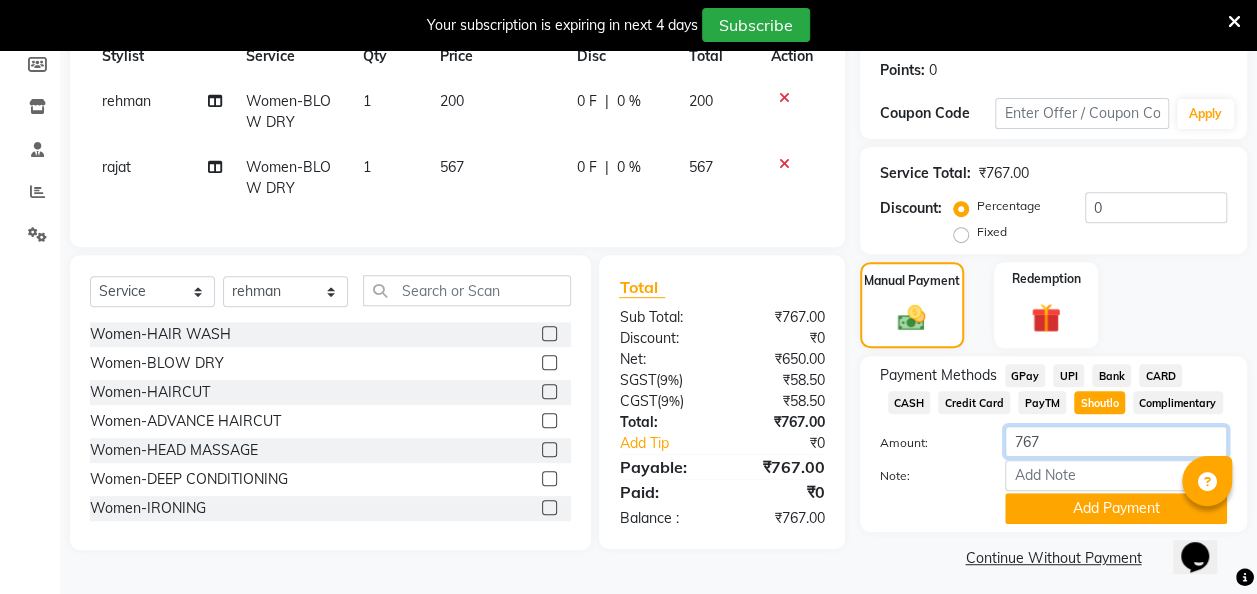 click on "767" 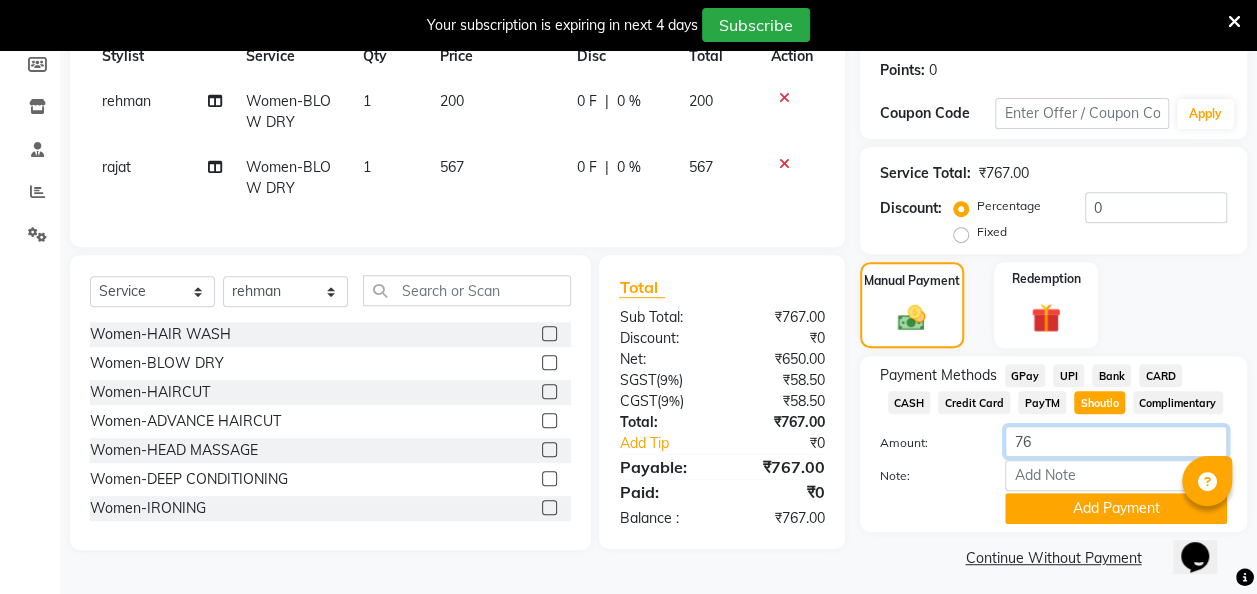 type on "7" 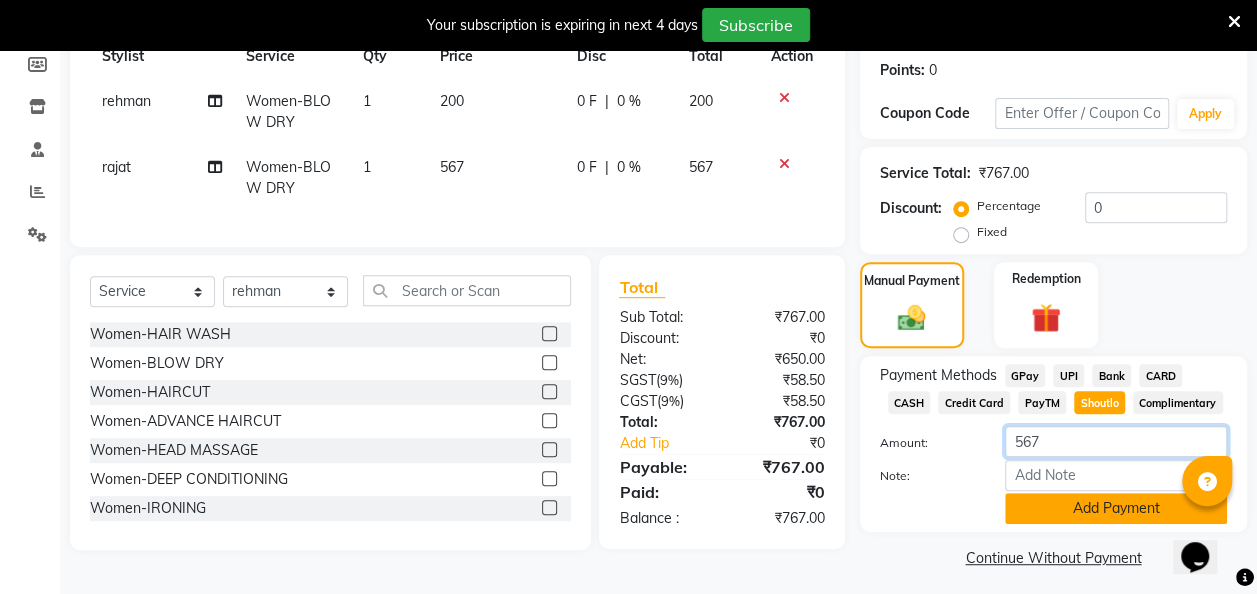 type on "567" 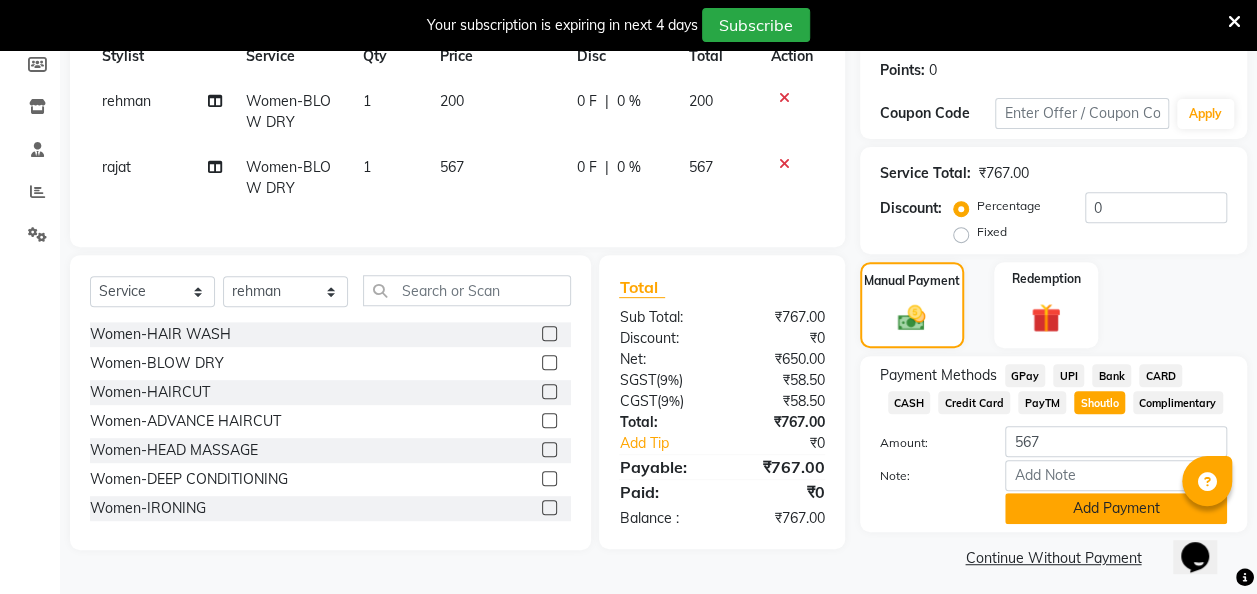 click on "Add Payment" 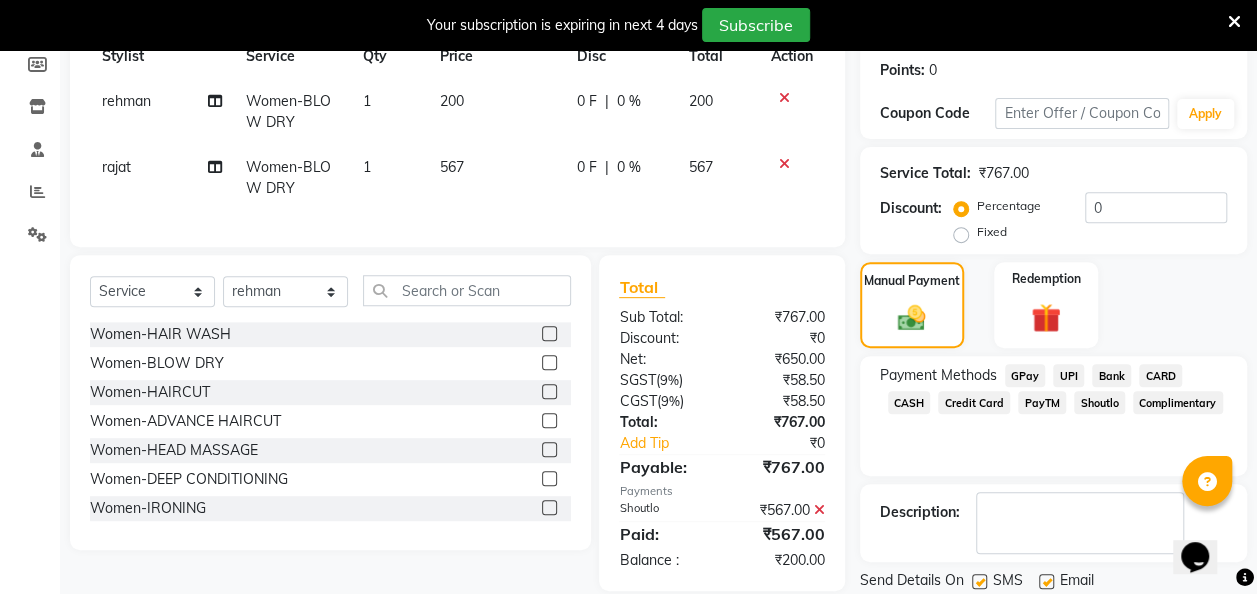 click on "CASH" 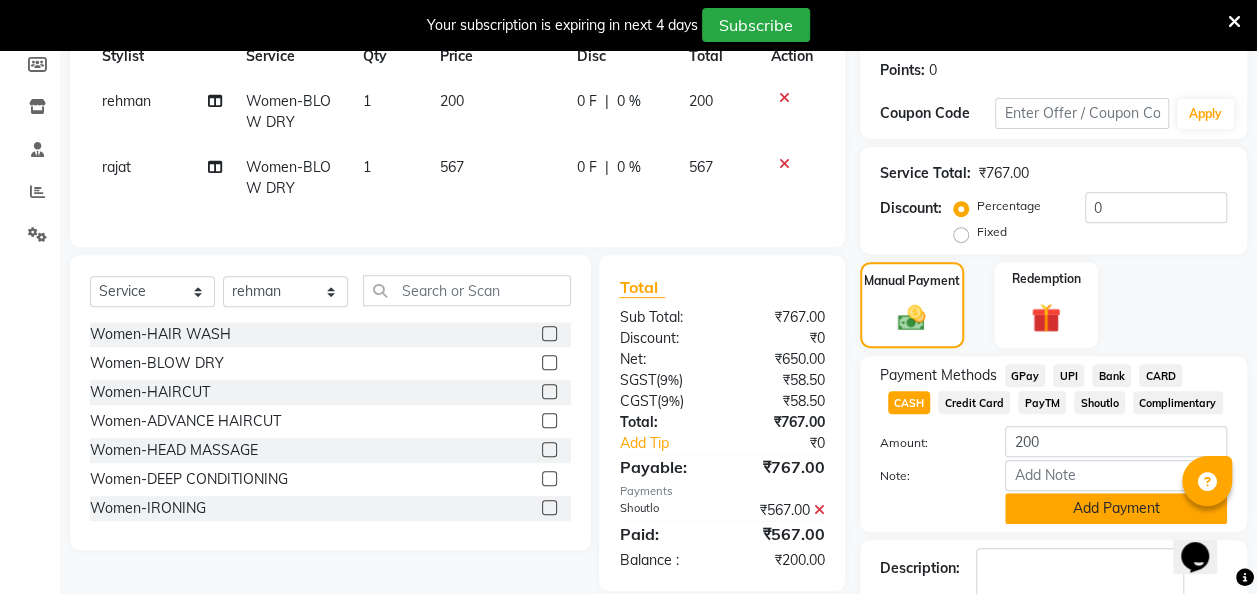 click on "Add Payment" 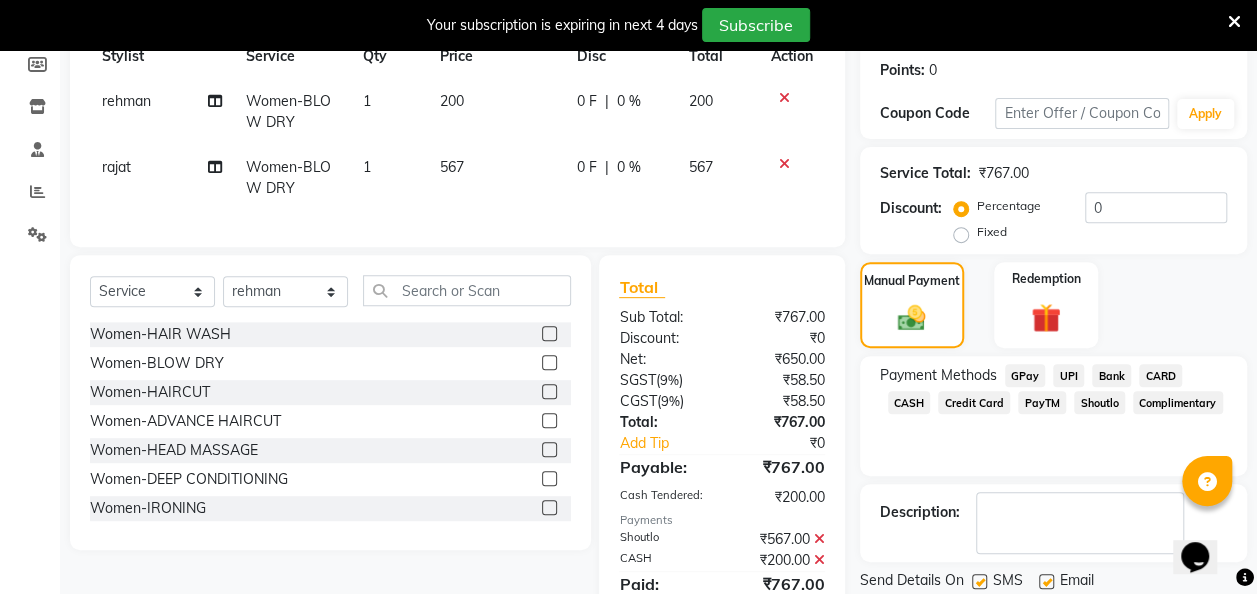 scroll, scrollTop: 390, scrollLeft: 0, axis: vertical 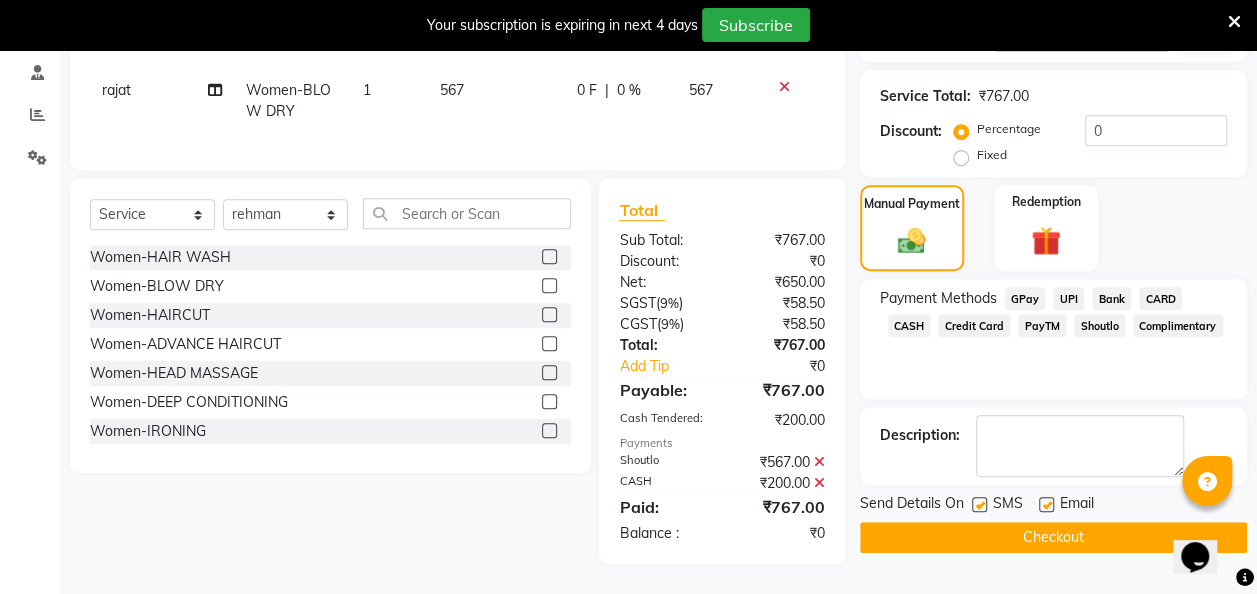 click 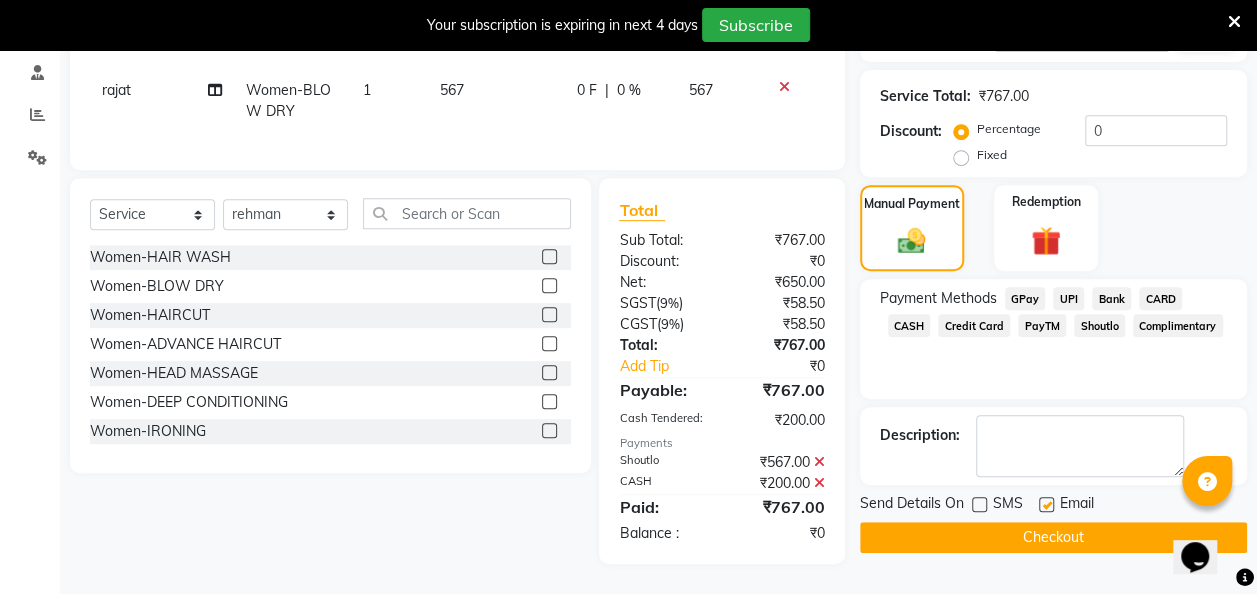 click 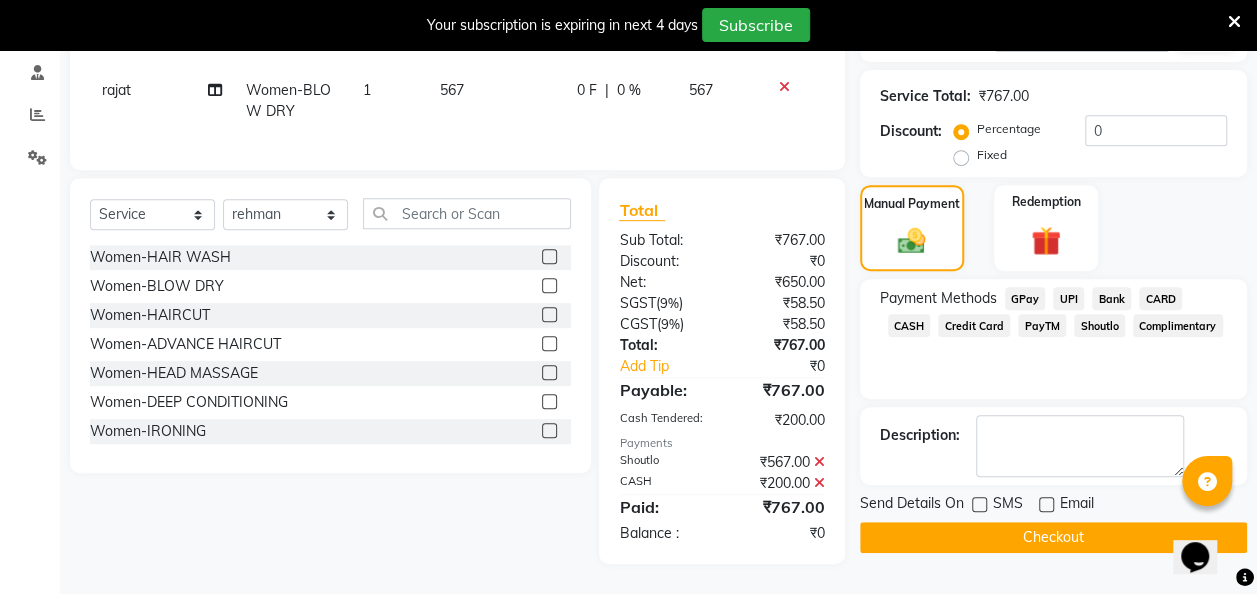 click on "Checkout" 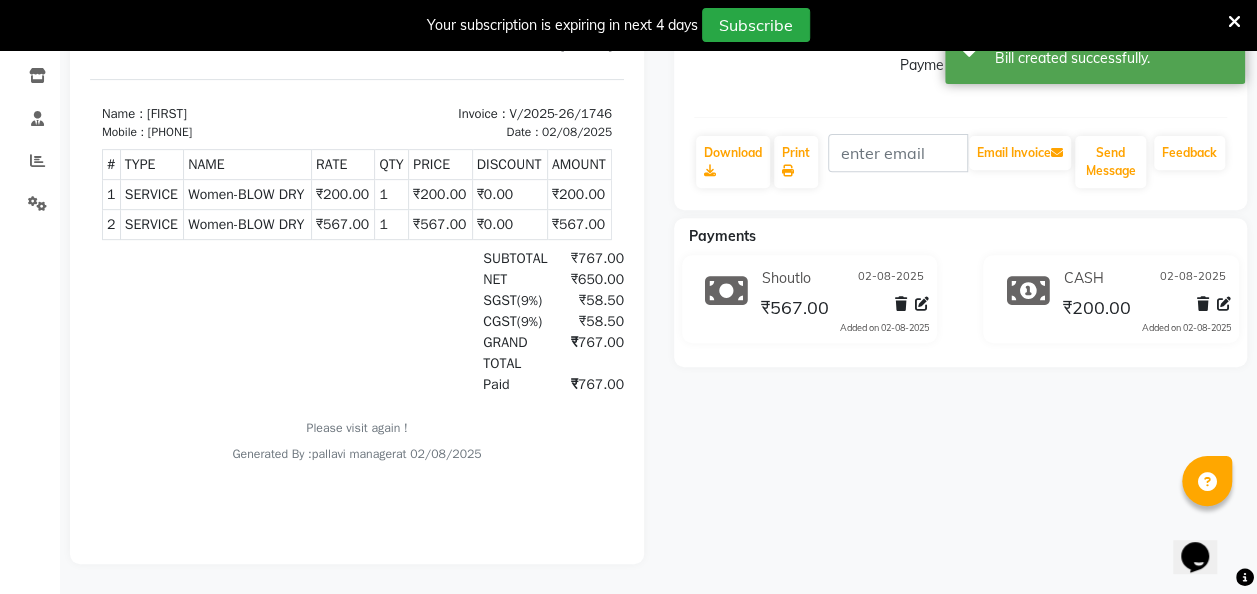 scroll, scrollTop: 0, scrollLeft: 0, axis: both 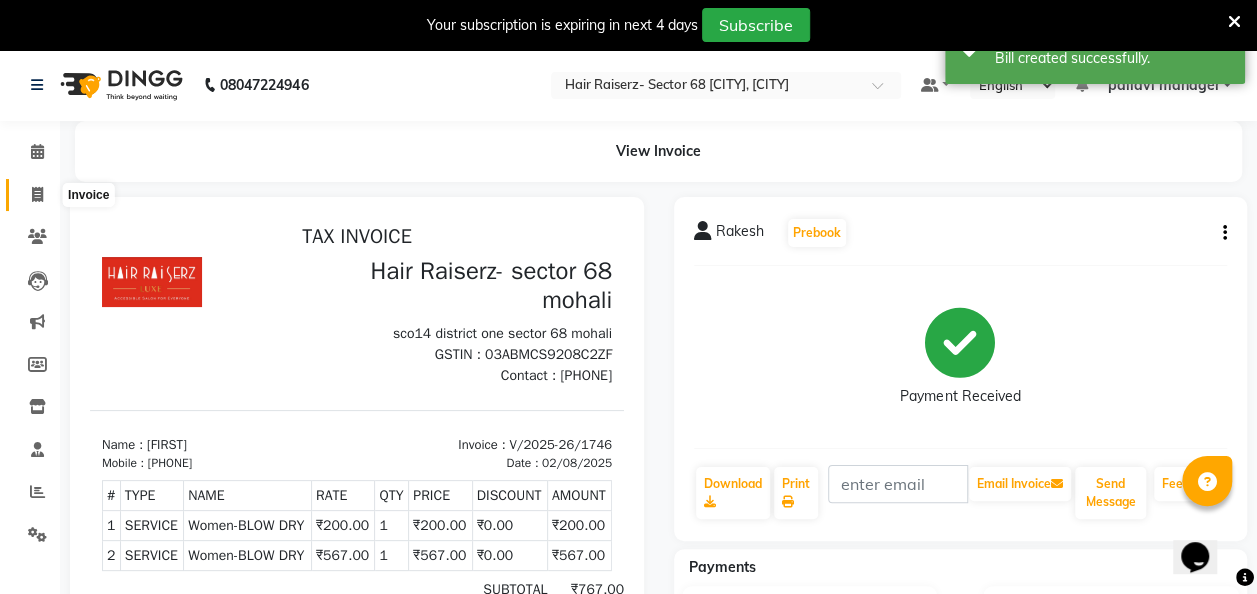 click 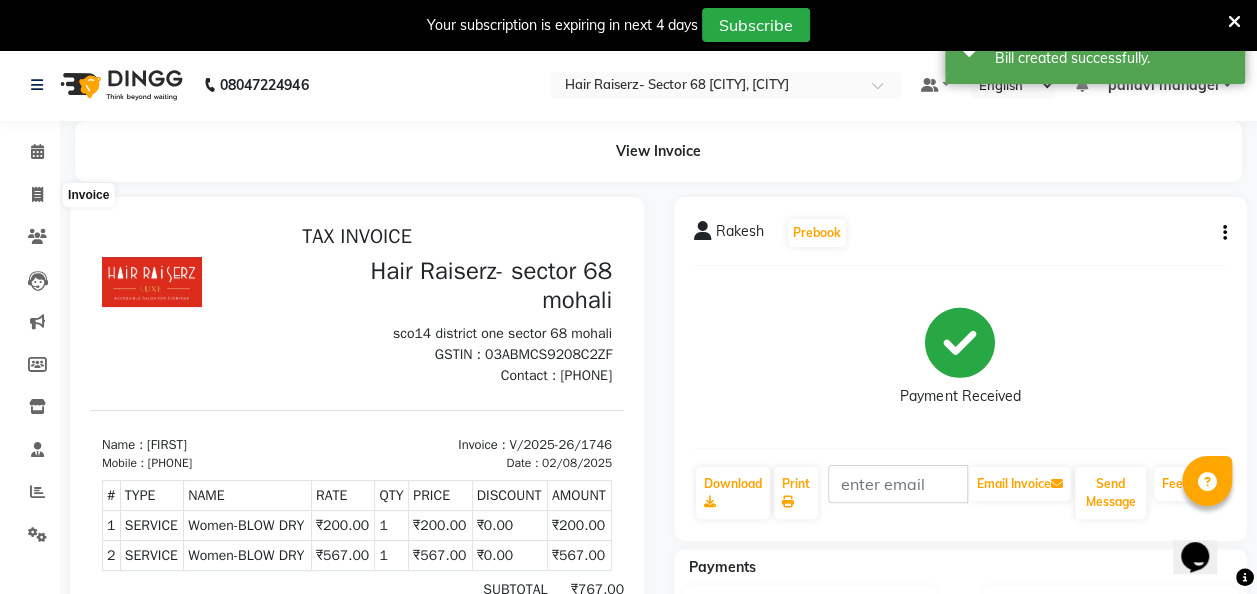 select on "service" 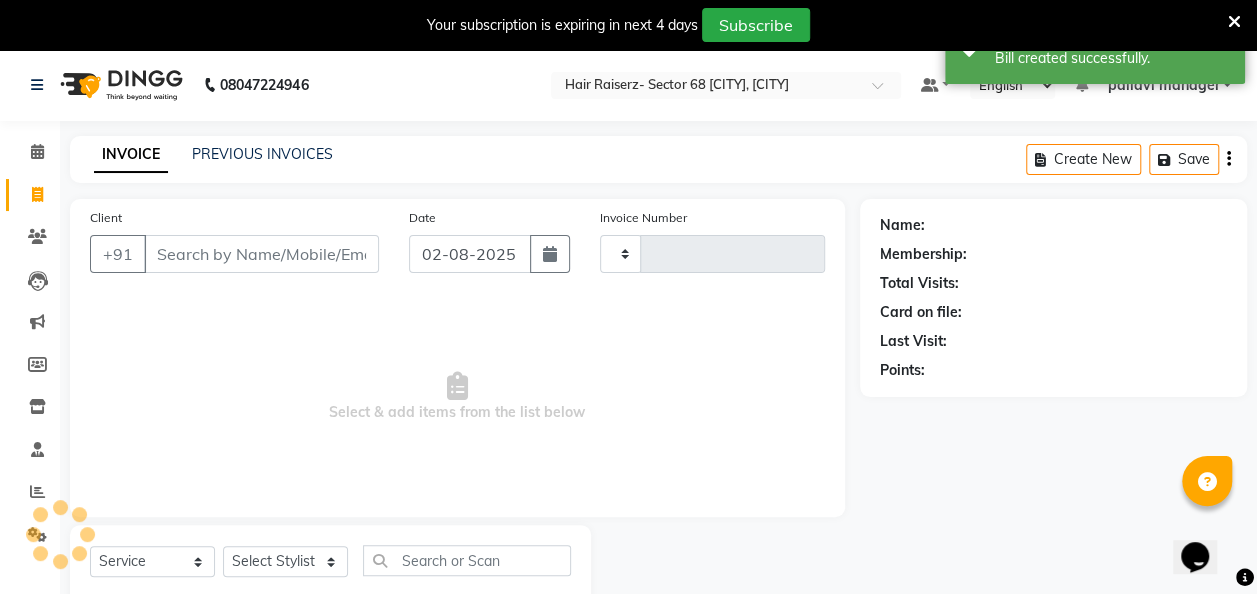 scroll, scrollTop: 55, scrollLeft: 0, axis: vertical 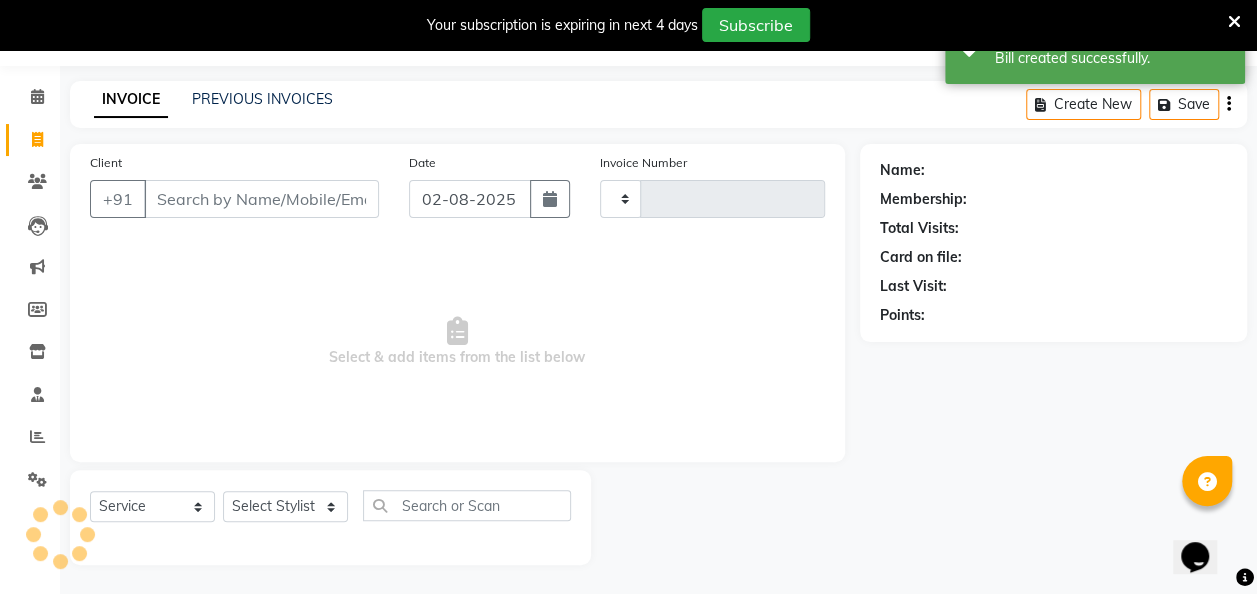 type on "1747" 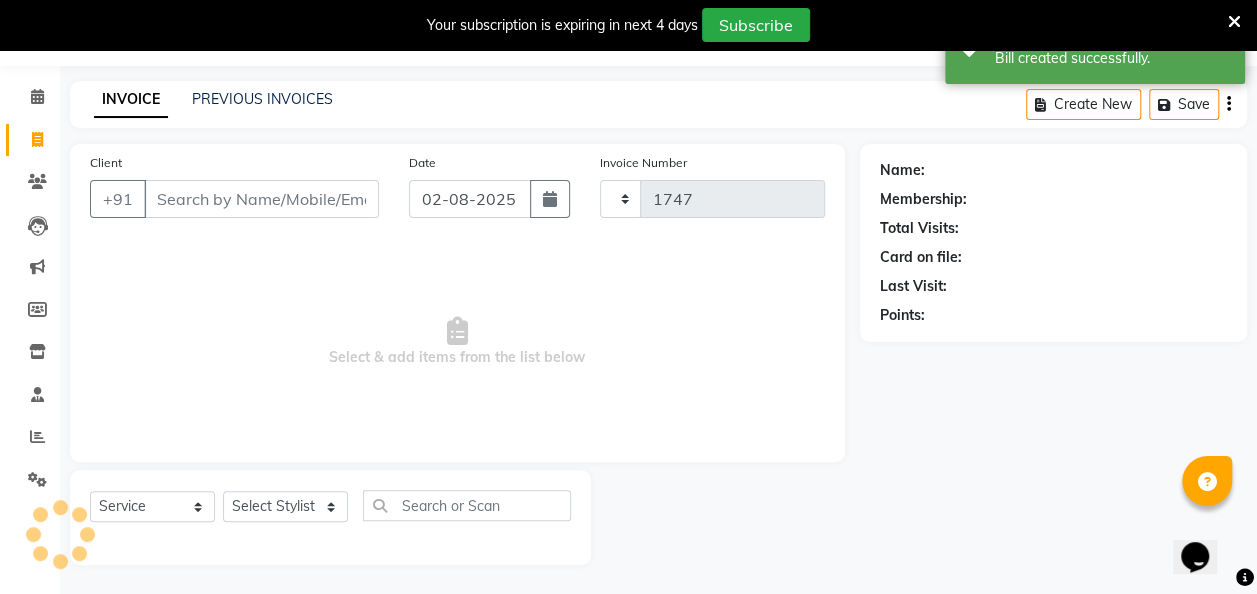select on "6691" 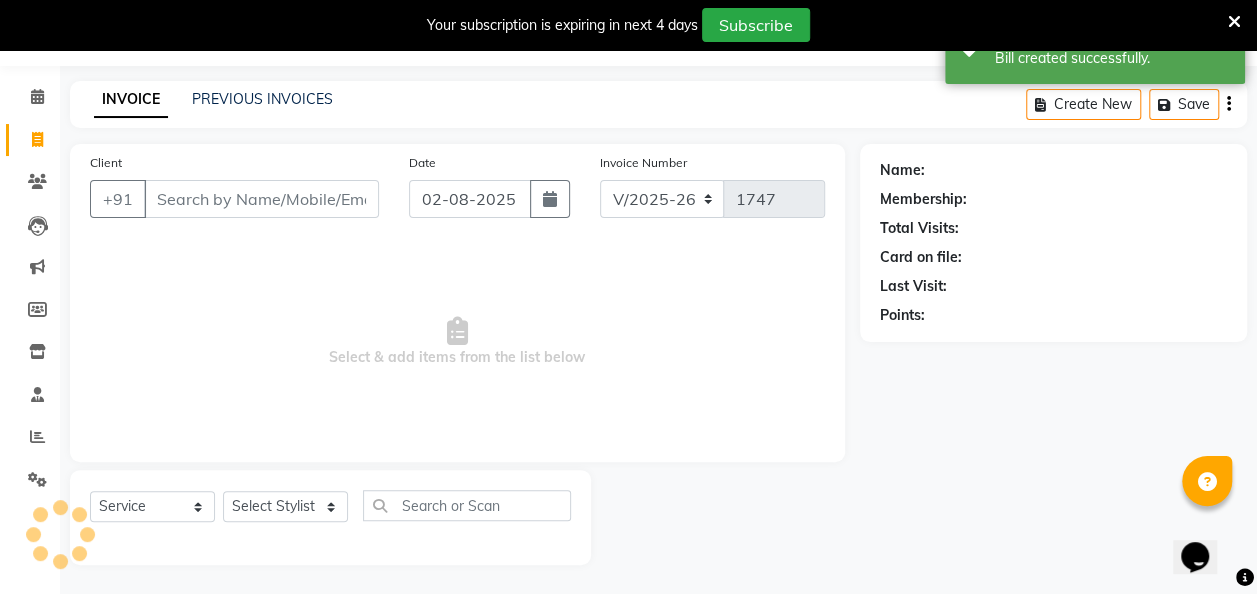 click on "Client" at bounding box center (261, 199) 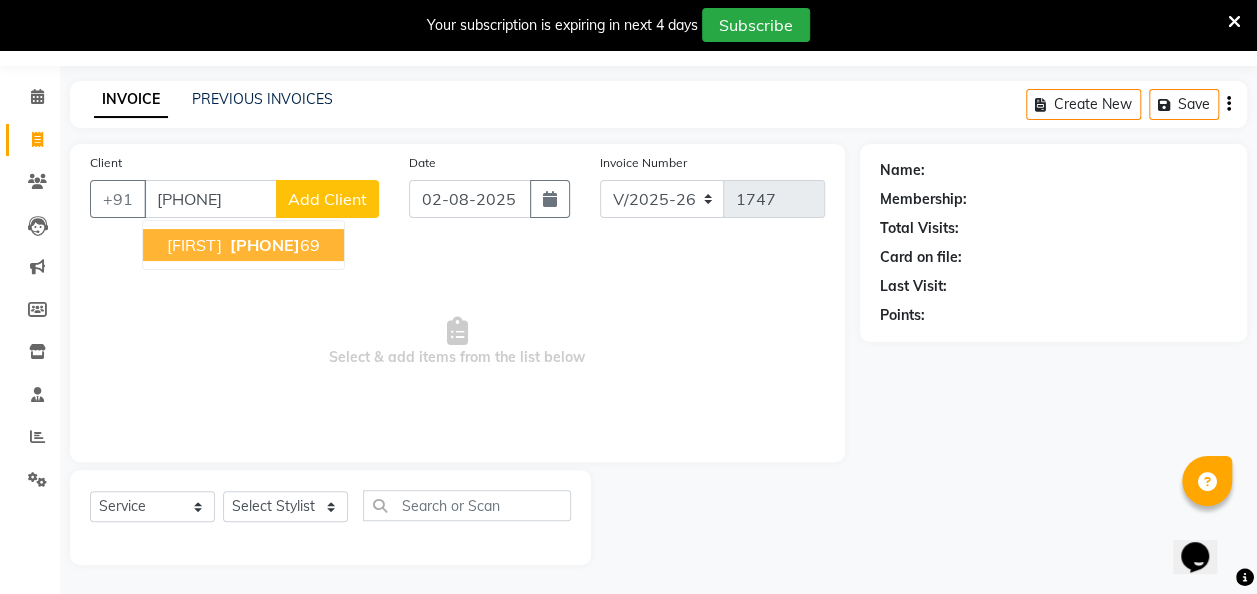 click on "70091008" at bounding box center (265, 245) 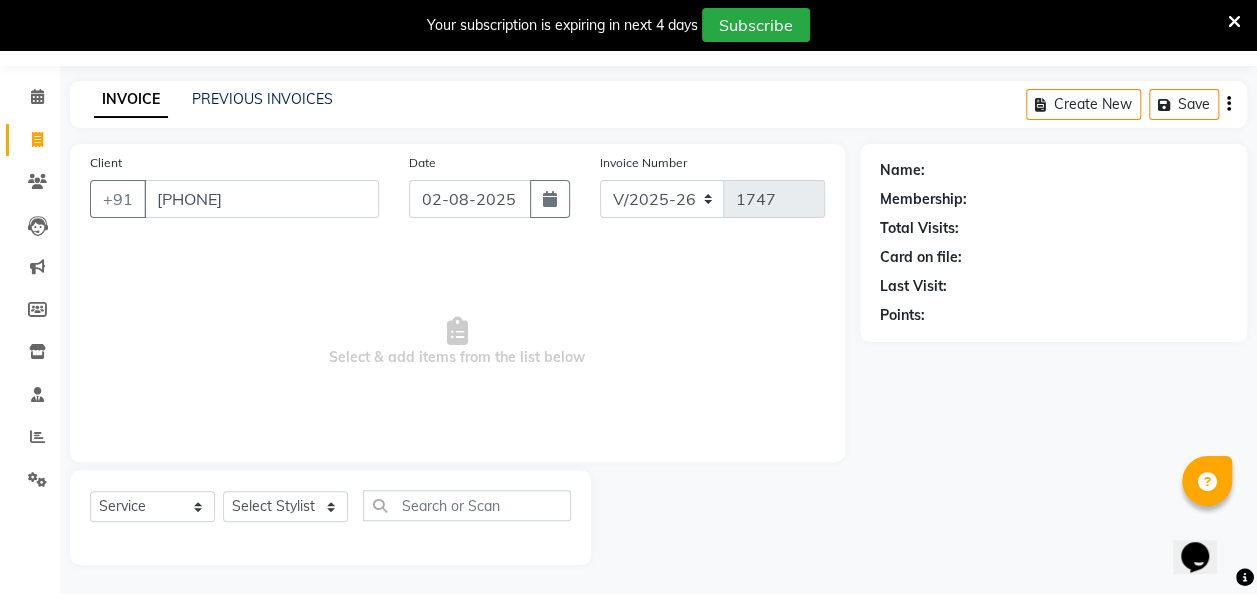 type on "7009100869" 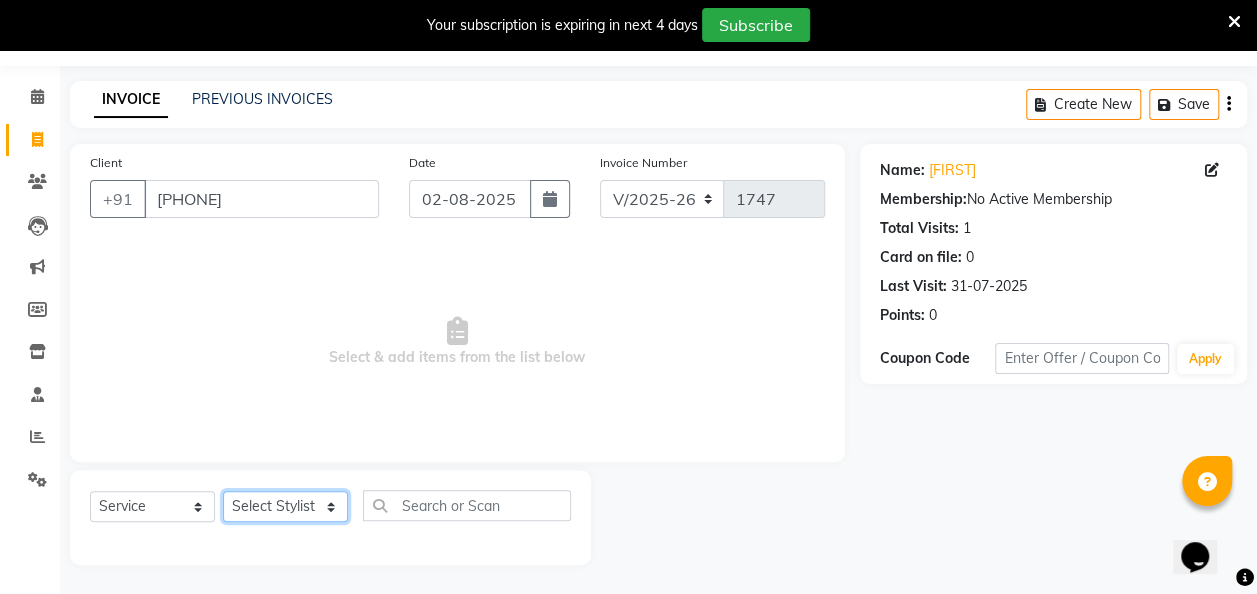 click on "Select Stylist aditya amita Armaan Geet mam  kajal pallavi manager poonam rajat rehman sajid shiv" 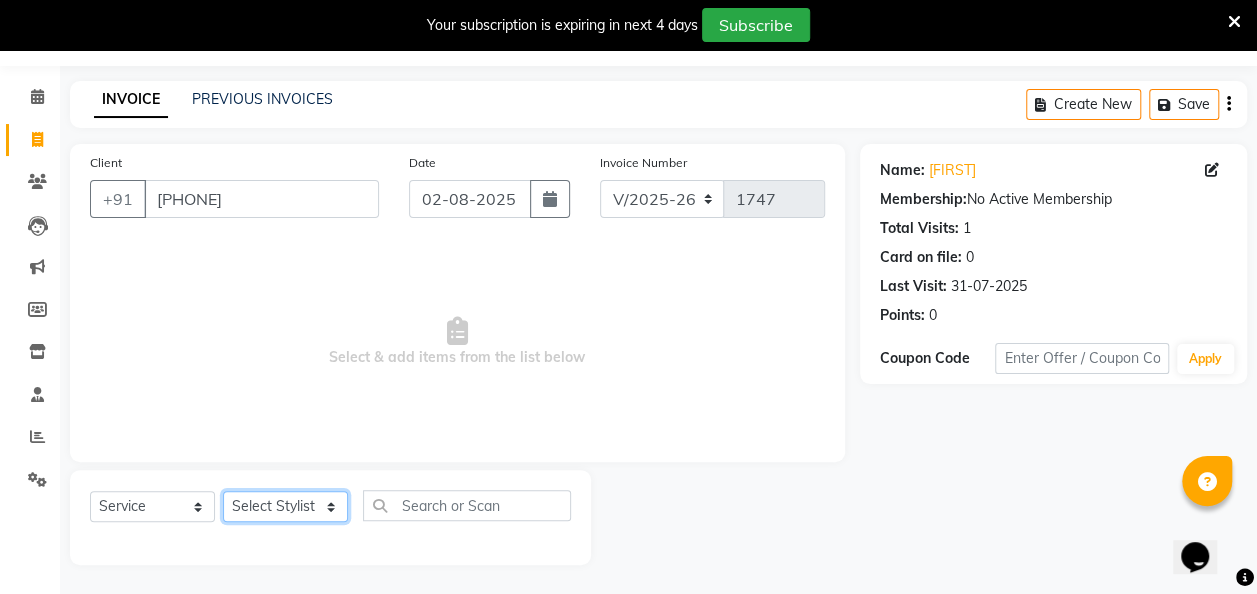 select on "79982" 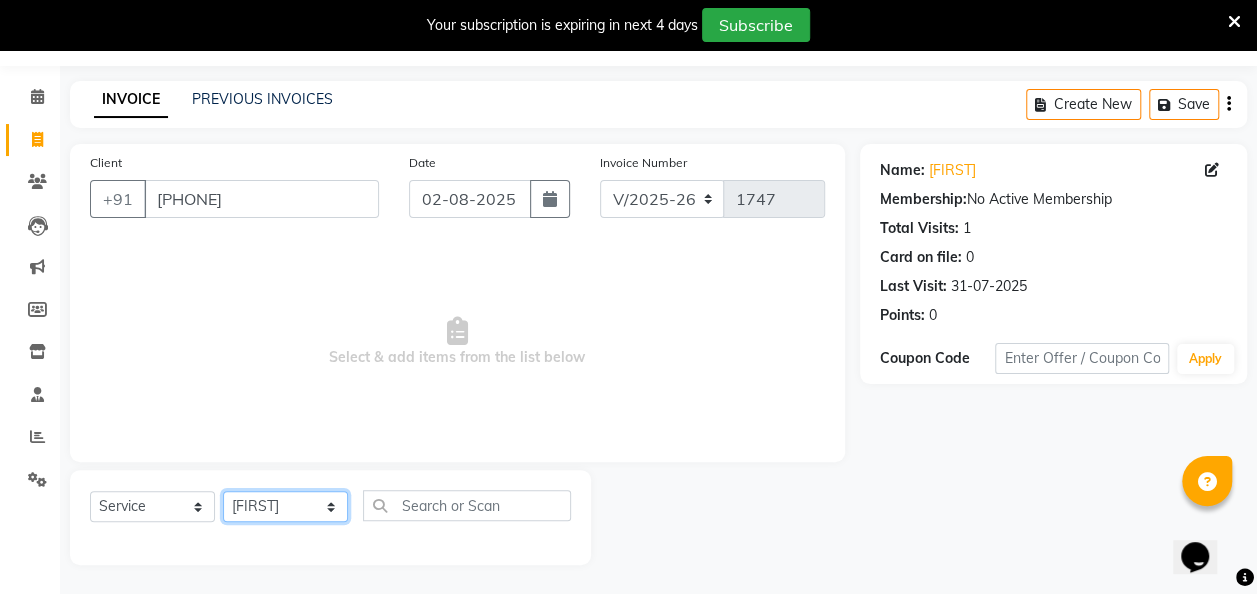 click on "Select Stylist aditya amita Armaan Geet mam  kajal pallavi manager poonam rajat rehman sajid shiv" 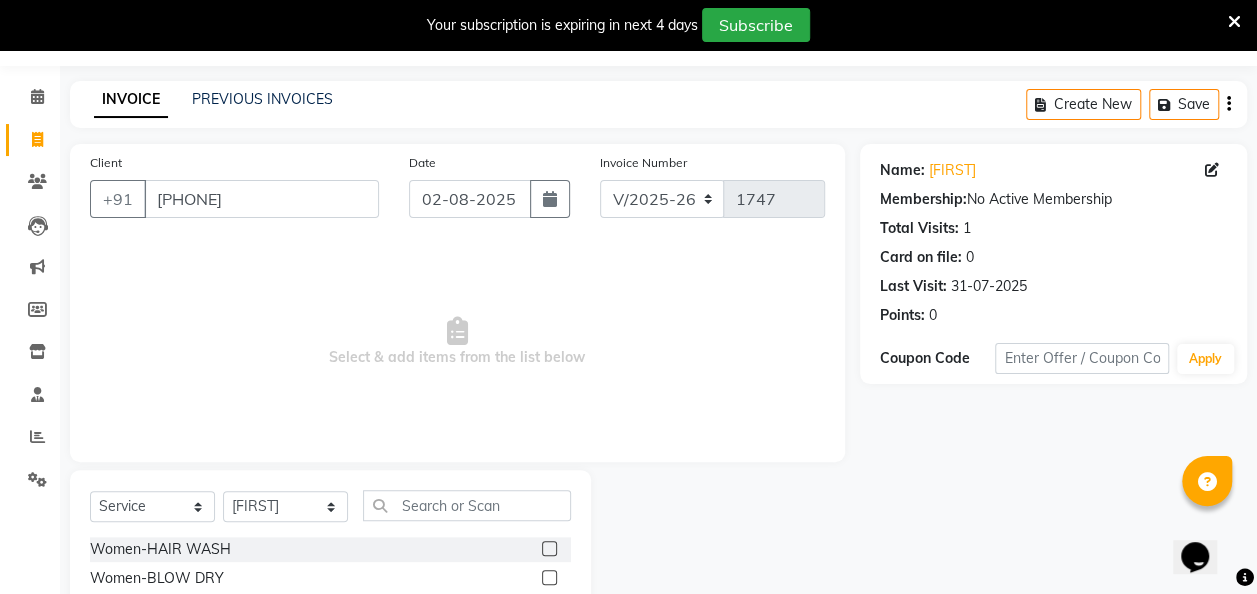 click 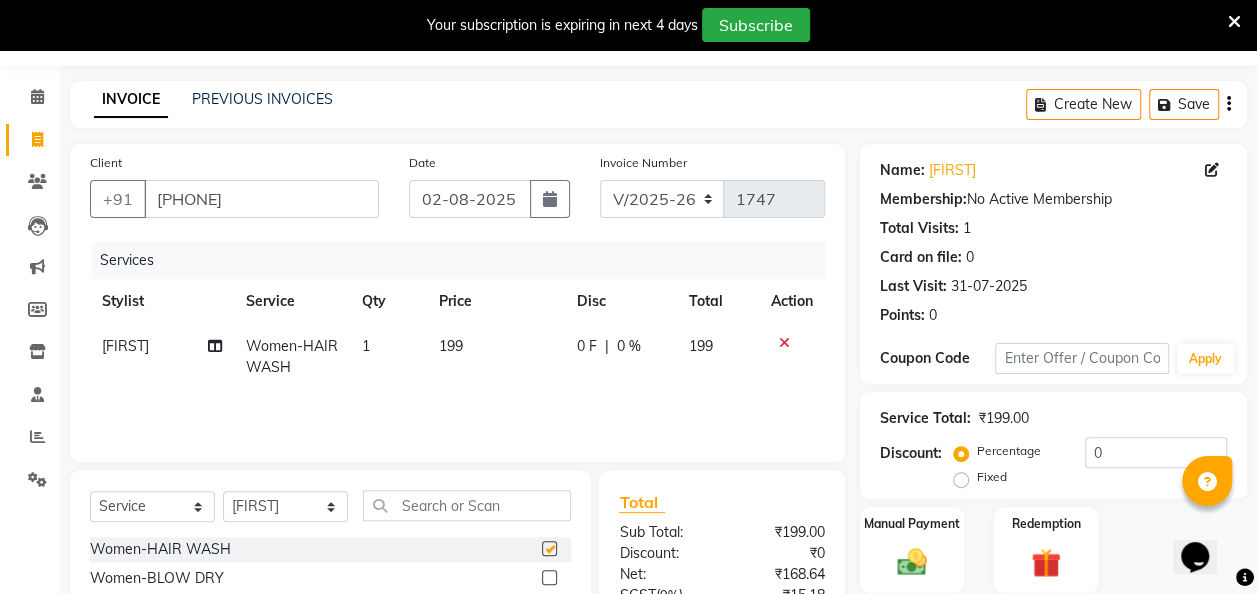 checkbox on "false" 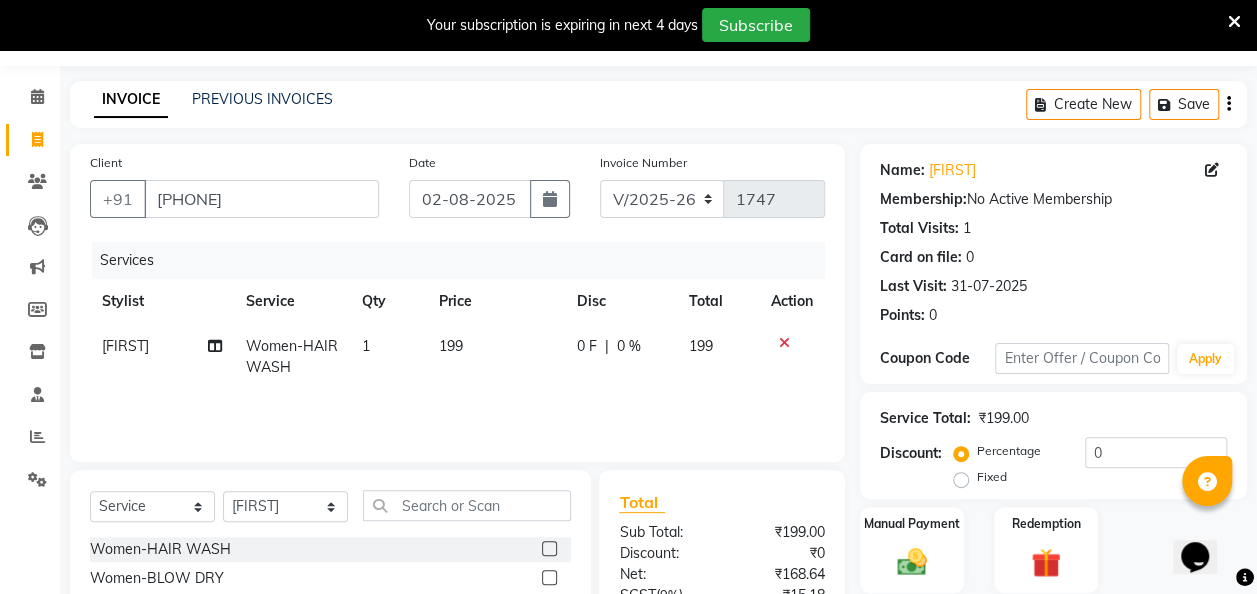 click on "199" 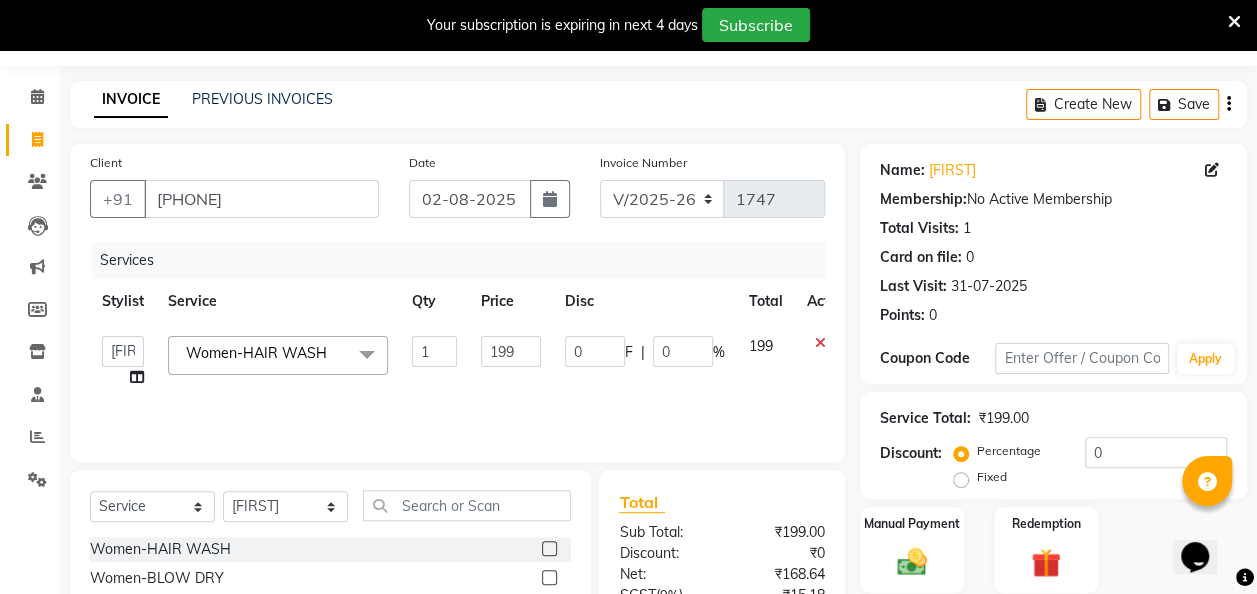 click on "199" 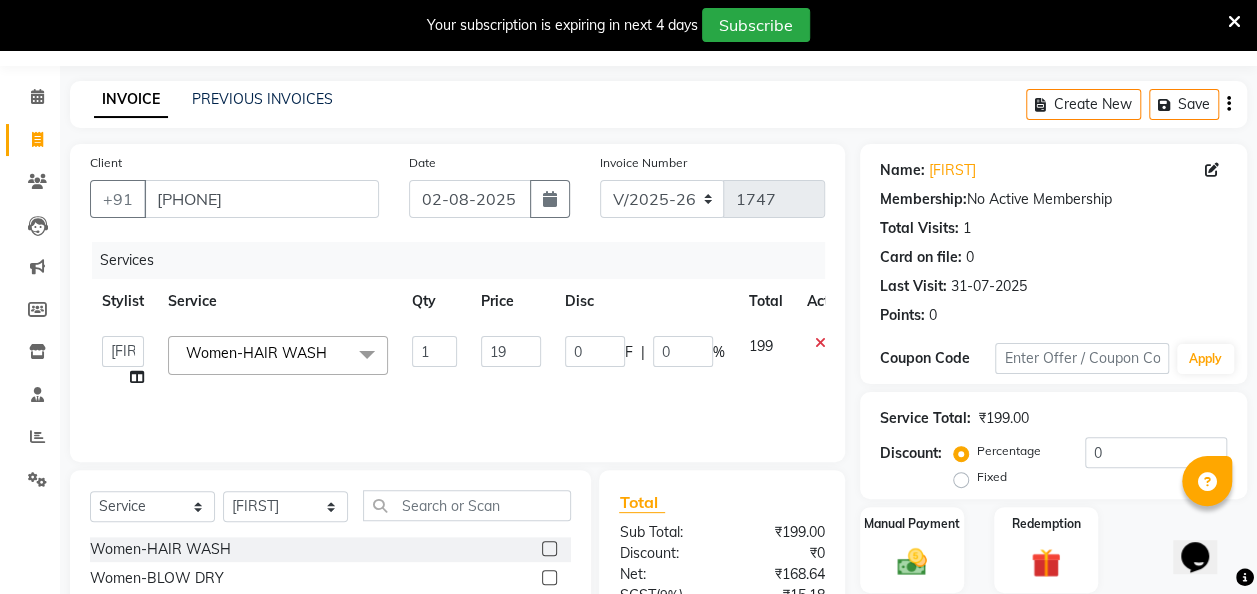 type on "1" 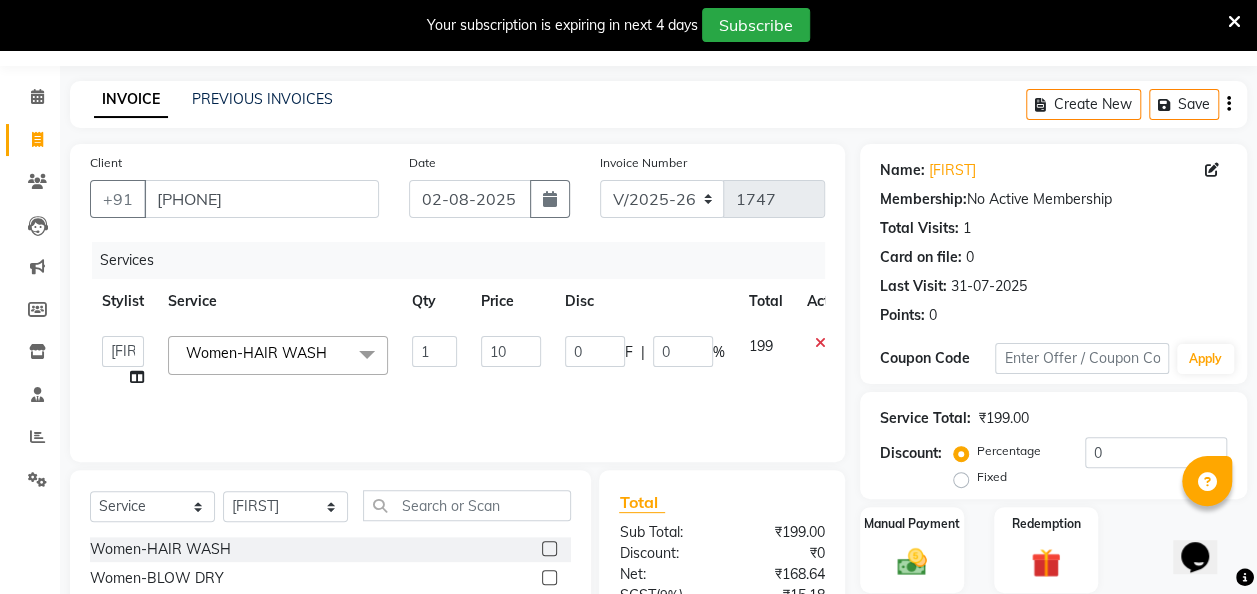 type on "100" 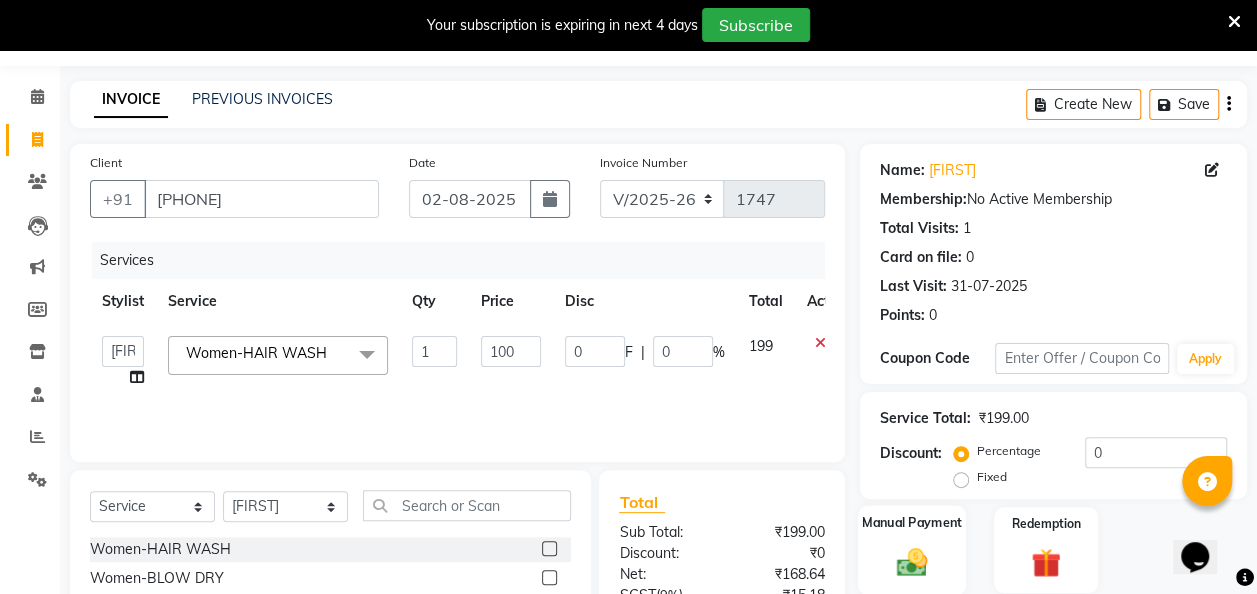 click 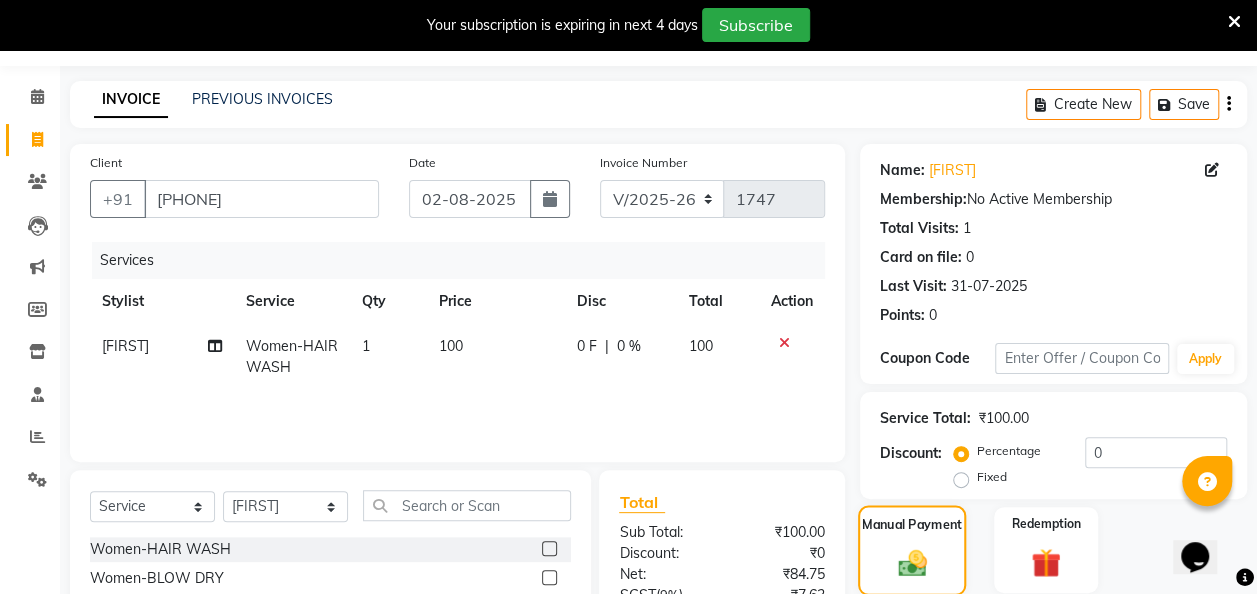scroll, scrollTop: 255, scrollLeft: 0, axis: vertical 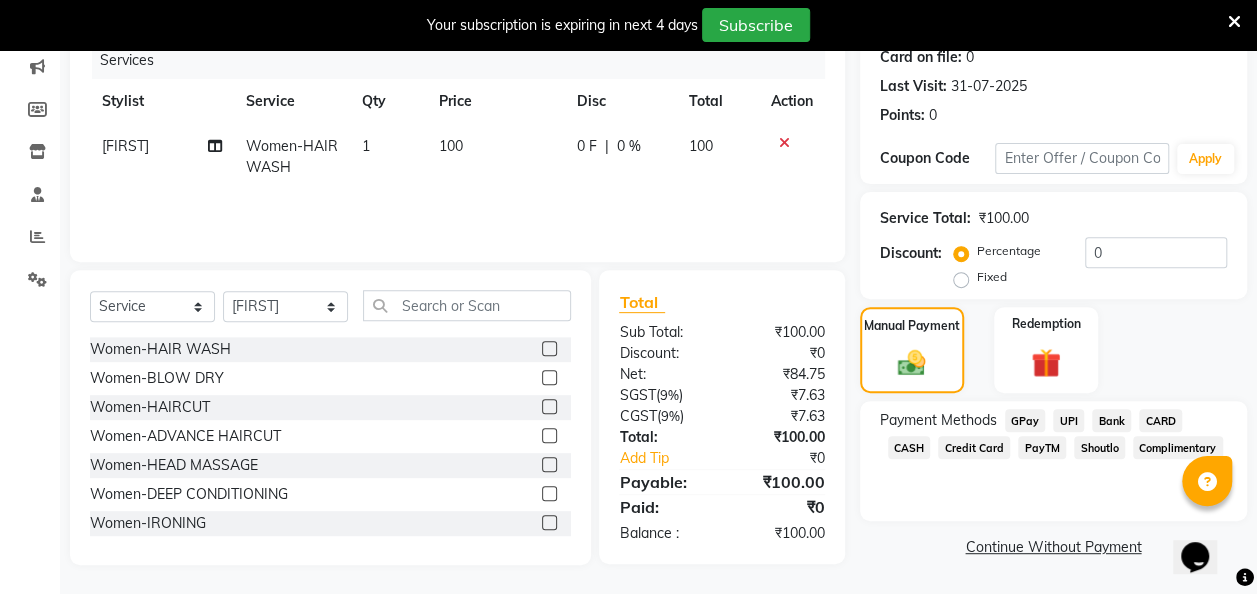 click on "CASH" 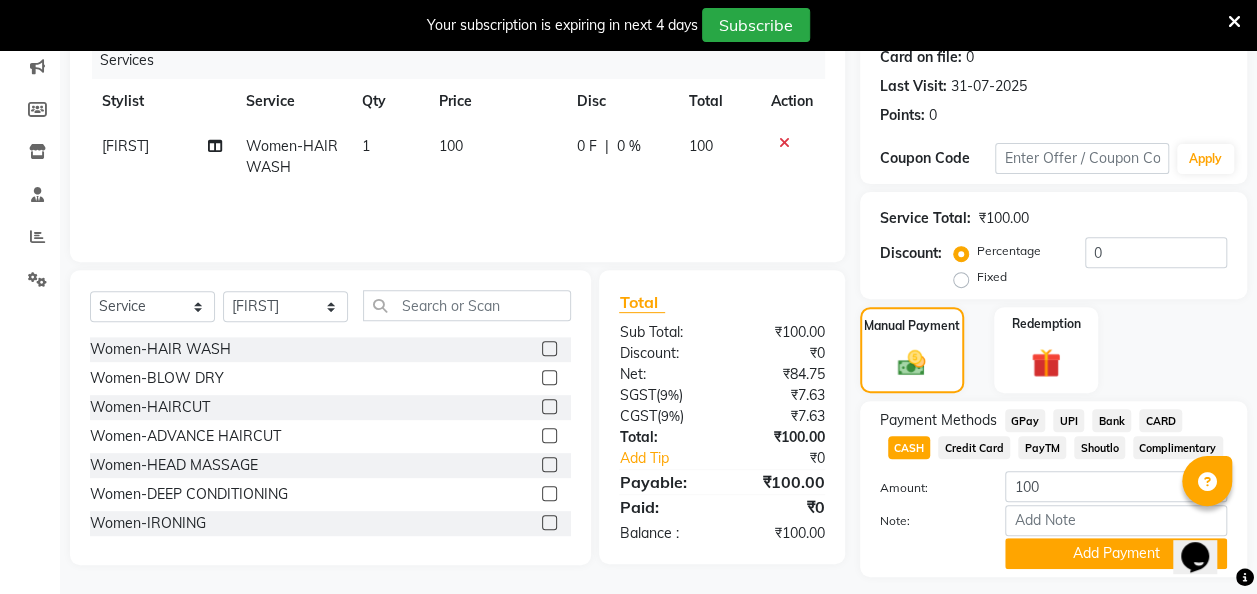 click on "Payment Methods  GPay   UPI   Bank   CARD   CASH   Credit Card   PayTM   Shoutlo   Complimentary  Amount: 100 Note: Add Payment" 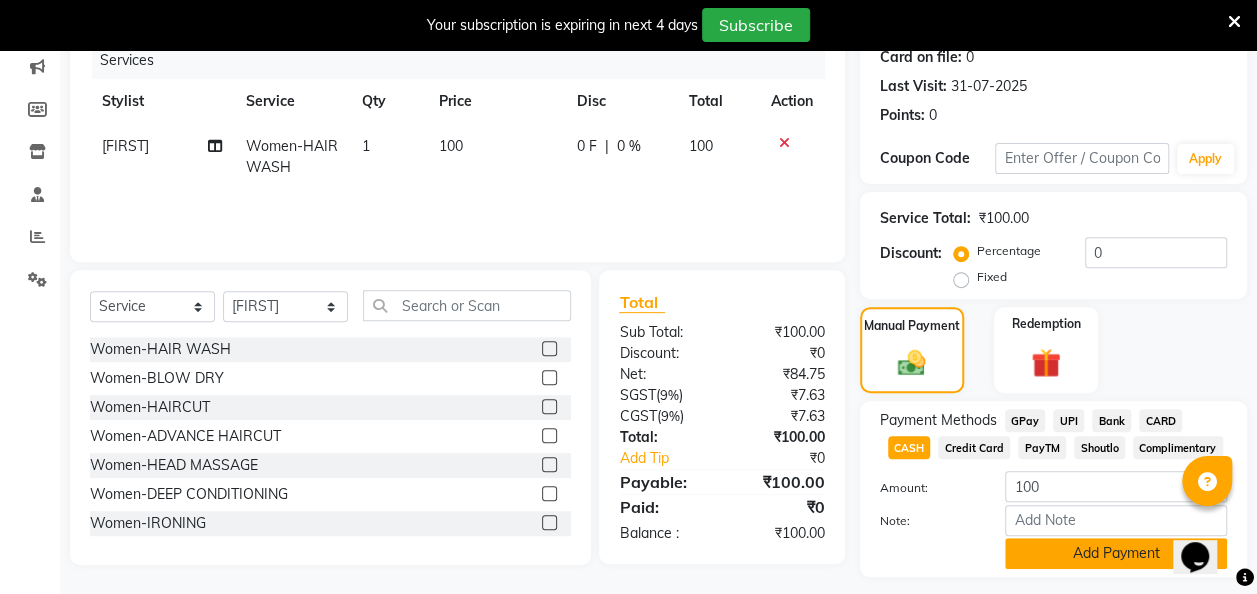 click on "Add Payment" 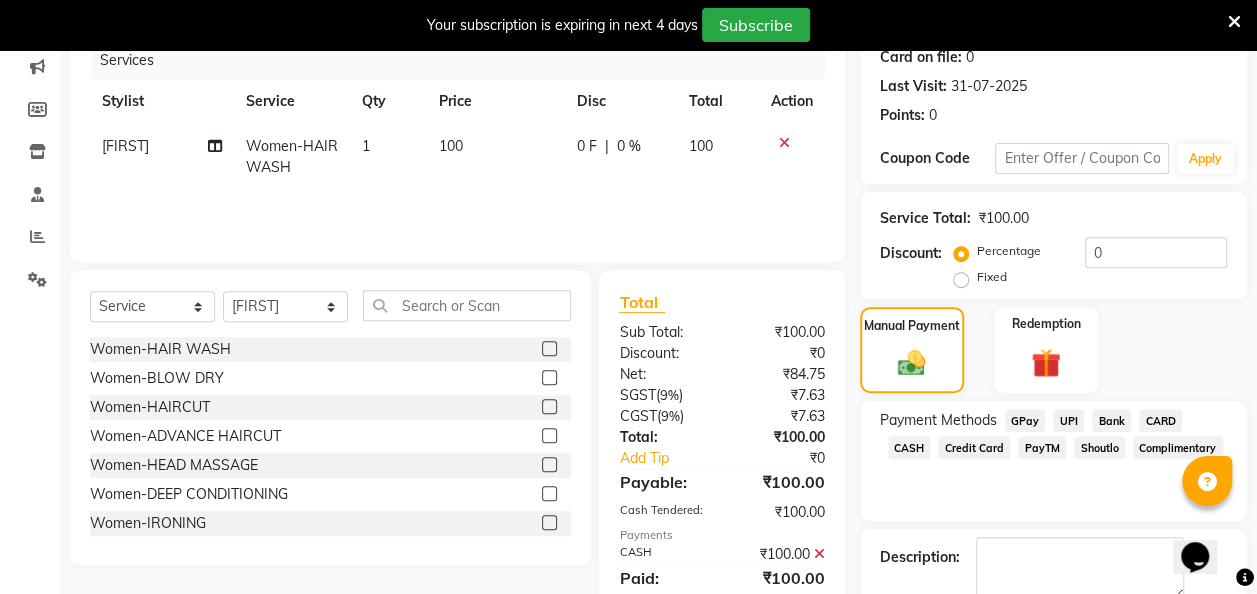 scroll, scrollTop: 364, scrollLeft: 0, axis: vertical 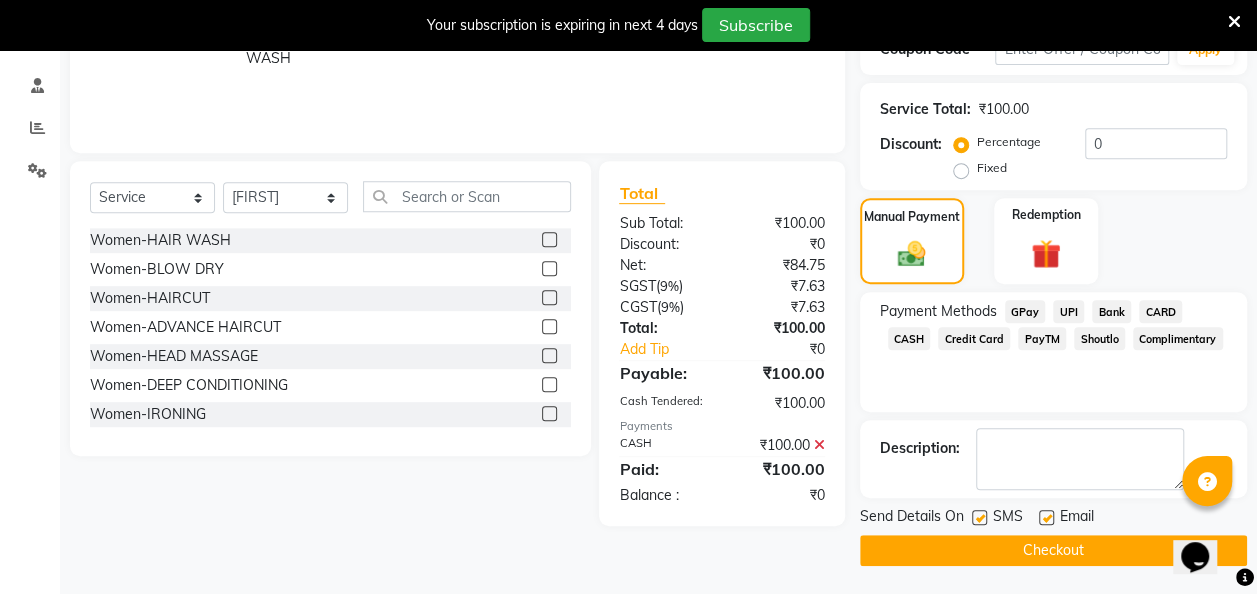 click 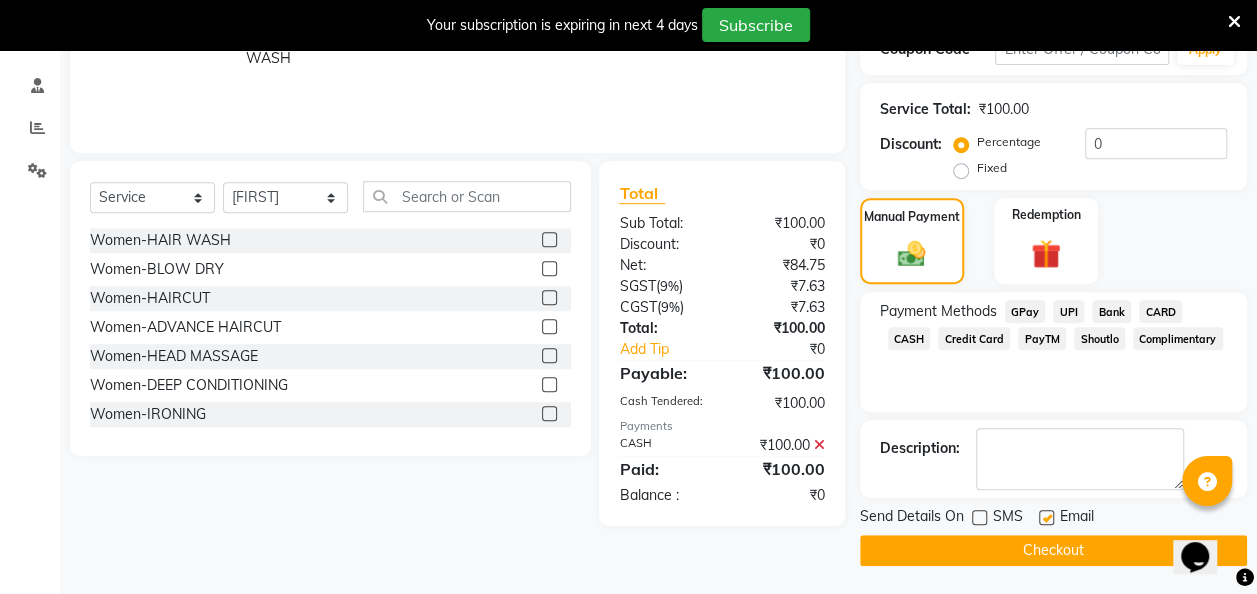 click 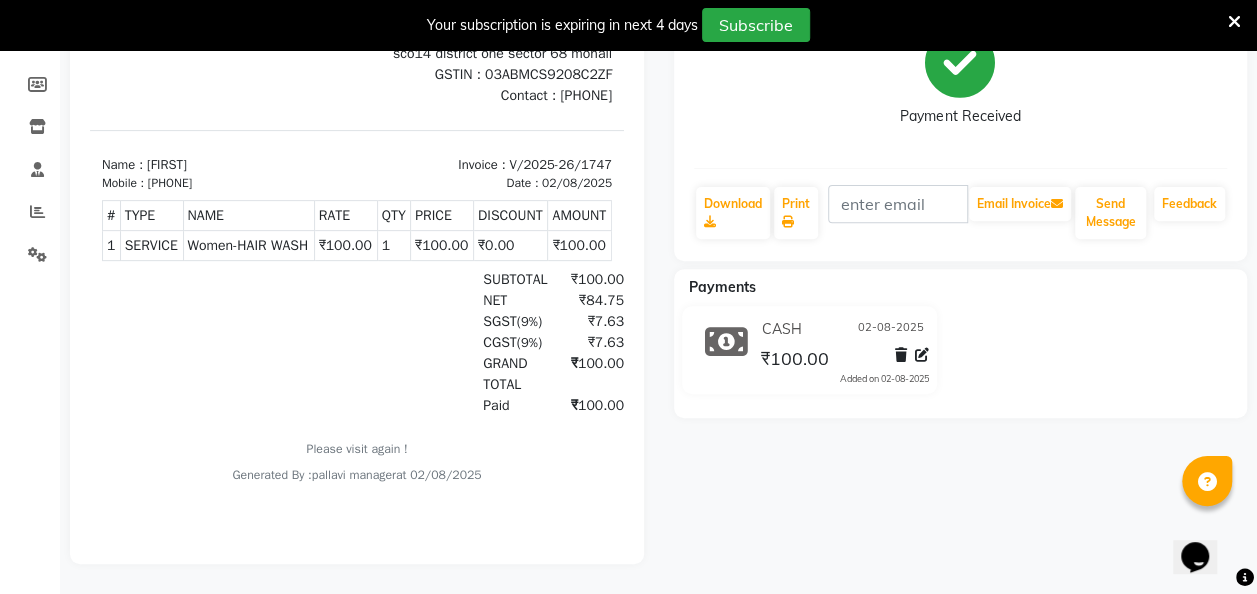 scroll, scrollTop: 0, scrollLeft: 0, axis: both 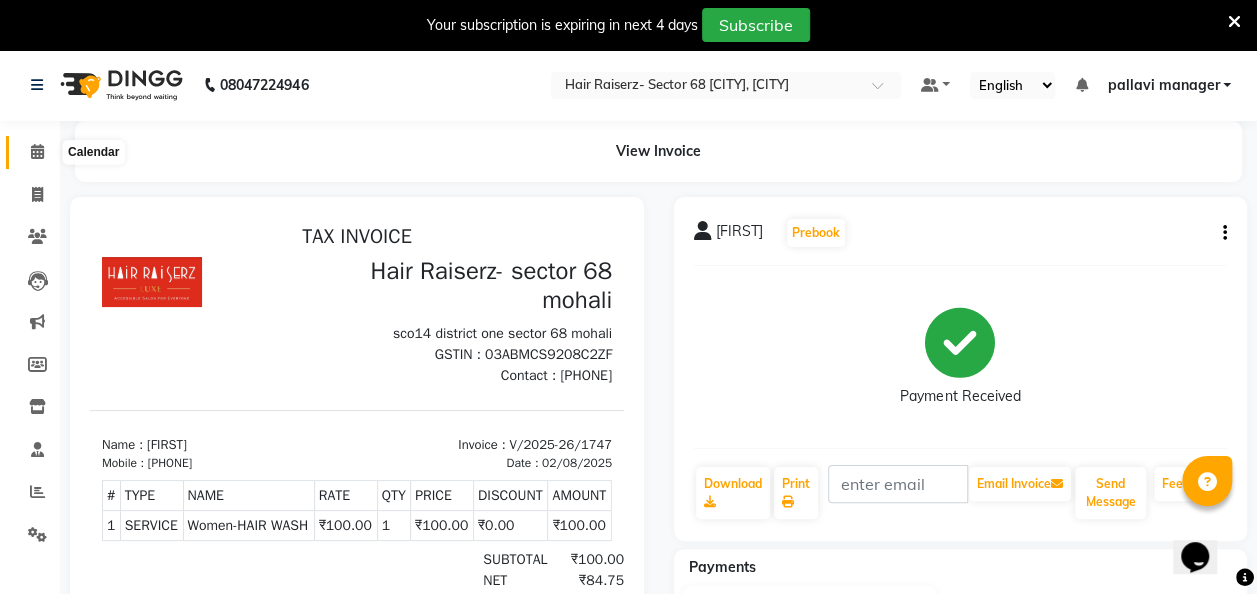 click 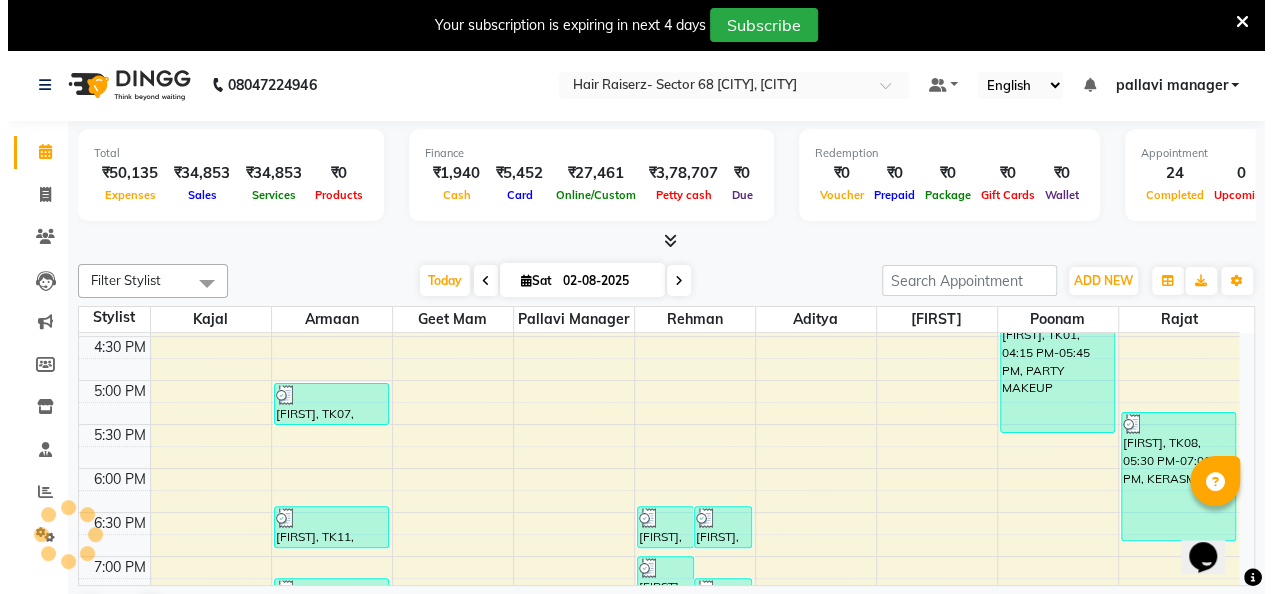 scroll, scrollTop: 0, scrollLeft: 0, axis: both 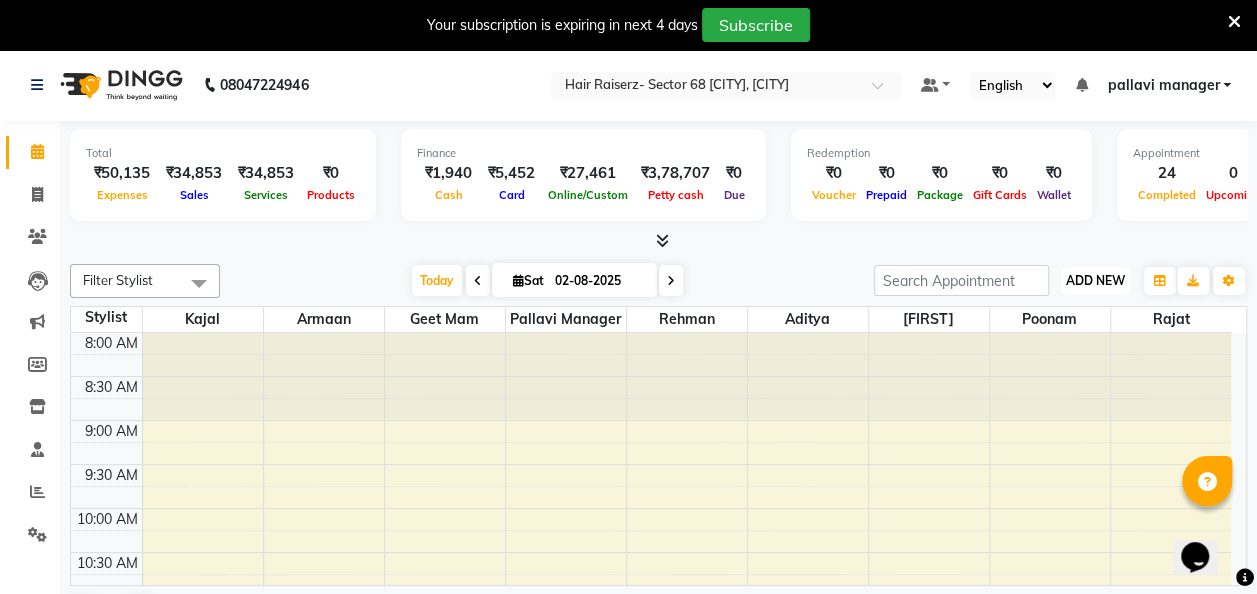 click on "ADD NEW Toggle Dropdown" at bounding box center [1095, 281] 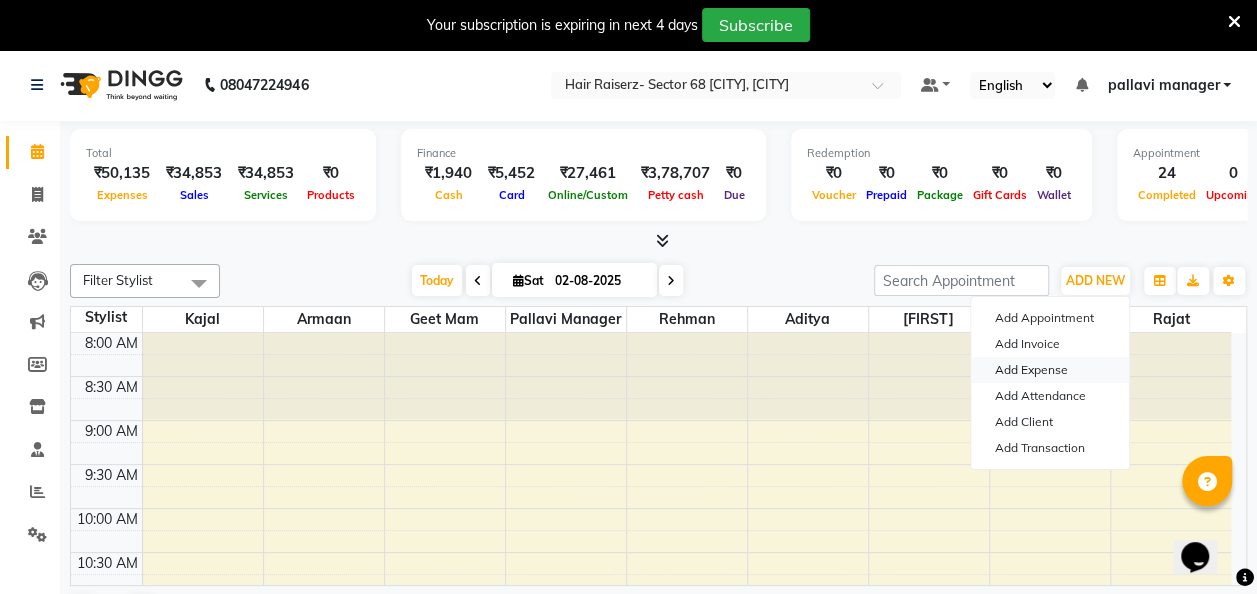 click on "Add Expense" at bounding box center [1050, 370] 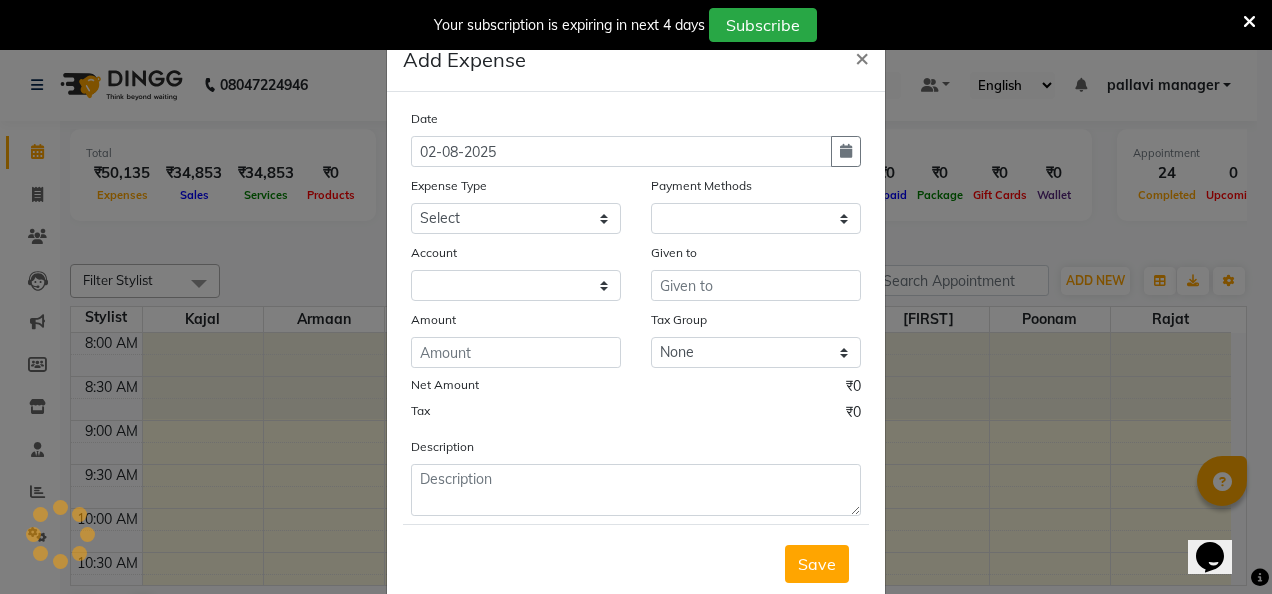 select on "1" 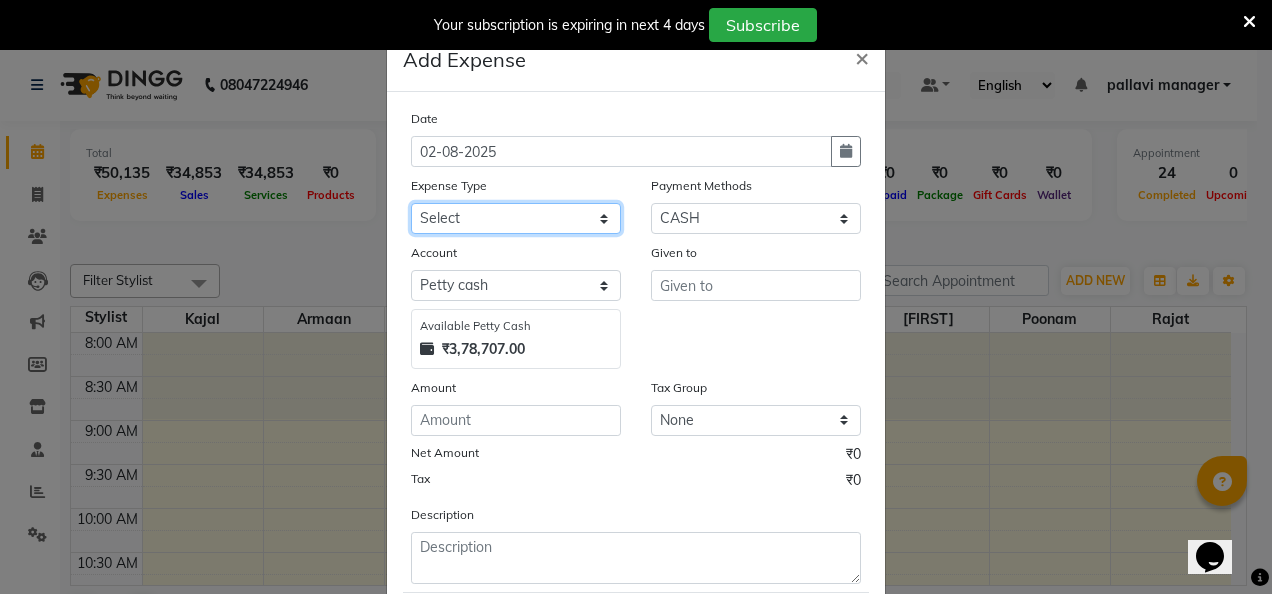 click on "Select Advance Salary Advance Tax Bank charges Bank Expense Cab Exp Client Exp client refund Disposable products Donation Electricity Bill Equipment Flowers Freelancer Generator Rent Gen Set Fuel GST INCENTIVE Maintenance MEDICAL mehandi Milk Office Exp Other Over time Owner Expense owner food expense Pantry Pending Salary Pesticide Prasad Product Rent Return To Client Ride saloon decoration SALOON EXPENSE Sewa Social Media Staff Cab Expense Staff Dress Staff Fuel Staff Incentive Staff Over Time Staff Salalry Staff Snacks Stationary STOCK Sugar Tea leaves Tea & Refreshment TIP VENDOR PAYMENT Water Bottle water supply bill WIFI Payment" 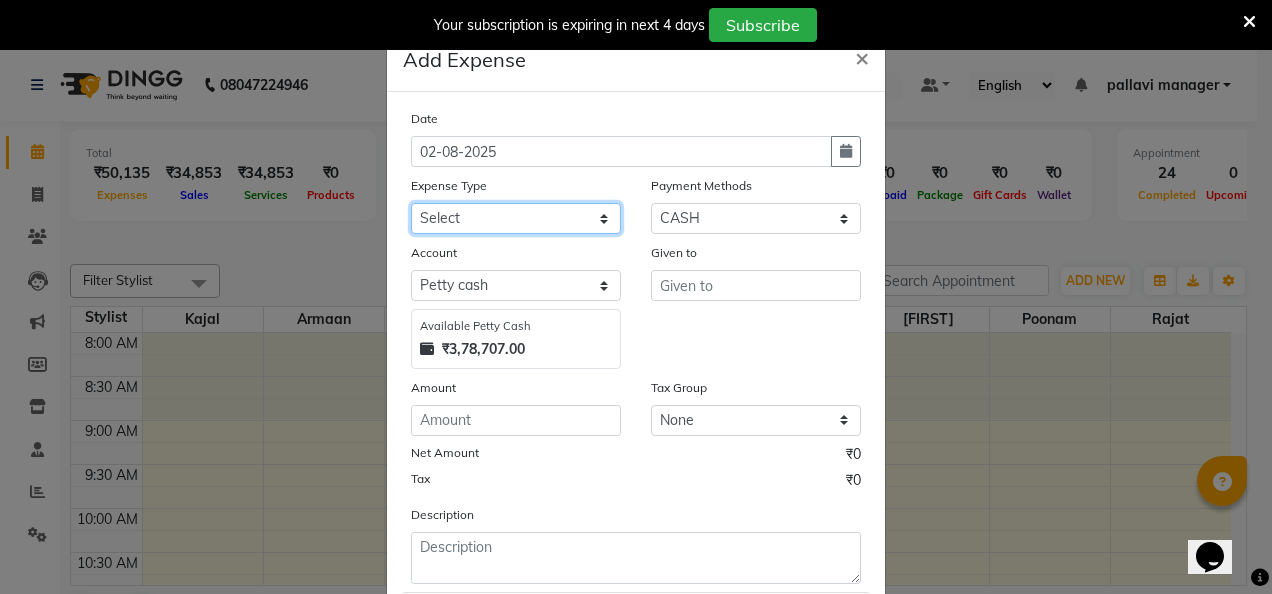 select on "8452" 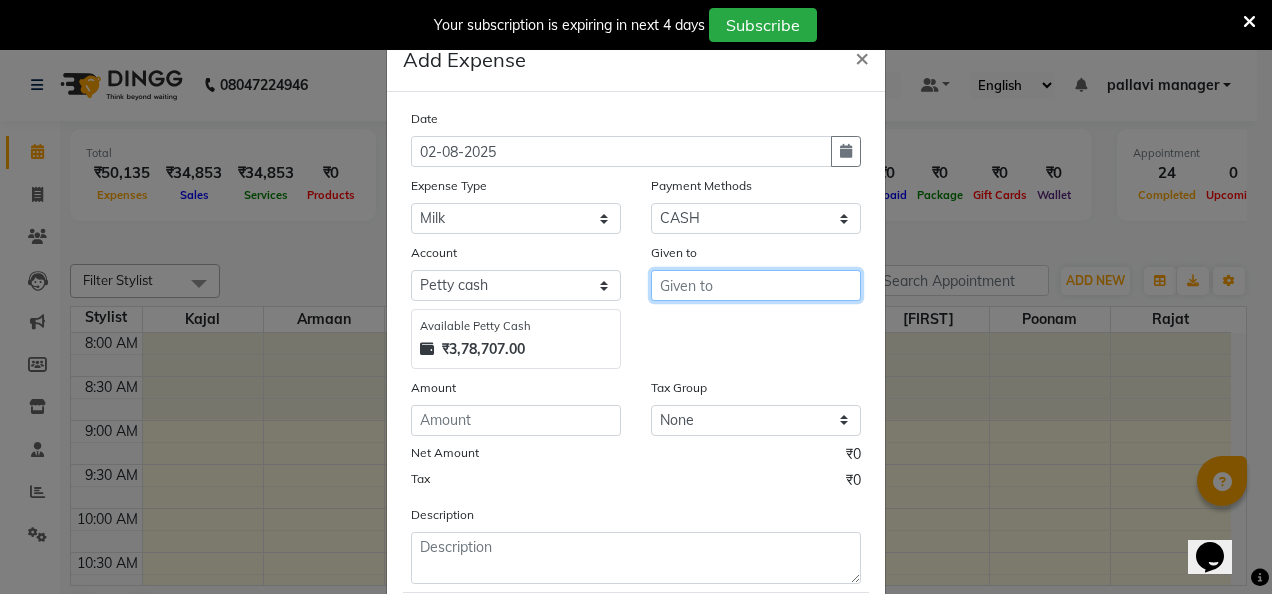 click at bounding box center (756, 285) 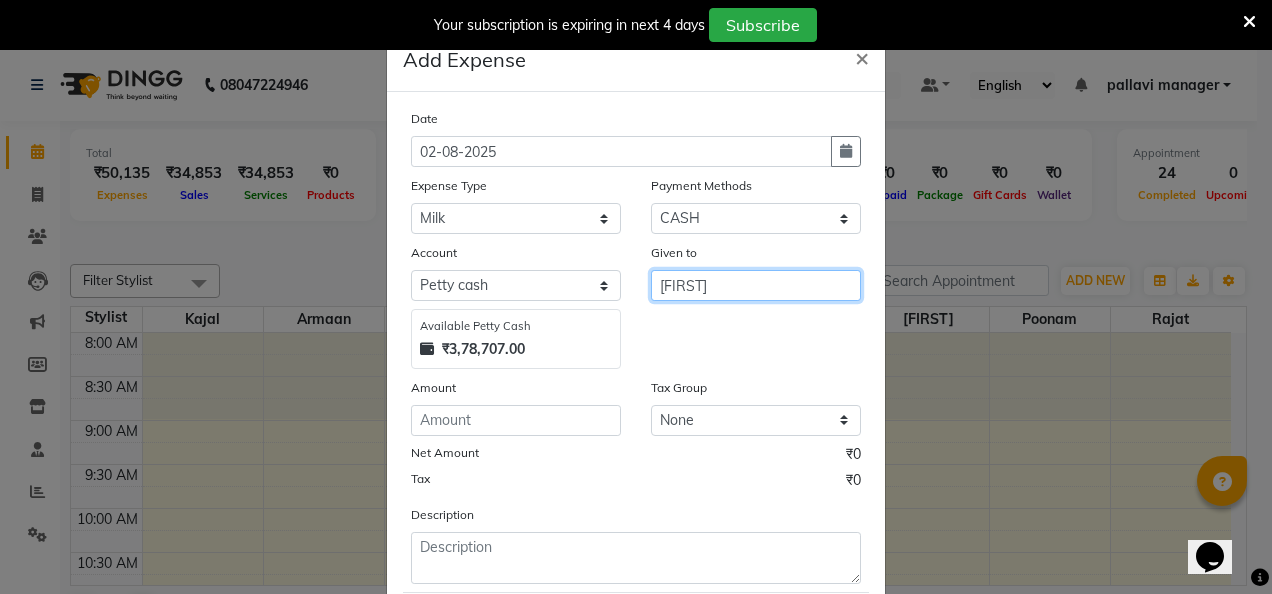 type on "[NAME]" 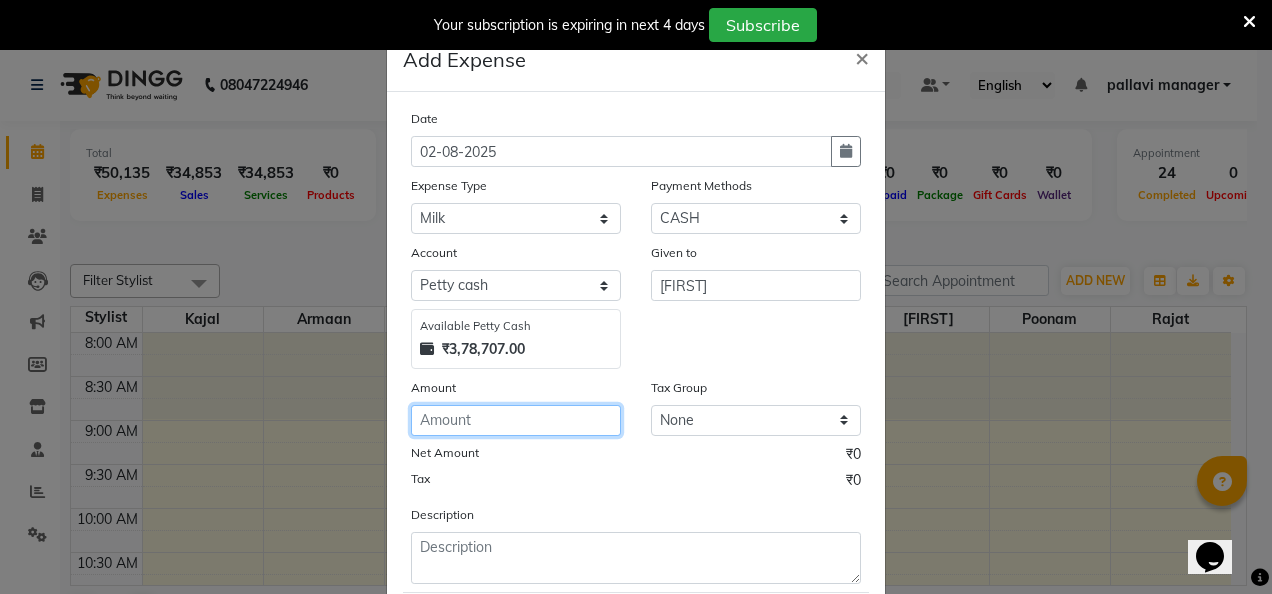 click 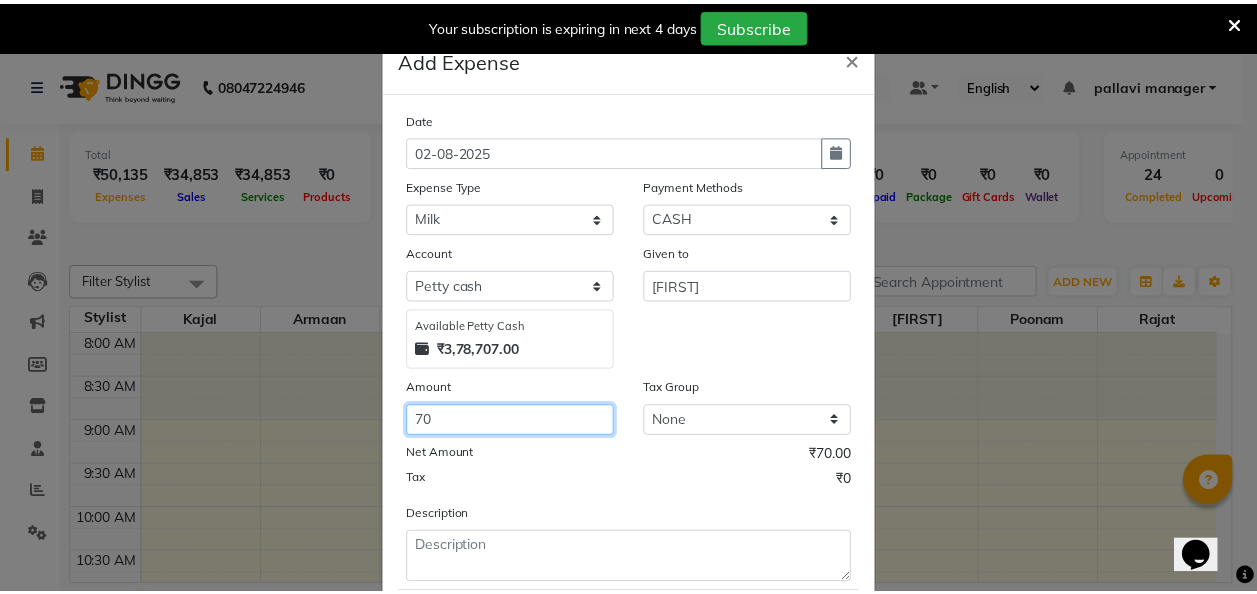 scroll, scrollTop: 118, scrollLeft: 0, axis: vertical 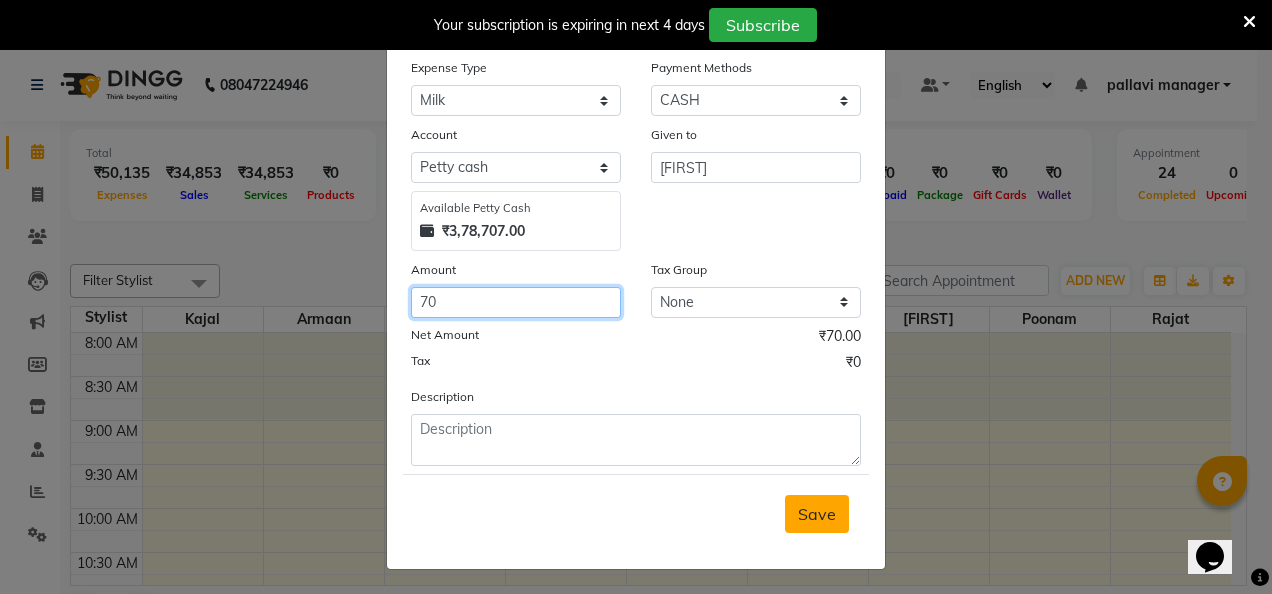 type on "70" 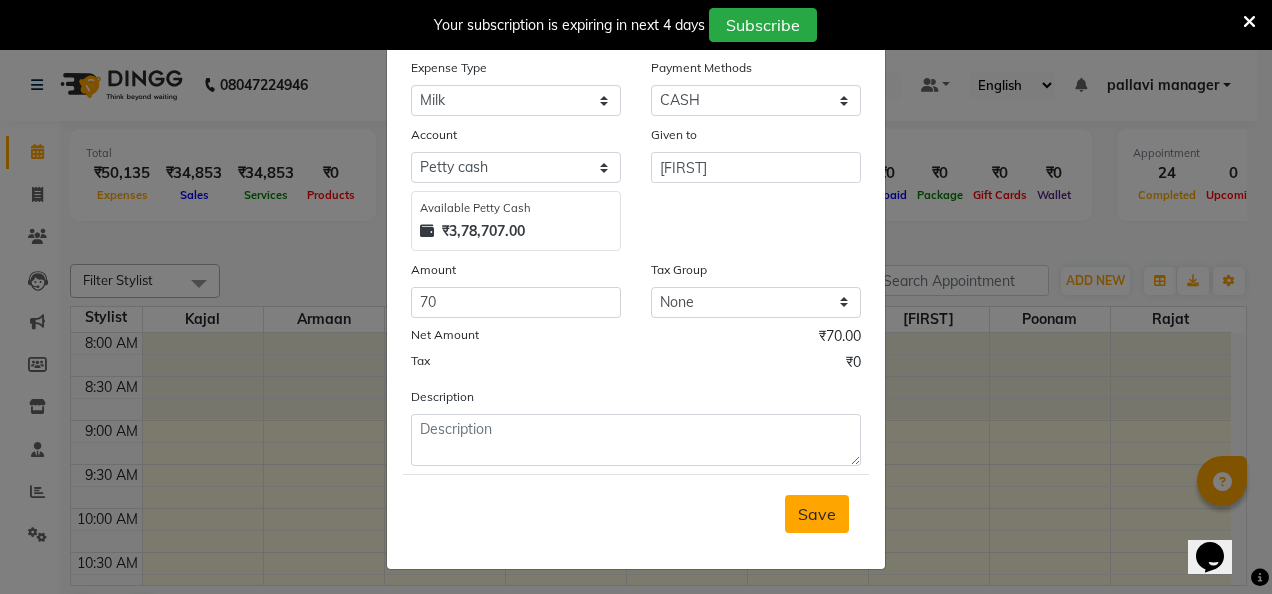click on "Save" at bounding box center [817, 514] 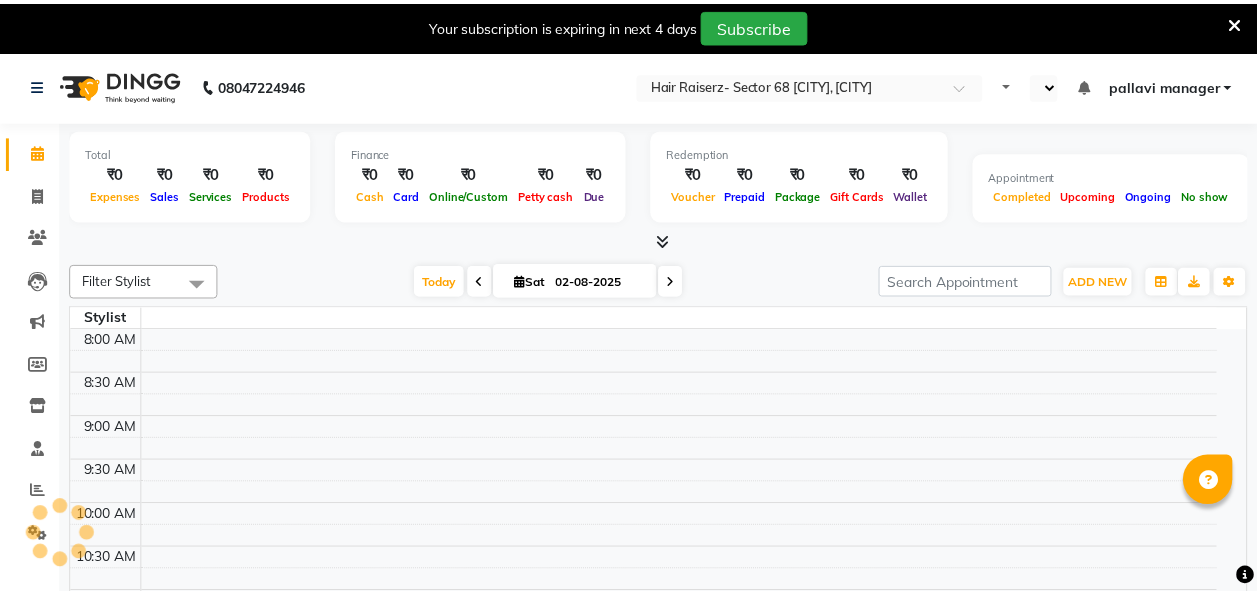 scroll, scrollTop: 0, scrollLeft: 0, axis: both 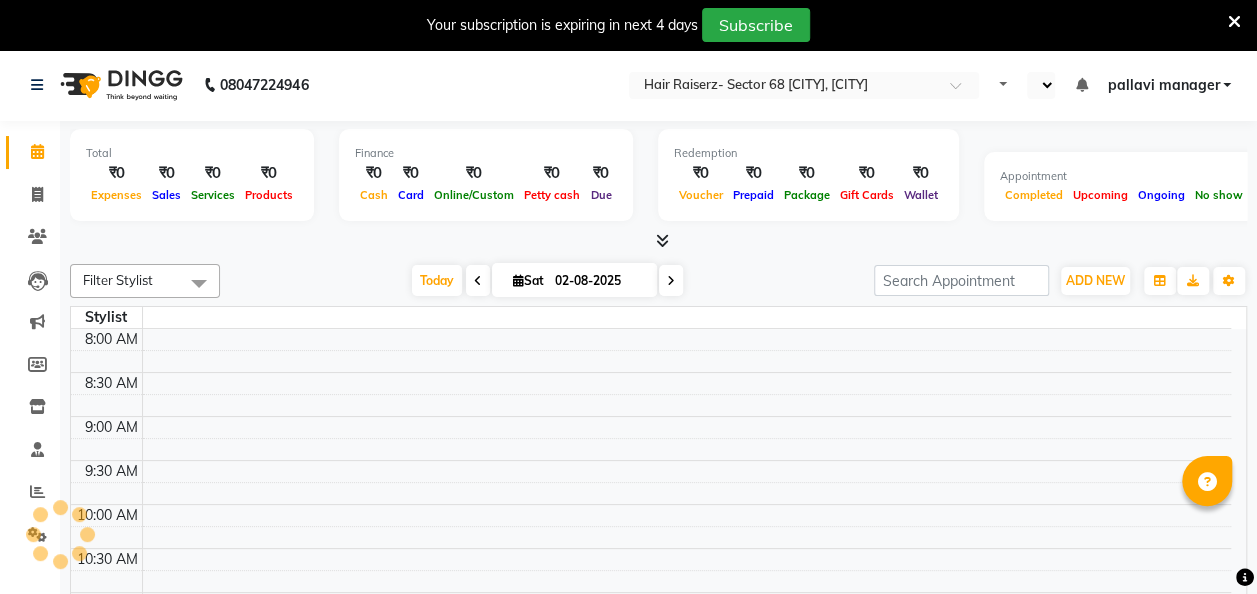 select on "en" 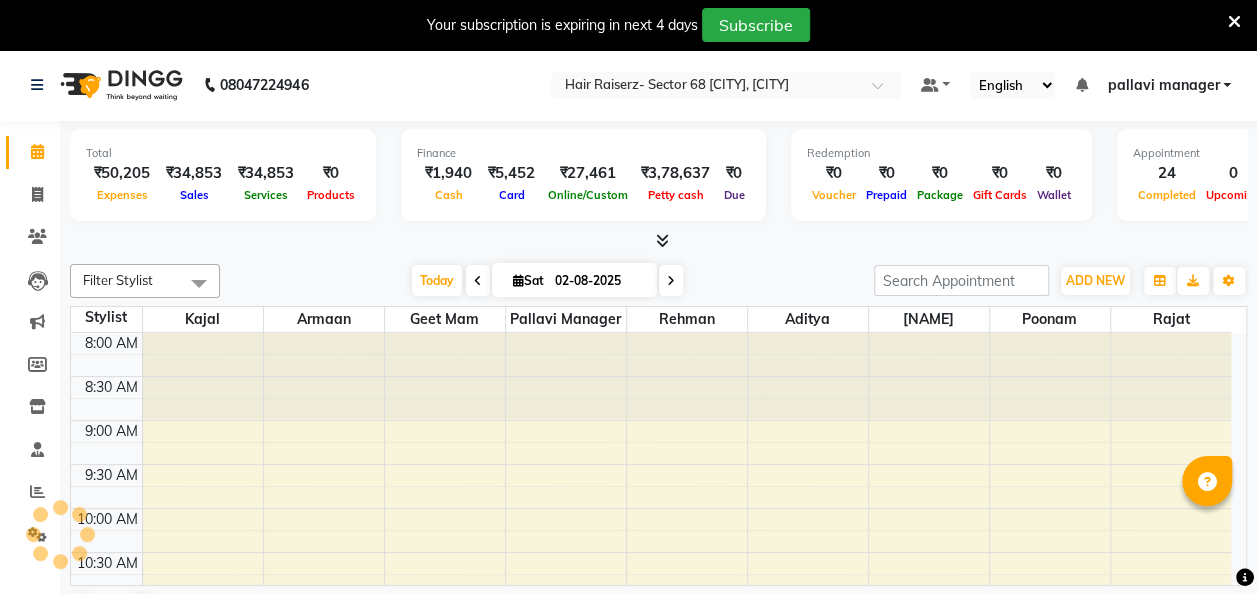 scroll, scrollTop: 0, scrollLeft: 0, axis: both 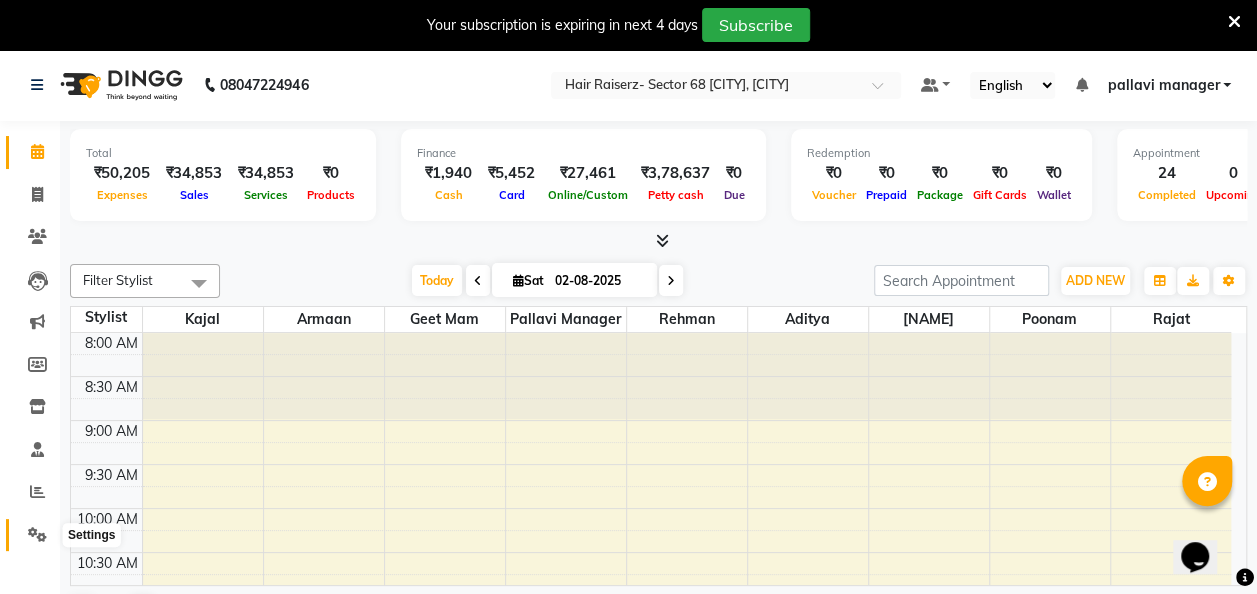 click 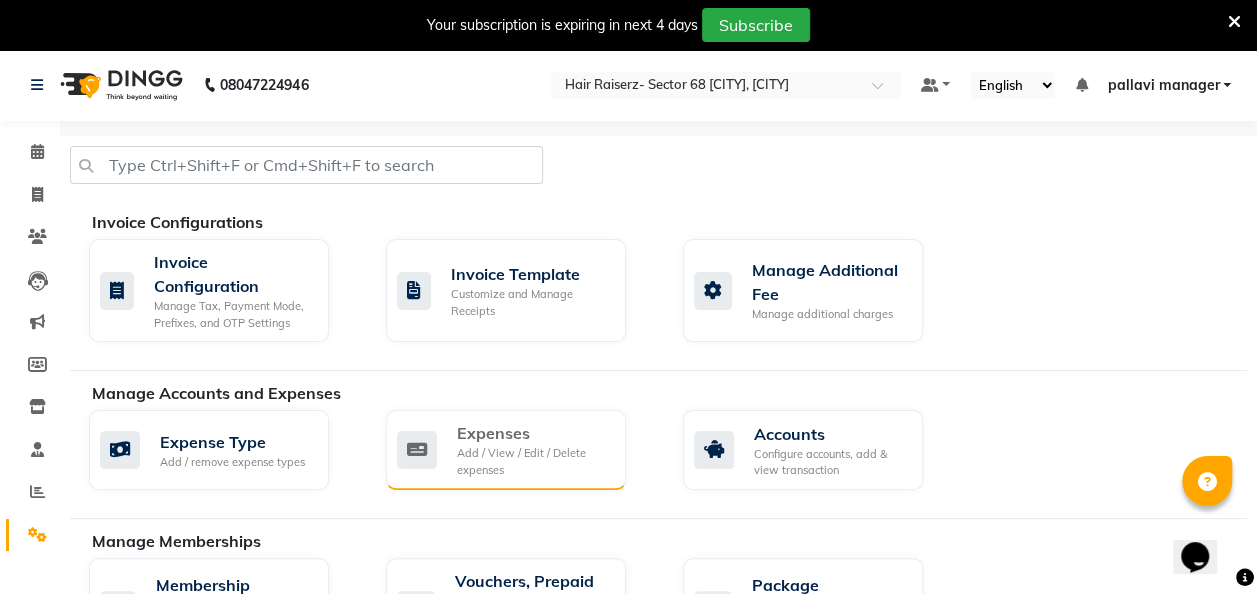 click on "Expenses" 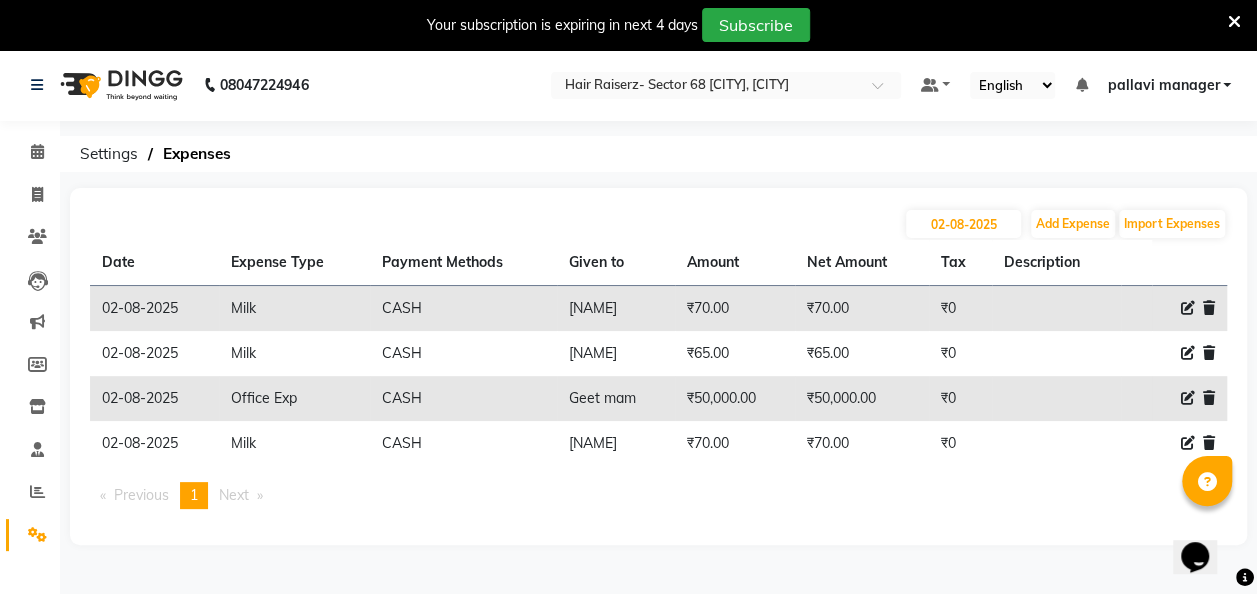 click on "[DATE] Add Expense Import Expenses Date Expense Type Payment Methods Given to Amount Net Amount Tax Description  [DATE]   Milk   CASH   [NAME]   [PRICE]  [PRICE] [PRICE]     [DATE]   Milk   CASH   [NAME]   [PRICE]  [PRICE] [PRICE]     [DATE]   Office Exp   CASH   Geet mam   [PRICE]  [PRICE] [PRICE]     [DATE]   Milk   CASH   [NAME]   [PRICE]  [PRICE] [PRICE]     Previous  page  1 / 1  You're on page  1  Next  page" 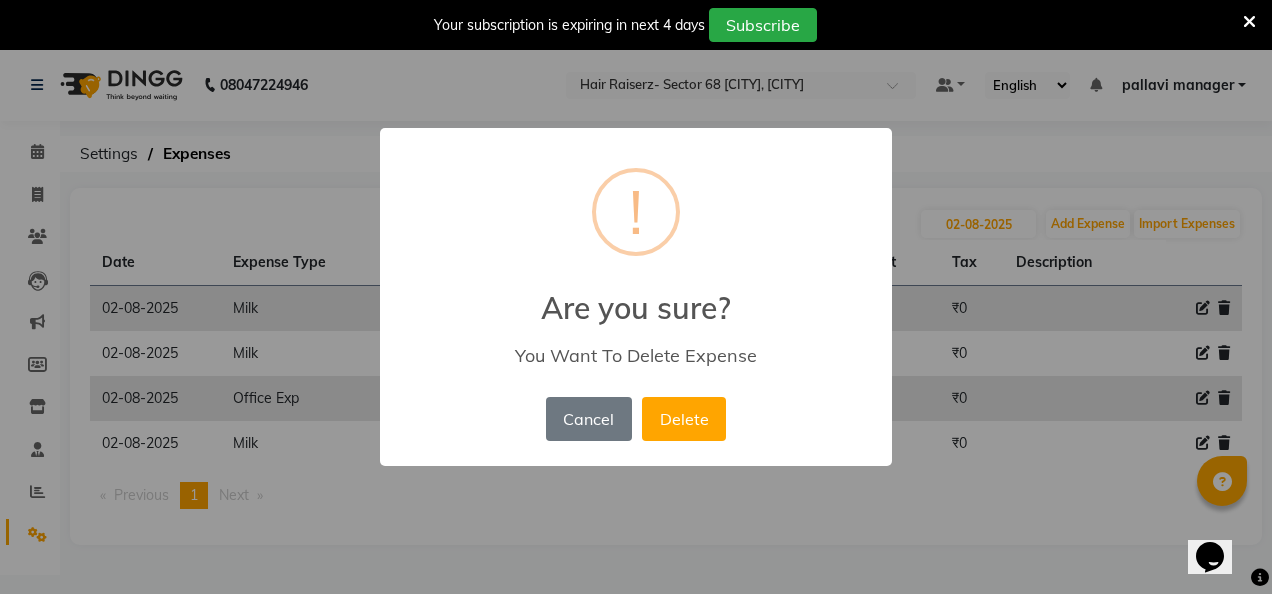 click on "× ! Are you sure? You Want To Delete Expense Cancel No Delete" at bounding box center (636, 297) 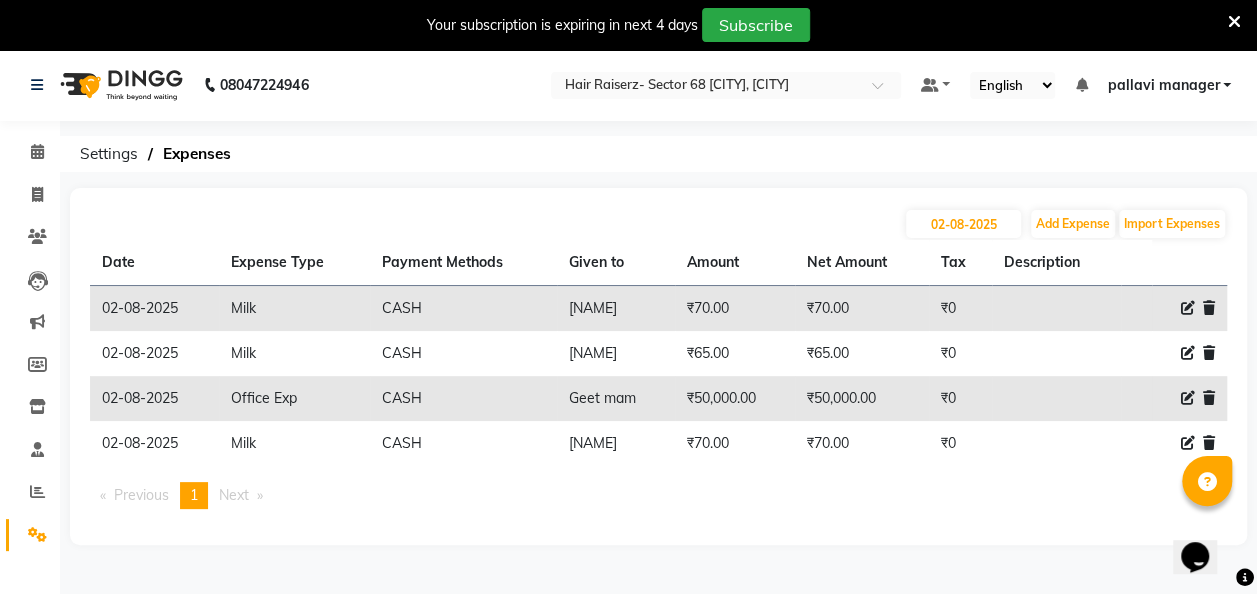 click 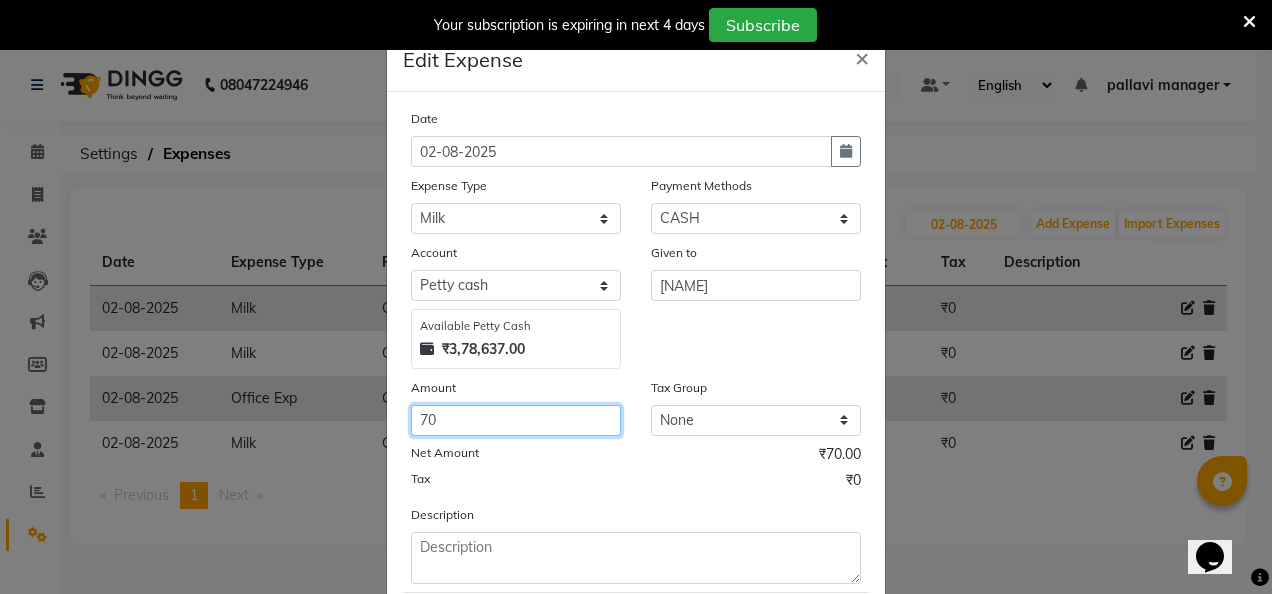 click on "70" 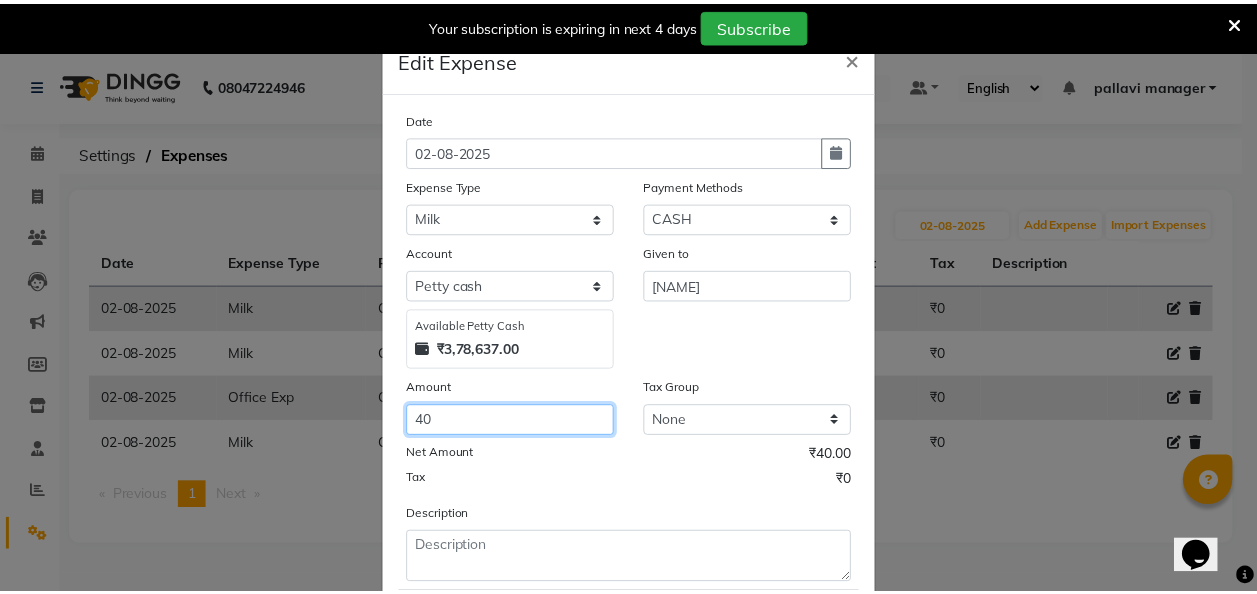 scroll, scrollTop: 118, scrollLeft: 0, axis: vertical 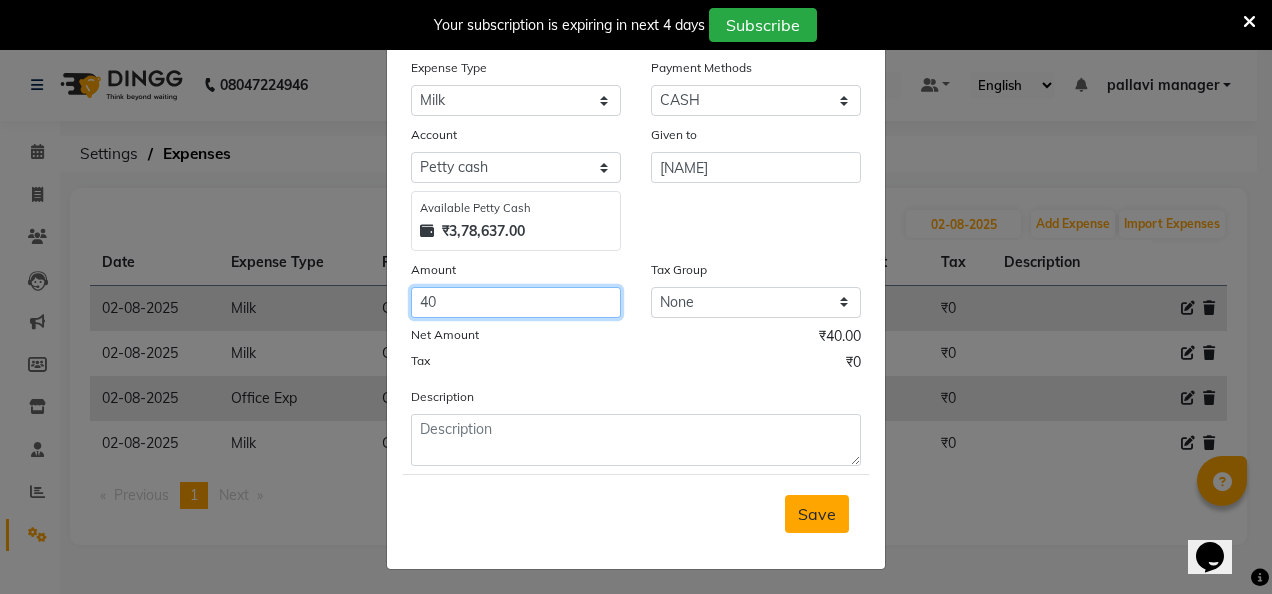 type on "40" 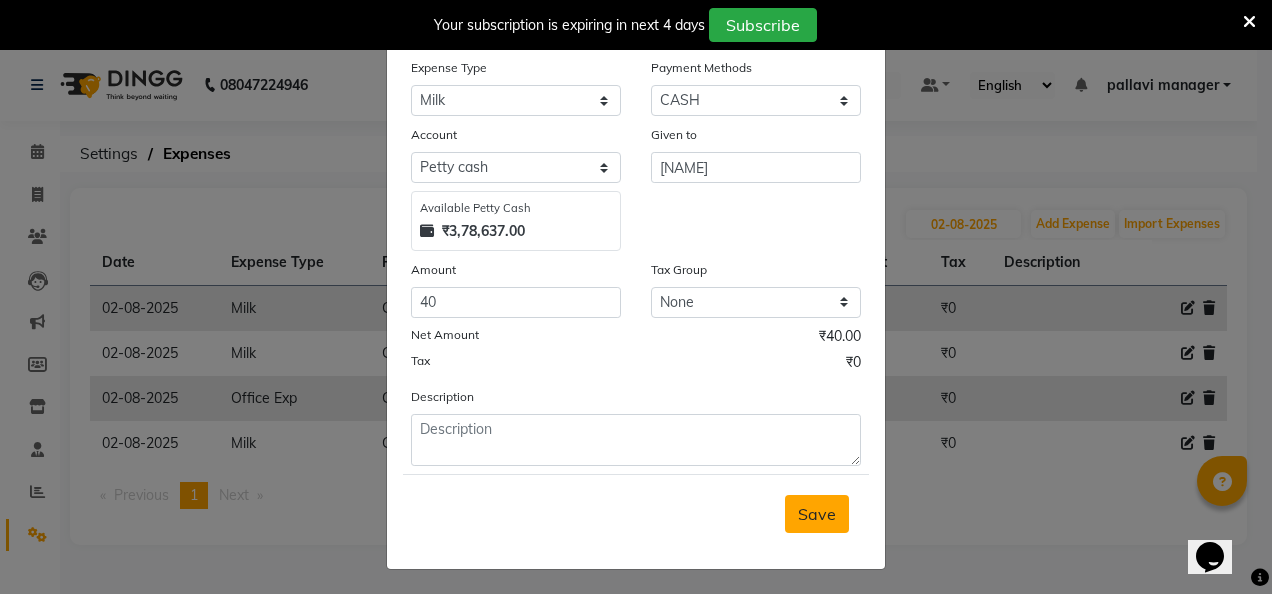 click on "Save" at bounding box center (817, 514) 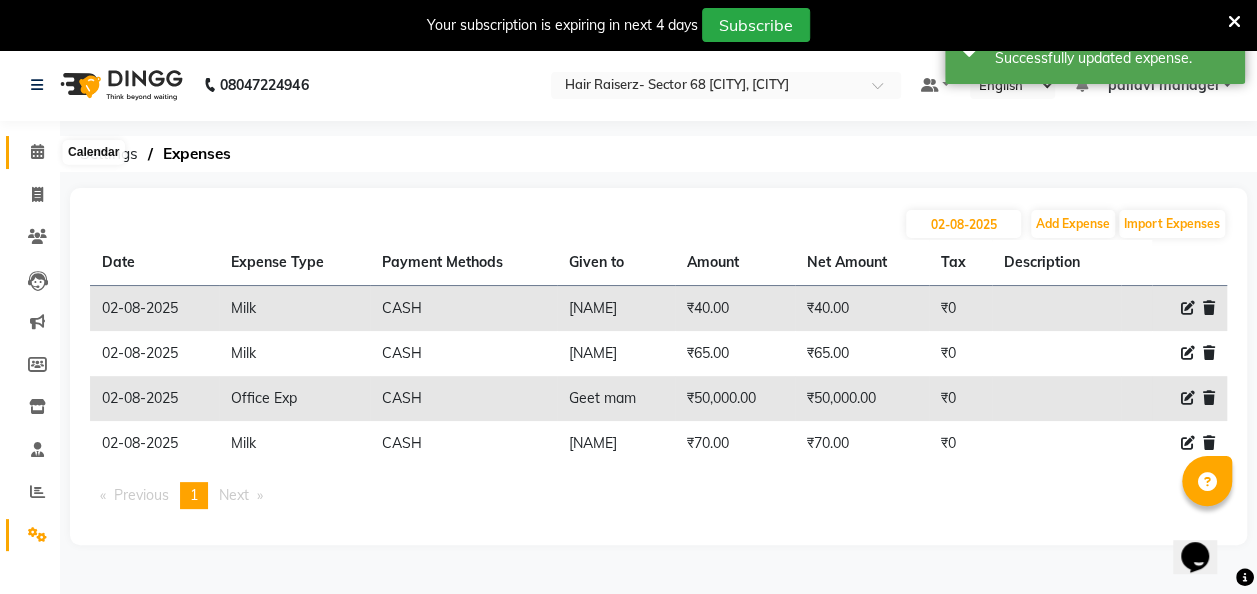 click 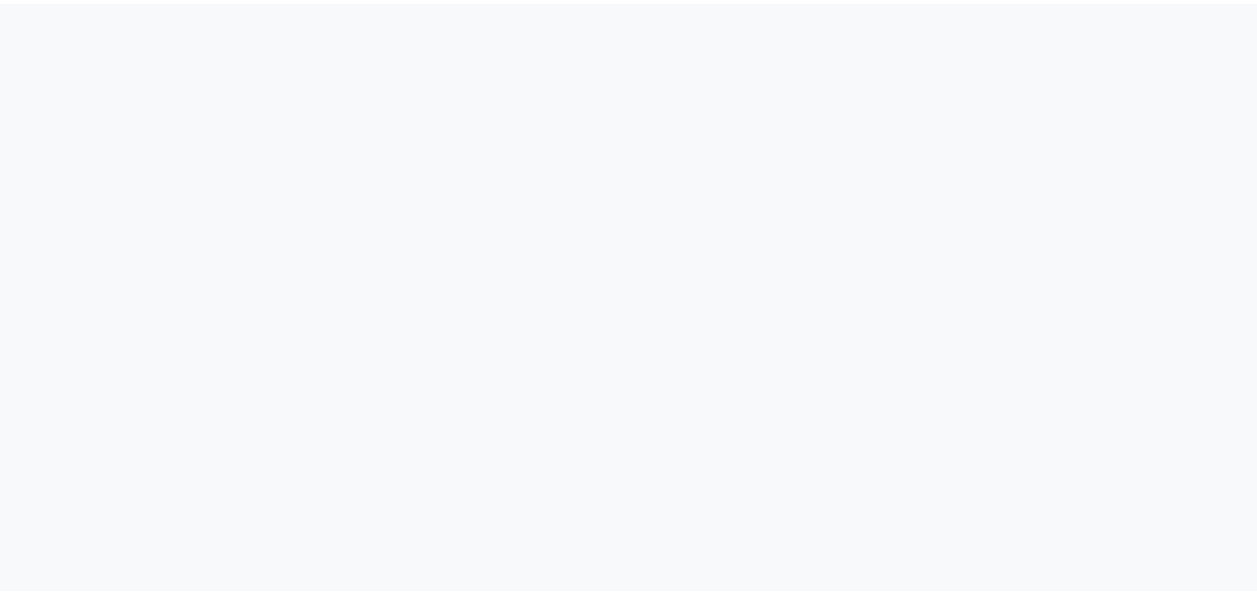 scroll, scrollTop: 0, scrollLeft: 0, axis: both 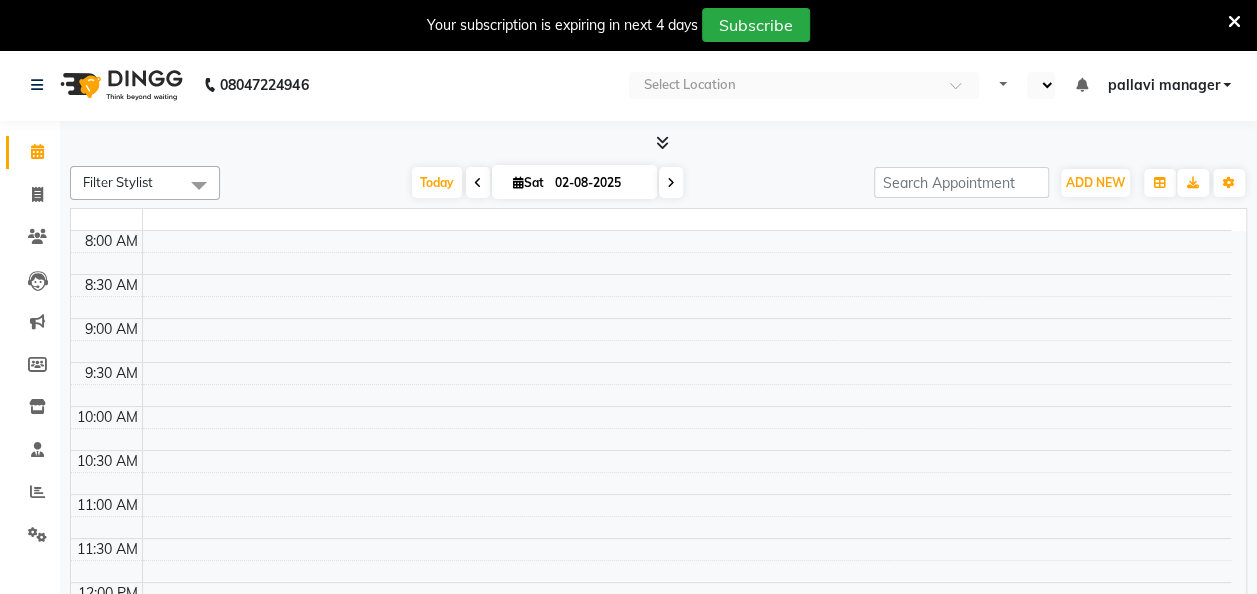 select on "en" 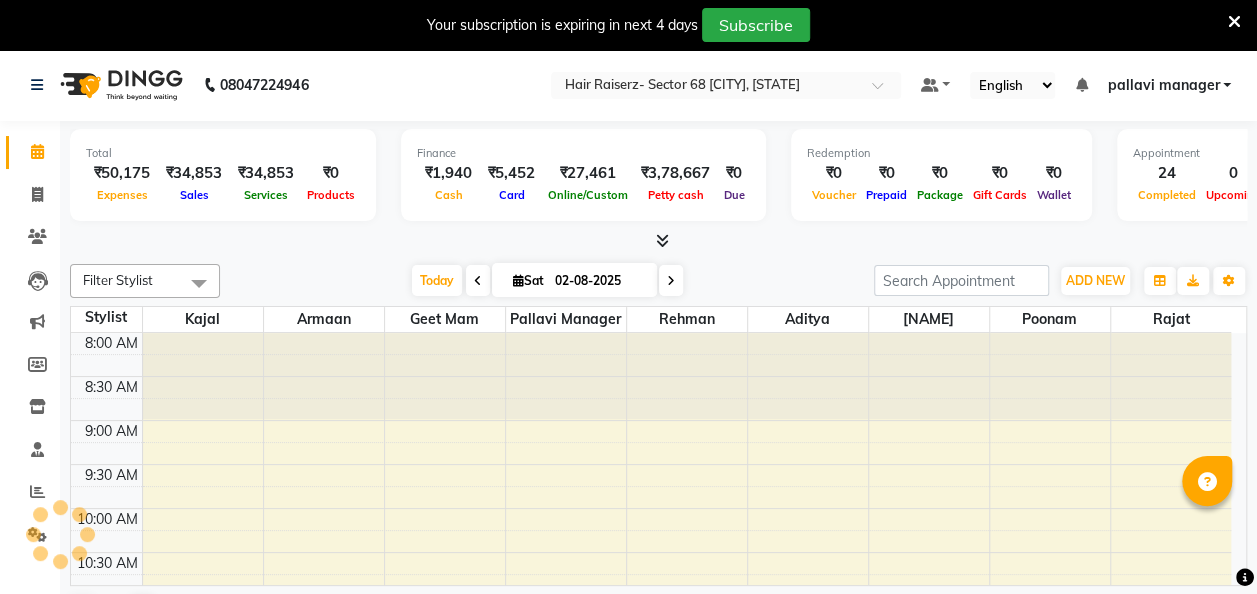 scroll, scrollTop: 0, scrollLeft: 0, axis: both 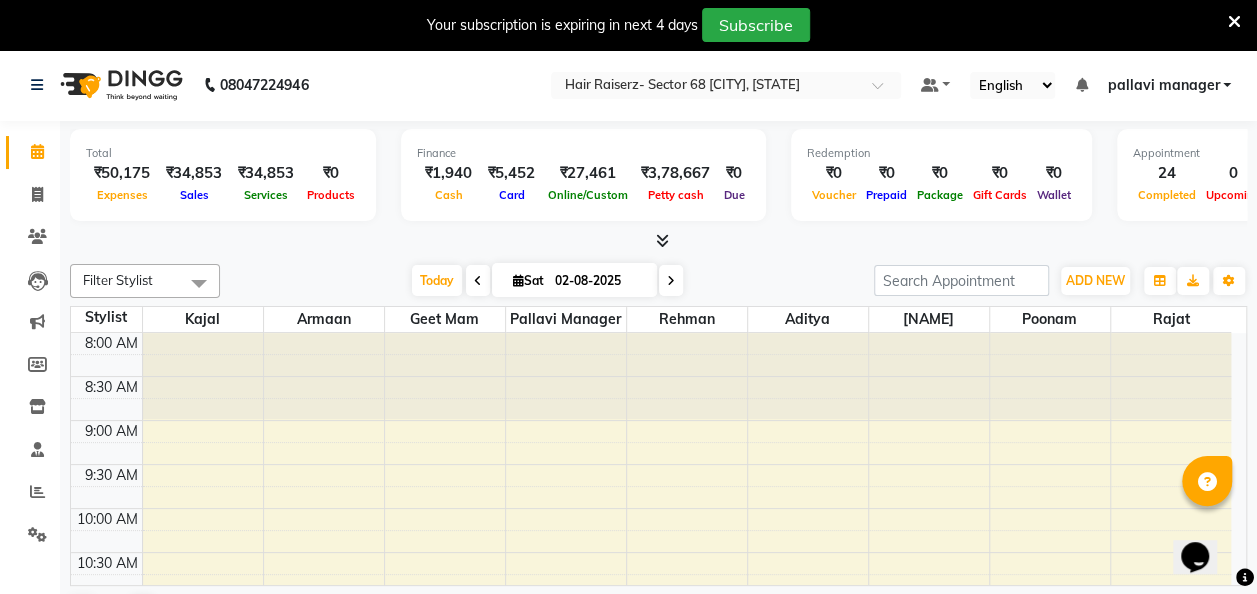 click on "08047224946 Select Location × Hair Raiserz- Sector 68 Mohali, Mohali Default Panel My Panel English ENGLISH Español العربية मराठी हिंदी ગુજરાતી தமிழ் 中文 Notifications nothing to show pallavi manager Manage Profile Change Password Sign out  Version:3.15.11  ☀ Hair Raiserz- sector 68 mohali, mohali  Calendar  Invoice  Clients  Leads   Marketing  Members  Inventory  Staff  Reports  Settings Completed InProgress Upcoming Dropped Tentative Check-In Confirm Bookings Generate Report Segments Page Builder Total  ₹50,175  Expenses ₹34,853  Sales ₹34,853  Services ₹0  Products Finance  ₹1,940  Cash ₹5,452  Card ₹27,461  Online/Custom ₹3,78,667 Petty cash ₹0 Due  Redemption  ₹0 Voucher ₹0 Prepaid ₹0 Package ₹0  Gift Cards ₹0  Wallet  Appointment  24 Completed 0 Upcoming 0 Ongoing 0 No show  Other sales  ₹0  Packages ₹0  Memberships ₹0  Vouchers ₹0  Prepaids ₹0  Gift Cards Filter Stylist Select All aditya amita 9" at bounding box center [628, 297] 